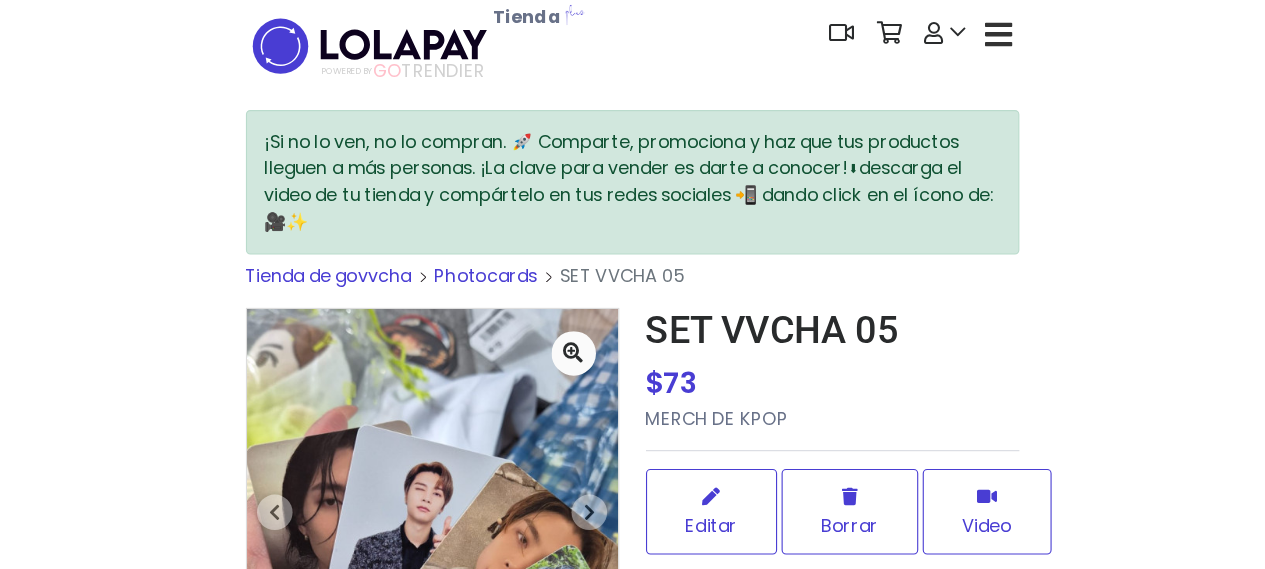 scroll, scrollTop: 0, scrollLeft: 0, axis: both 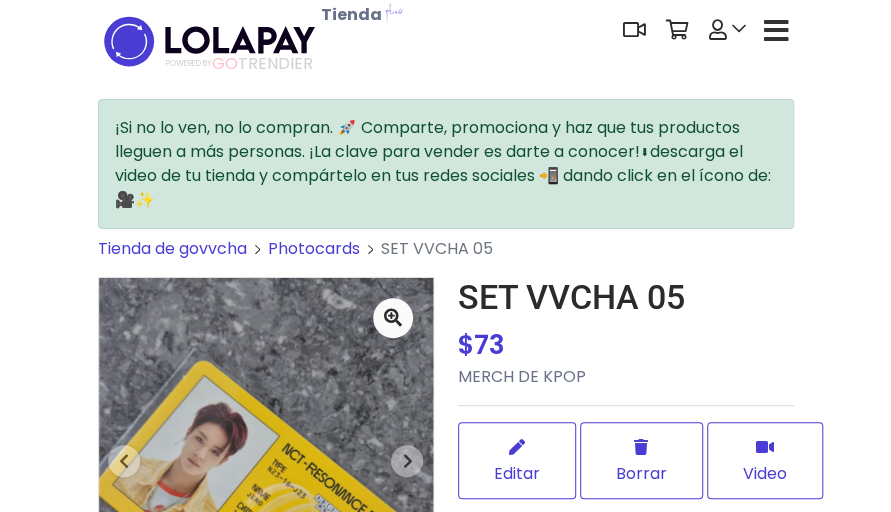click at bounding box center [776, 31] 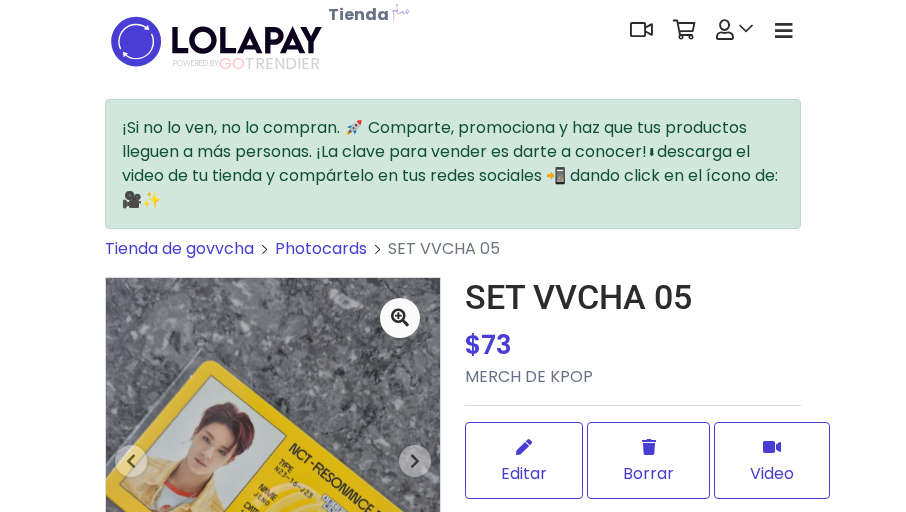 click at bounding box center [783, 30] 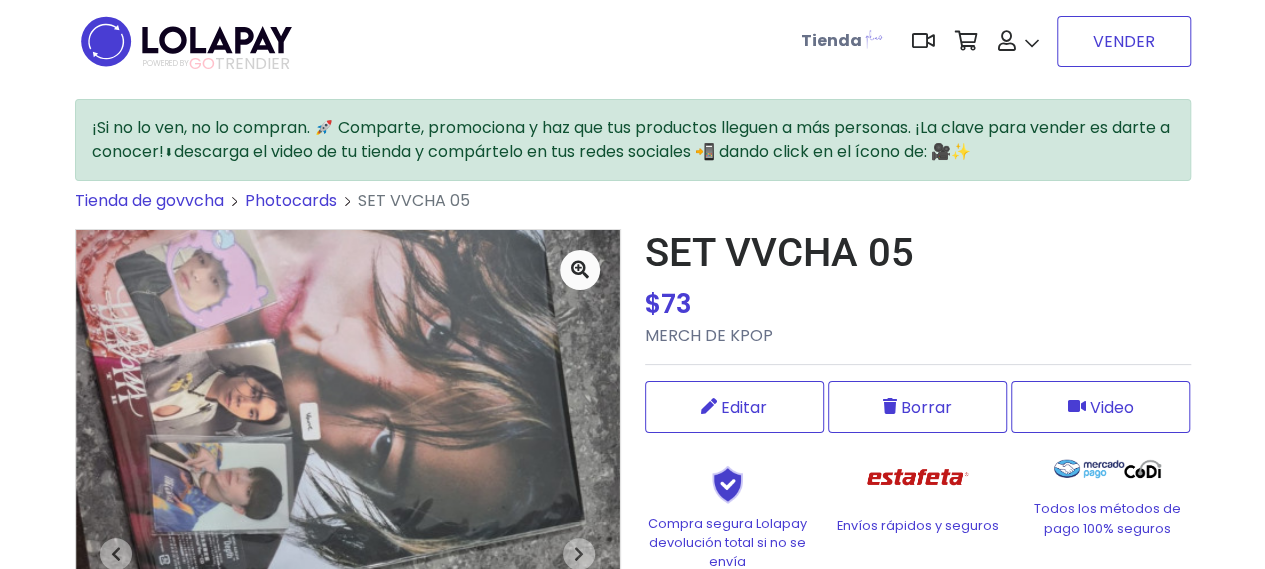 click on "VENDER" at bounding box center (1124, 41) 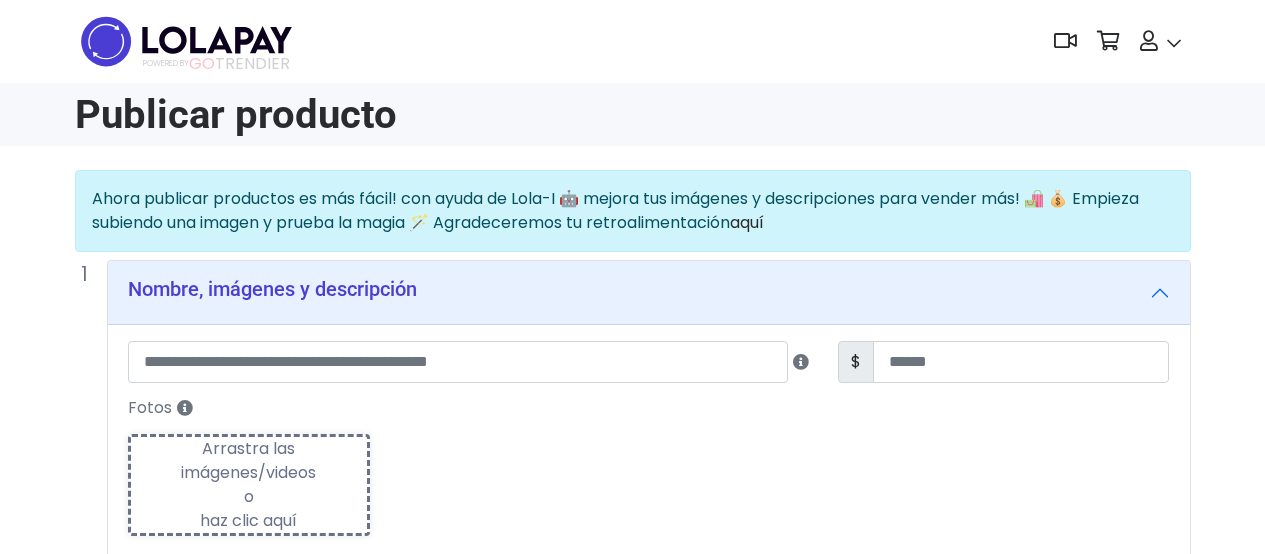 scroll, scrollTop: 0, scrollLeft: 0, axis: both 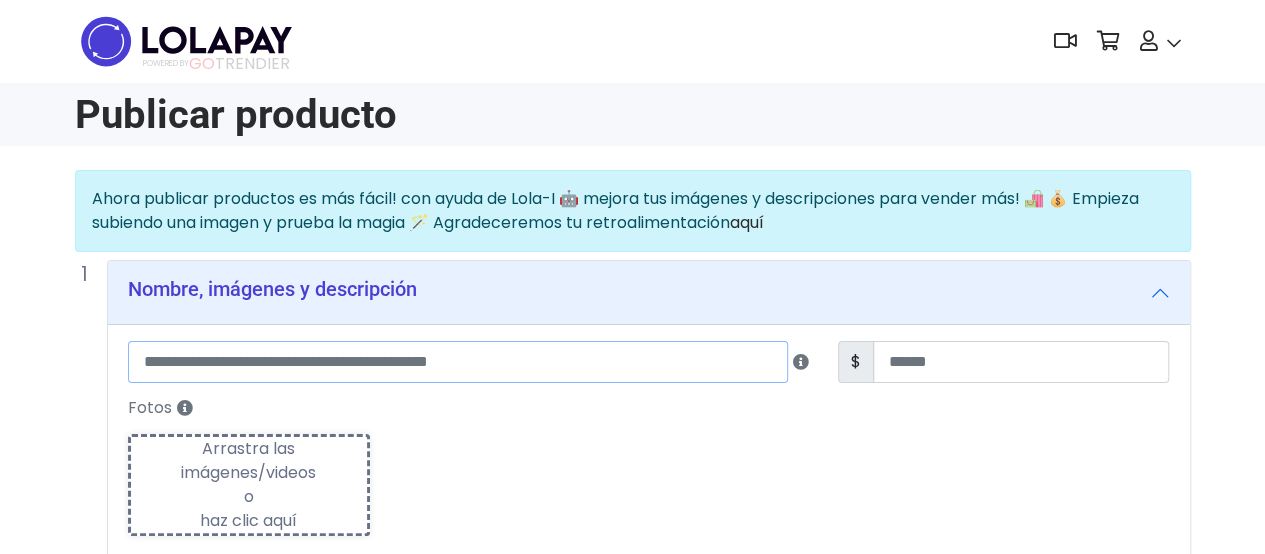 click at bounding box center [458, 362] 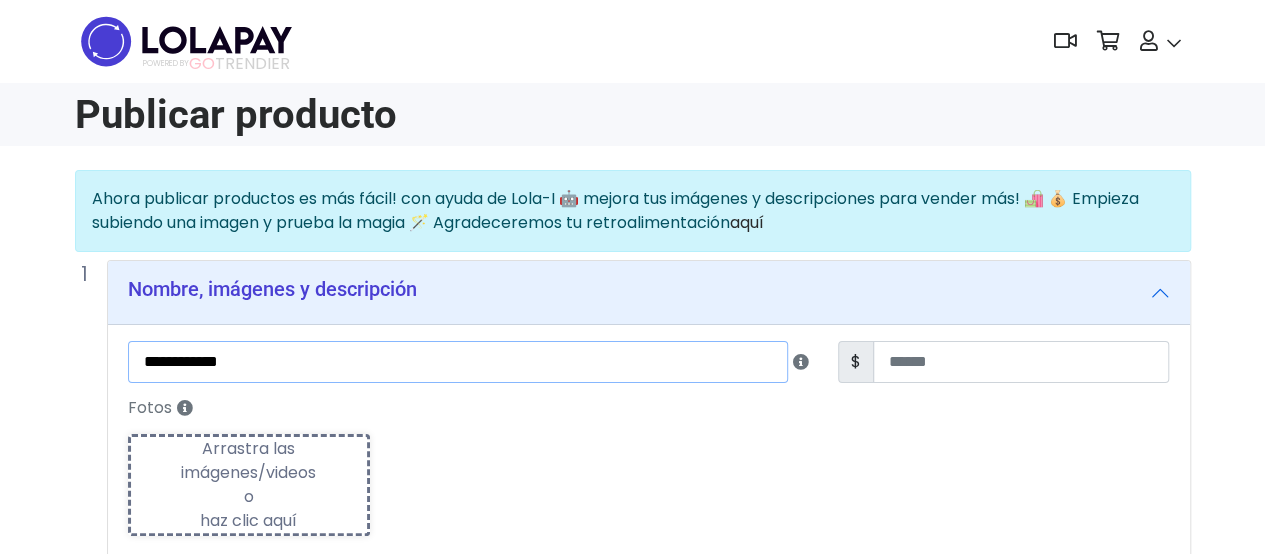 type on "**********" 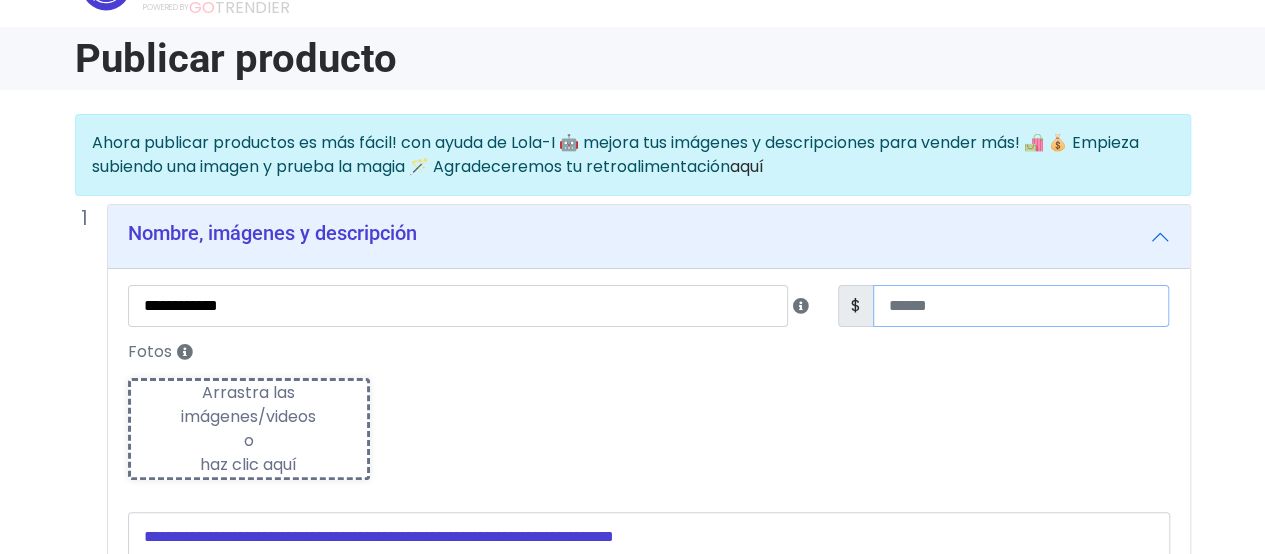 type on "**" 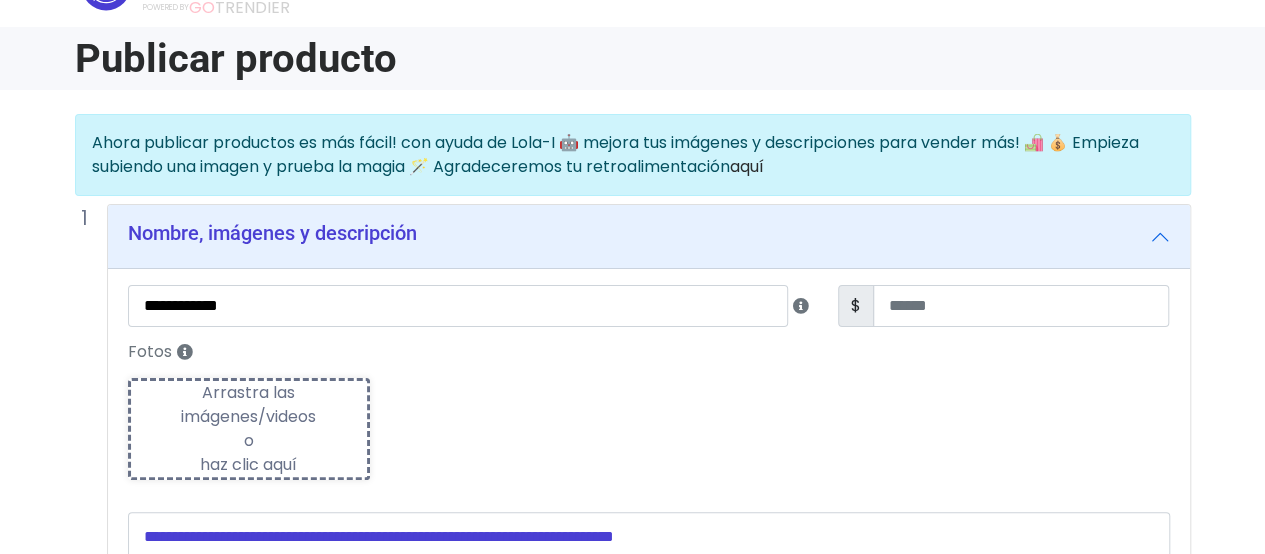 scroll, scrollTop: 100, scrollLeft: 0, axis: vertical 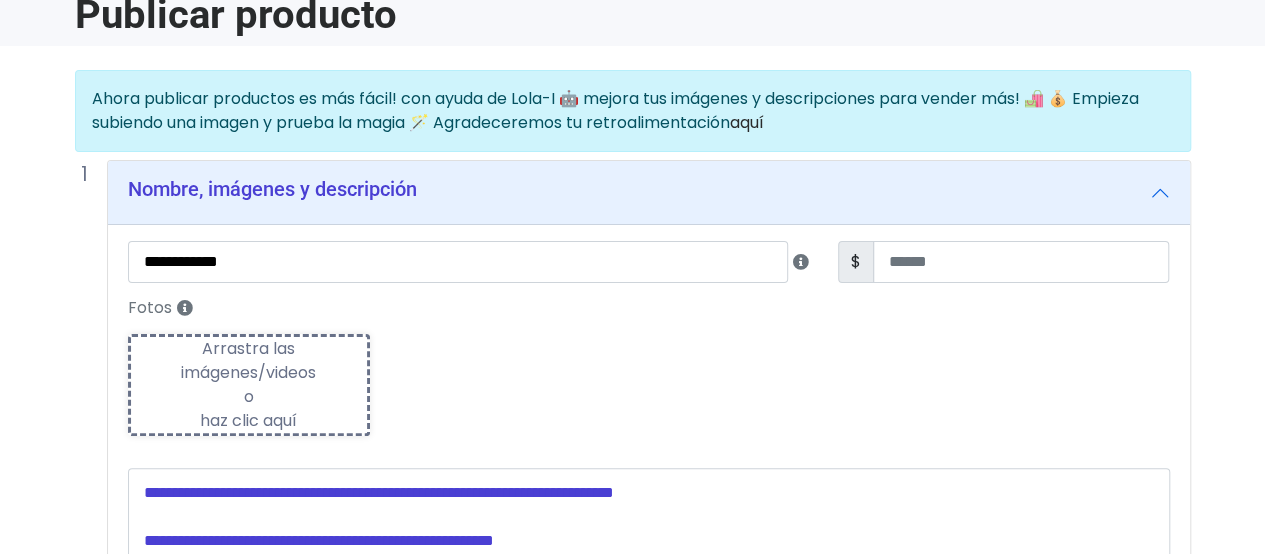 click on "**********" at bounding box center [649, 435] 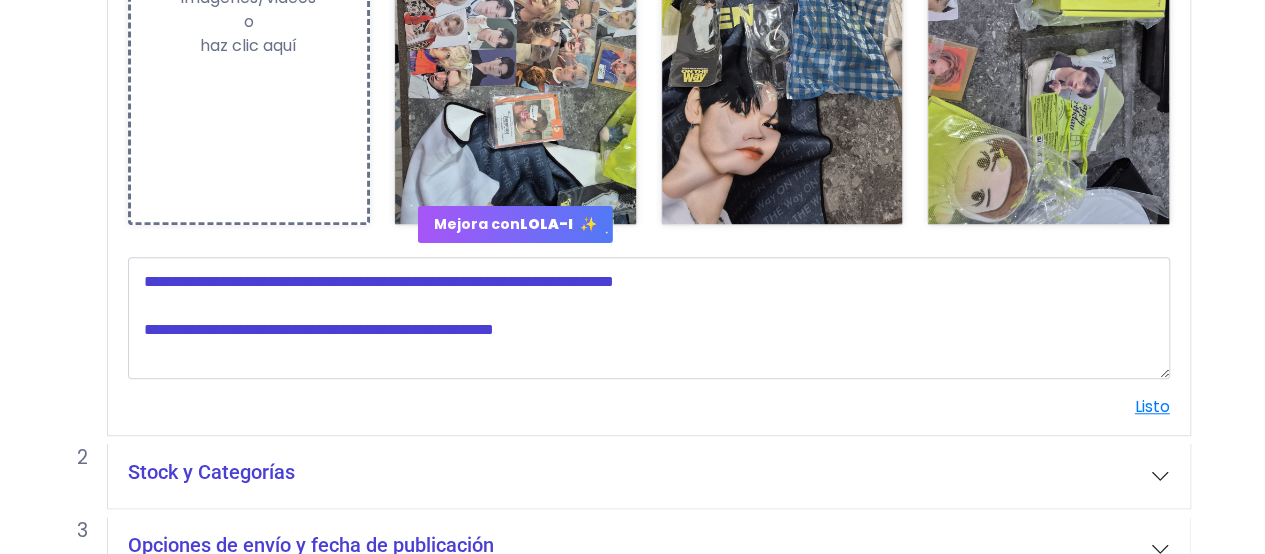 scroll, scrollTop: 700, scrollLeft: 0, axis: vertical 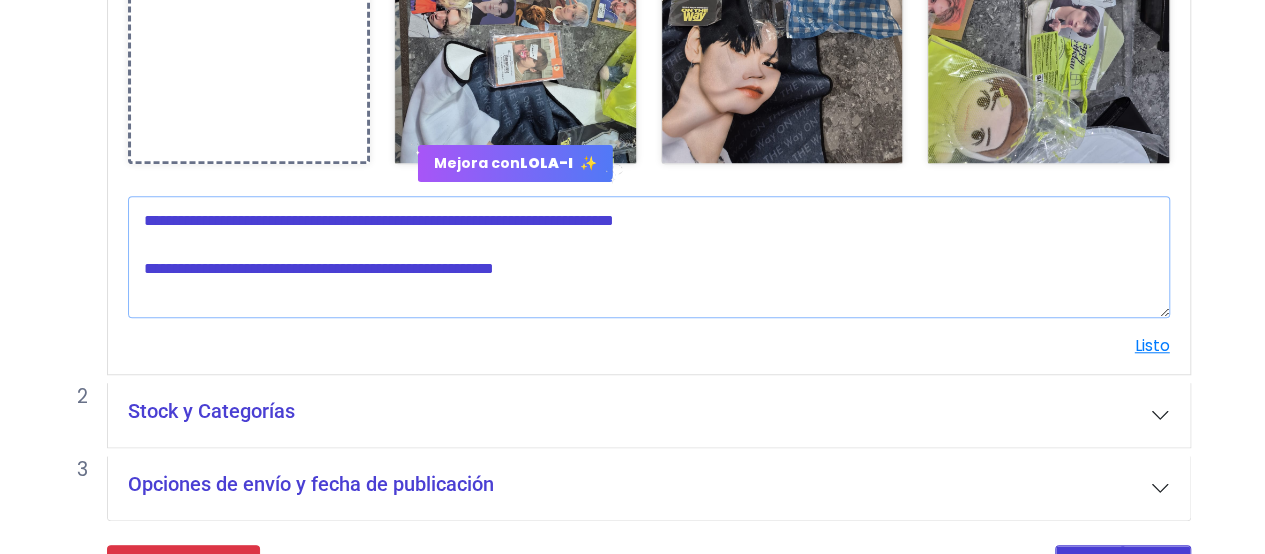 click at bounding box center [649, 257] 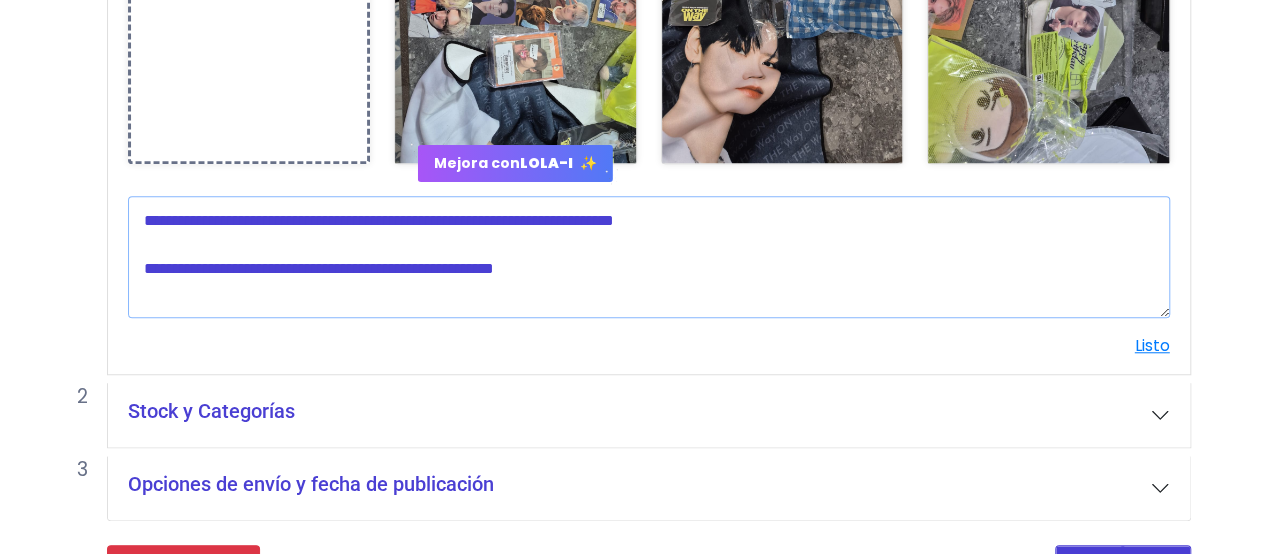 type on "*" 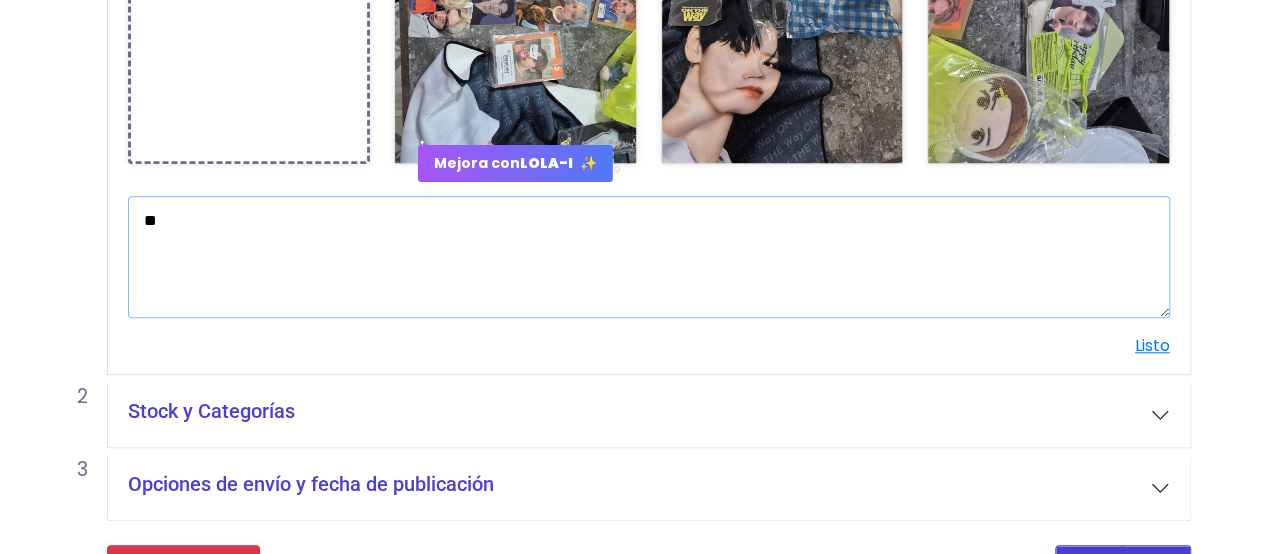 type on "*" 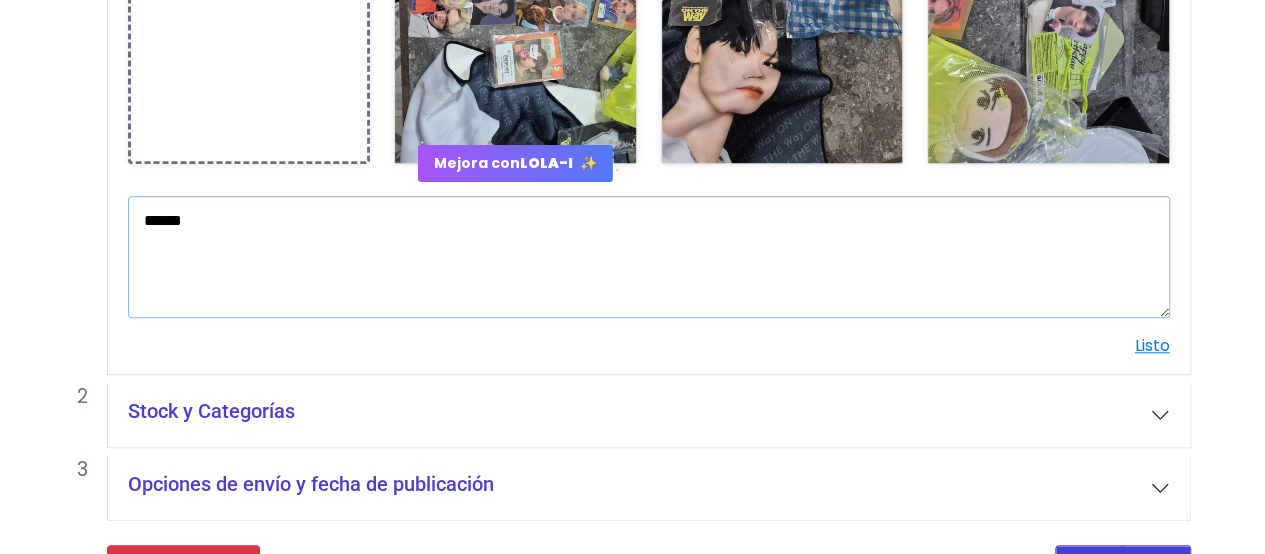 click on "*****" at bounding box center (649, 257) 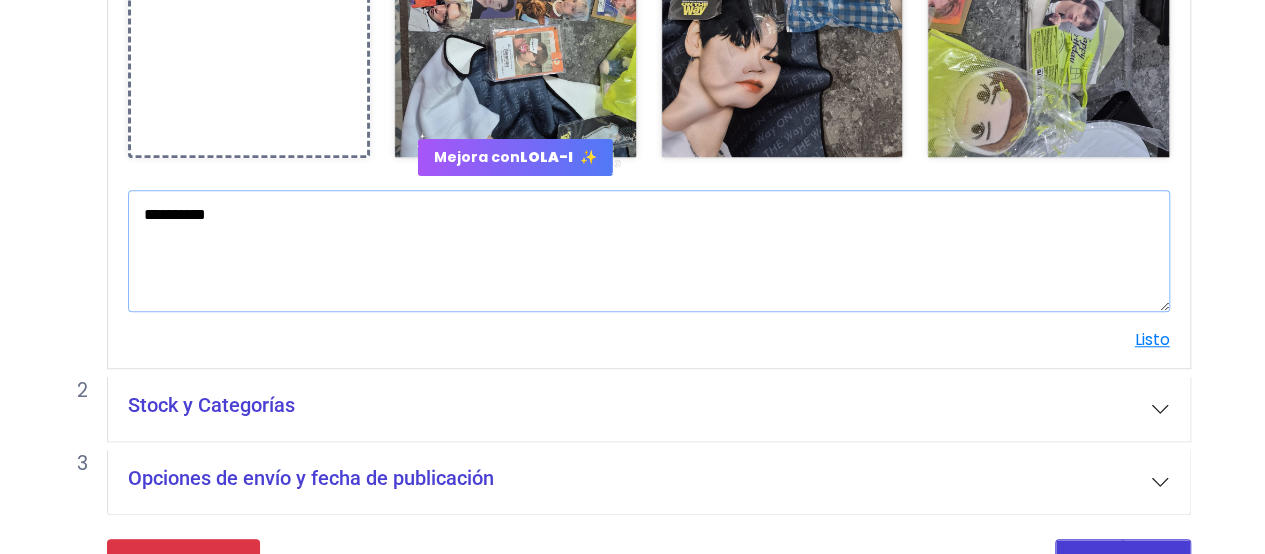 scroll, scrollTop: 752, scrollLeft: 0, axis: vertical 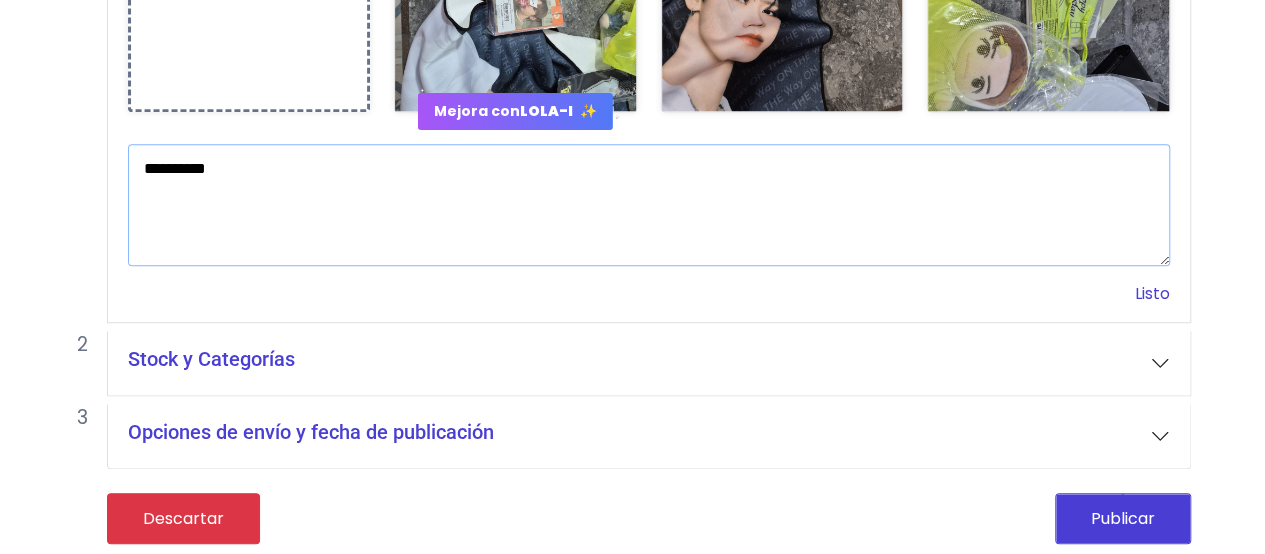 type on "**********" 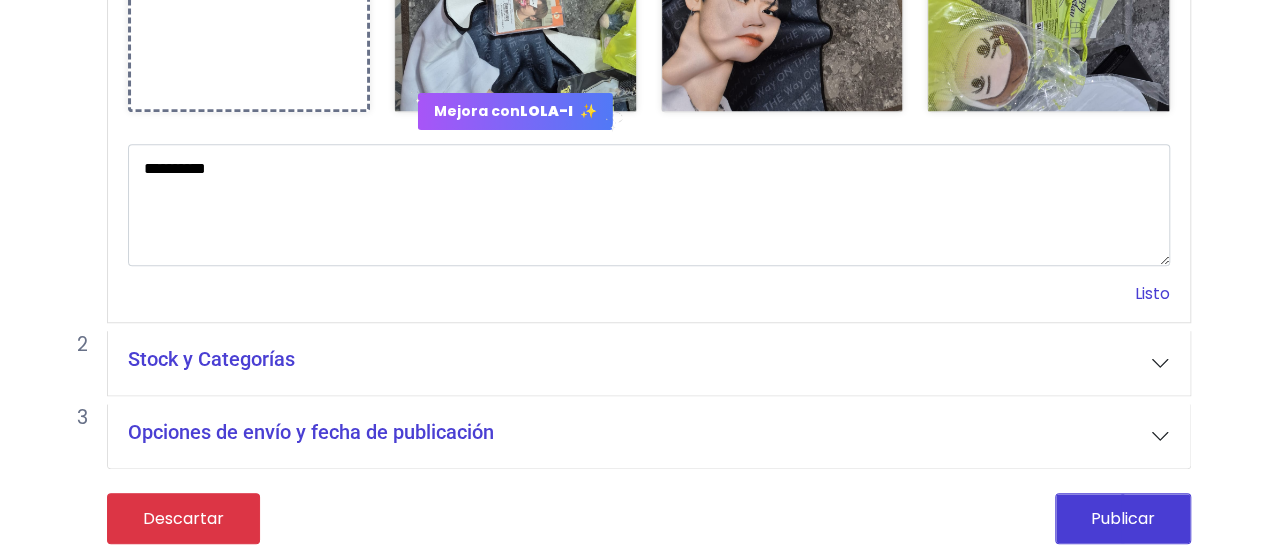 click on "Listo" at bounding box center [1152, 293] 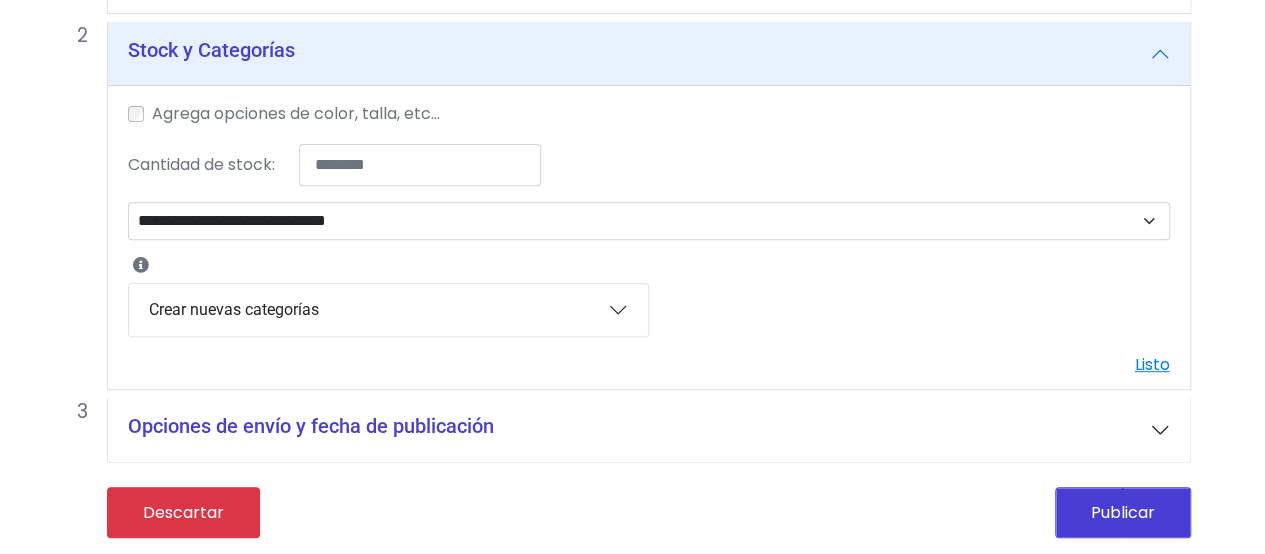 scroll, scrollTop: 308, scrollLeft: 0, axis: vertical 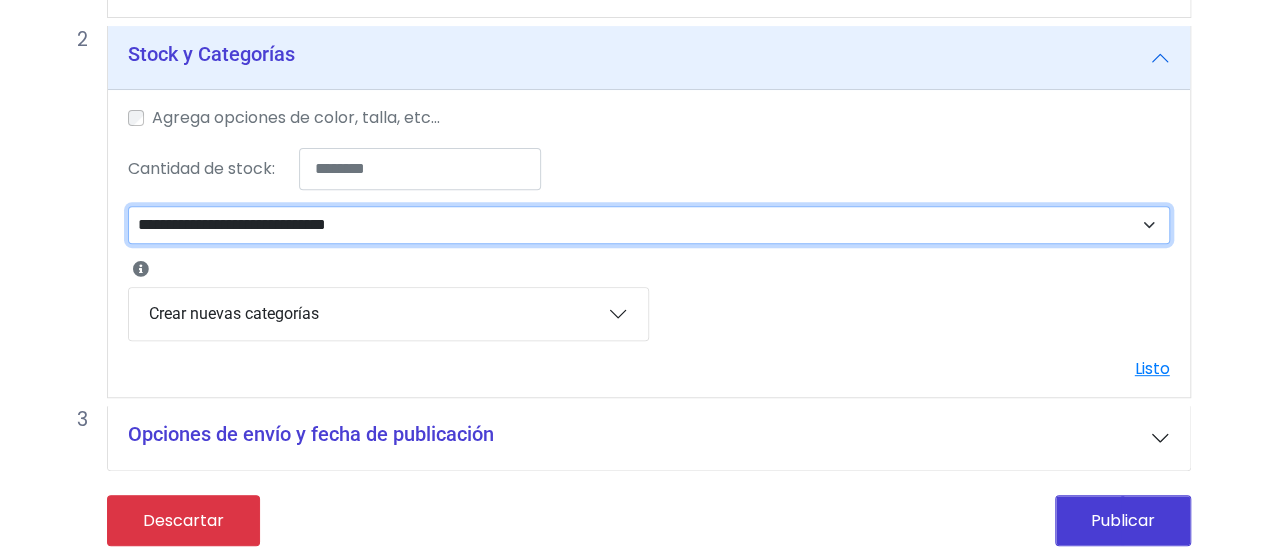 click on "**********" at bounding box center [649, 224] 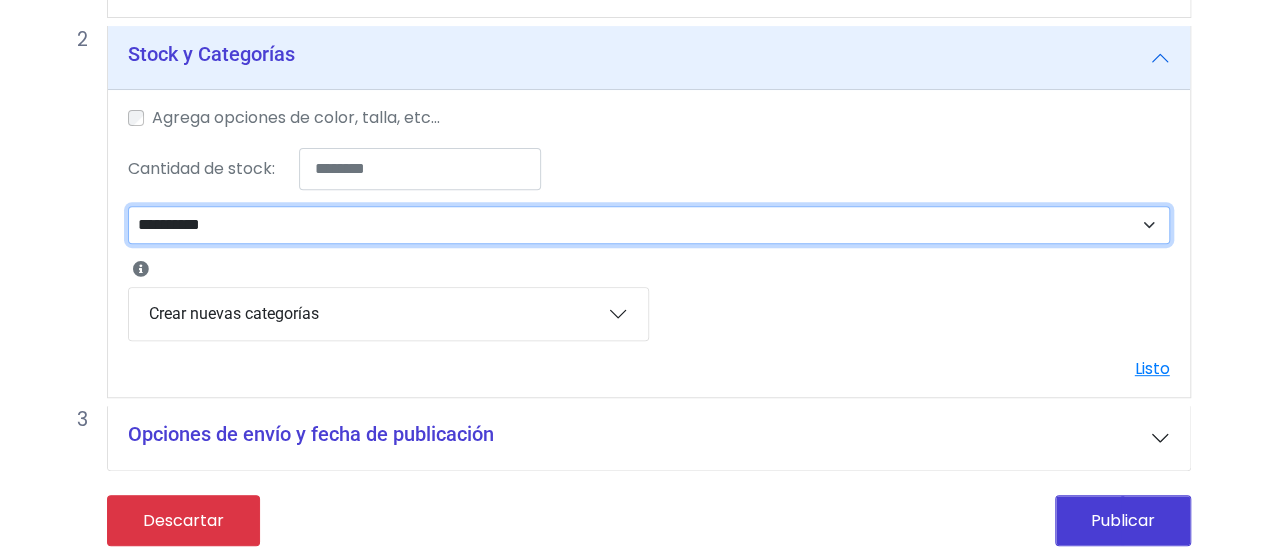 click on "**********" at bounding box center (649, 224) 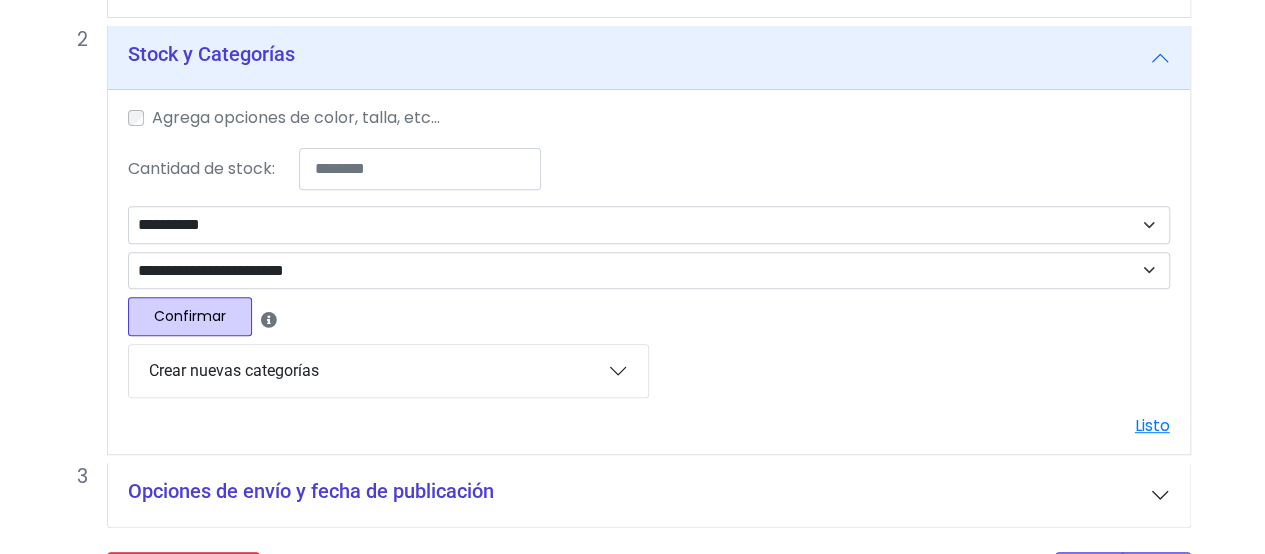 click on "Confirmar" at bounding box center (190, 316) 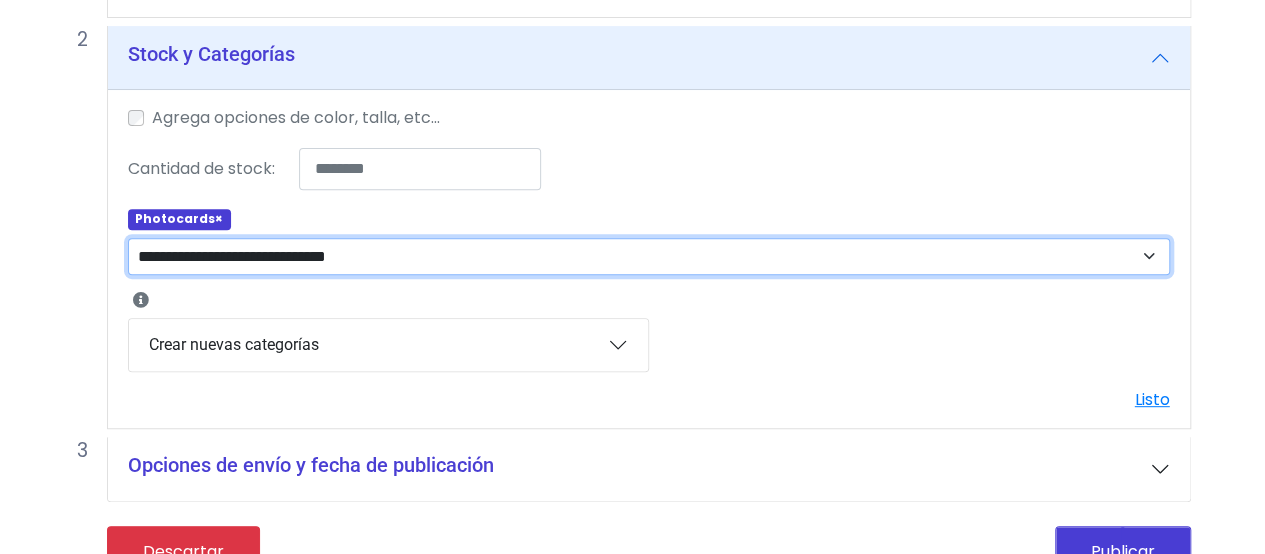 click on "**********" at bounding box center (649, 256) 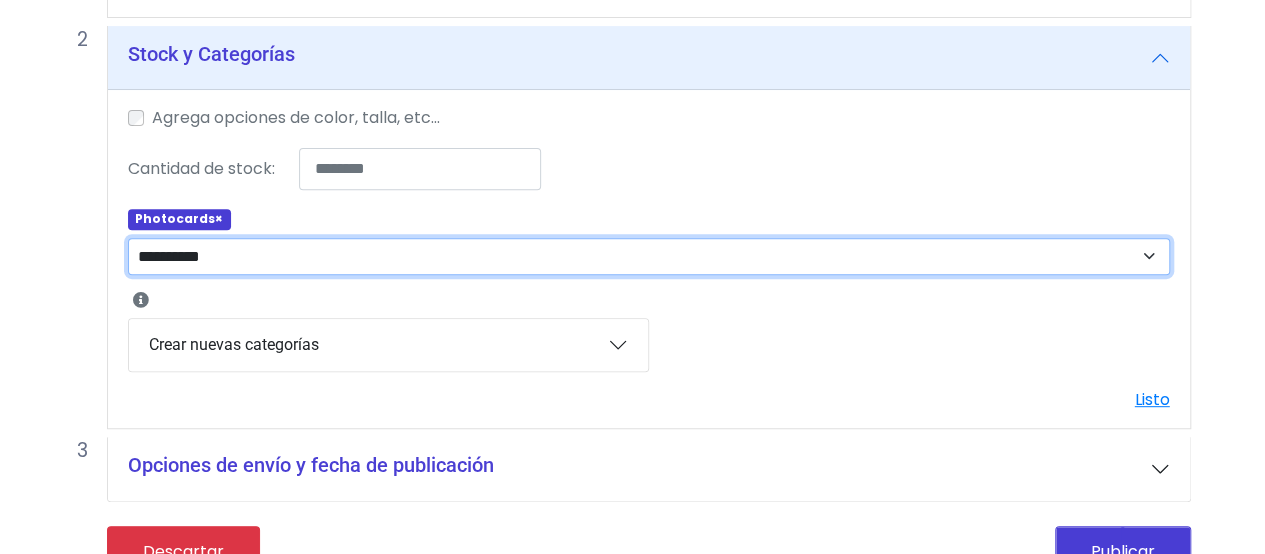 click on "**********" at bounding box center (649, 256) 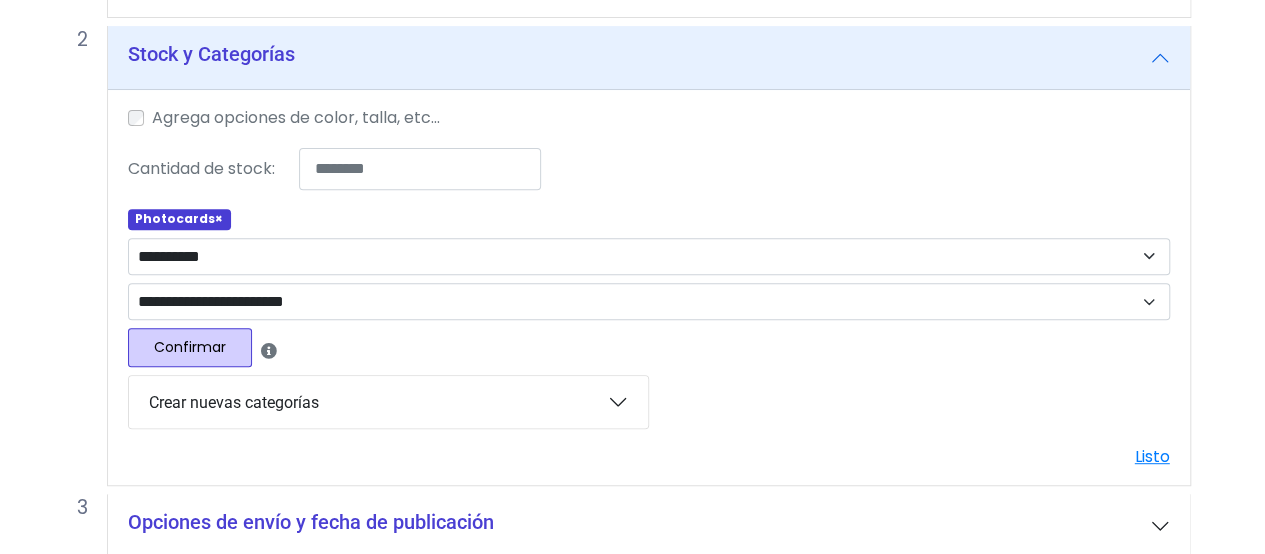 click on "Confirmar" at bounding box center (190, 347) 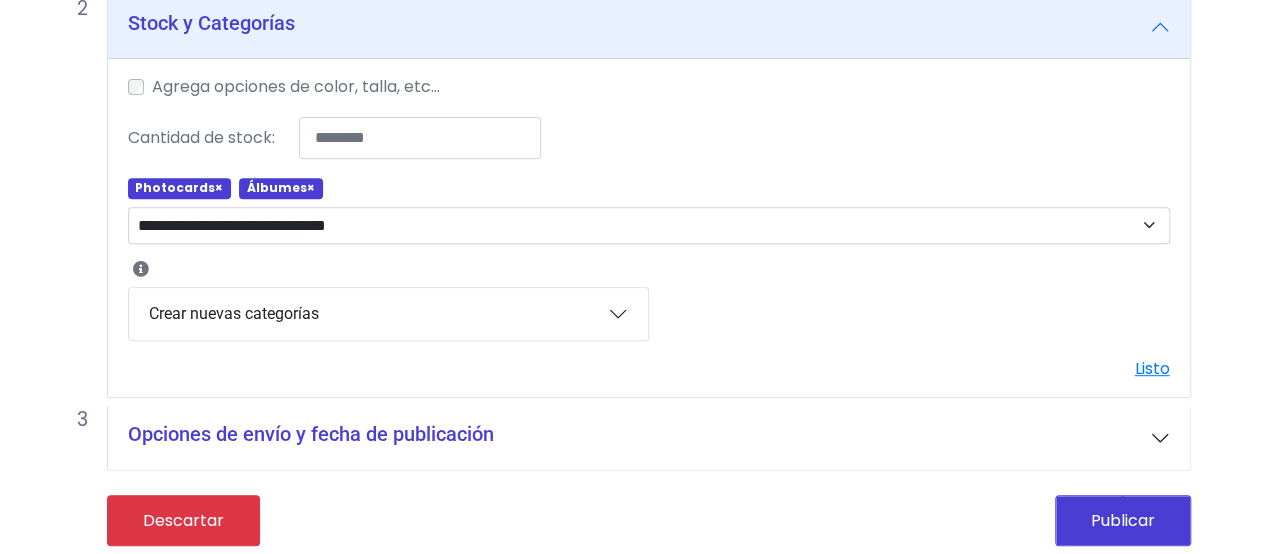 scroll, scrollTop: 340, scrollLeft: 0, axis: vertical 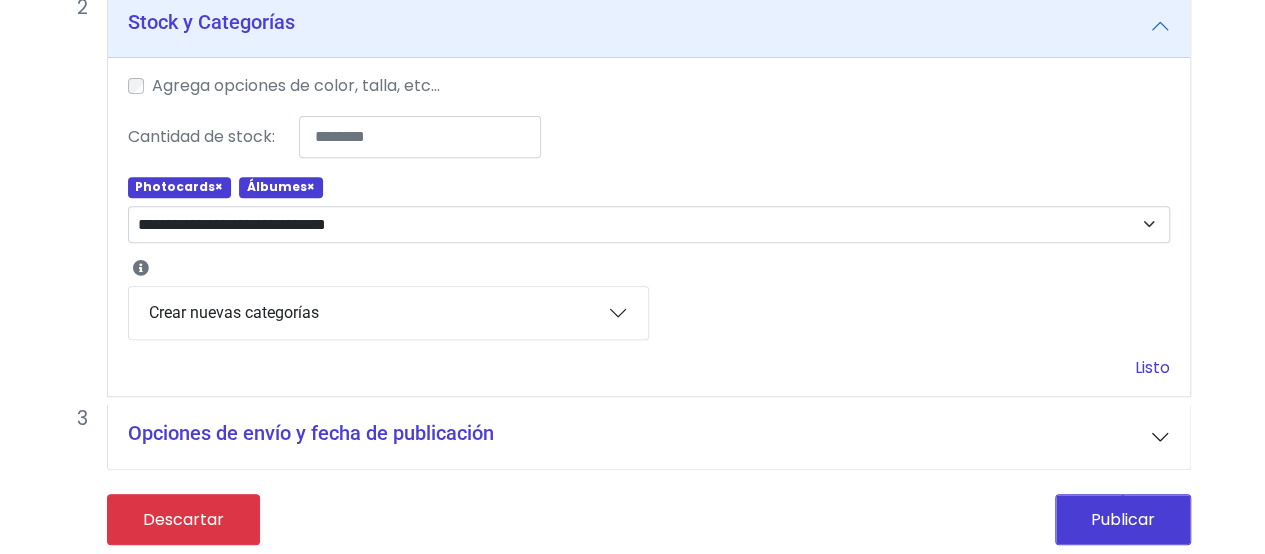click on "Listo" at bounding box center (1152, 367) 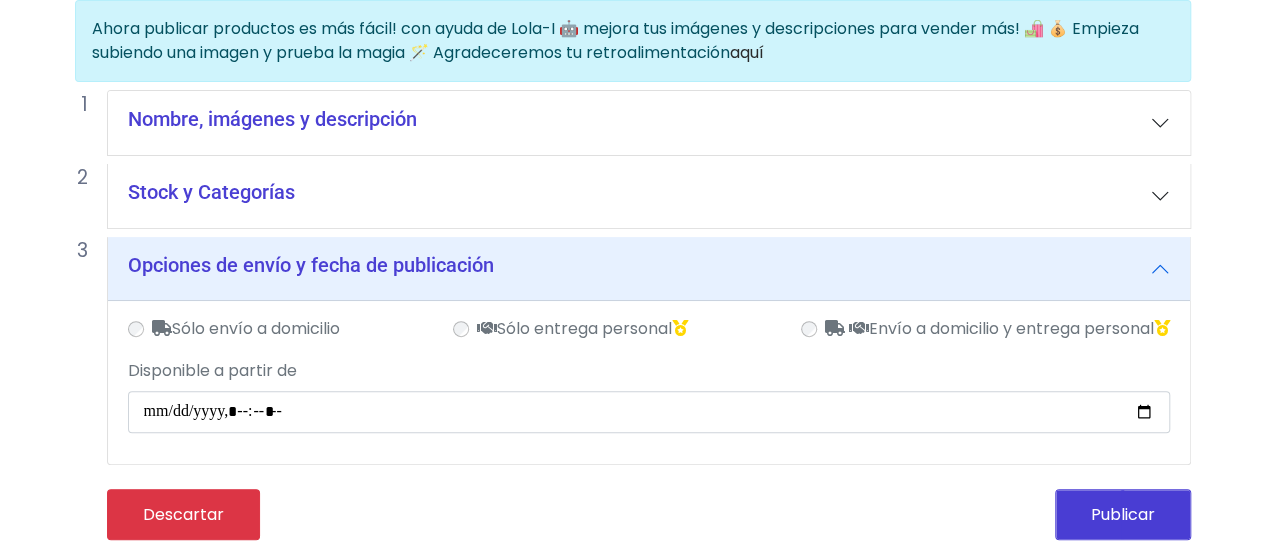 scroll, scrollTop: 169, scrollLeft: 0, axis: vertical 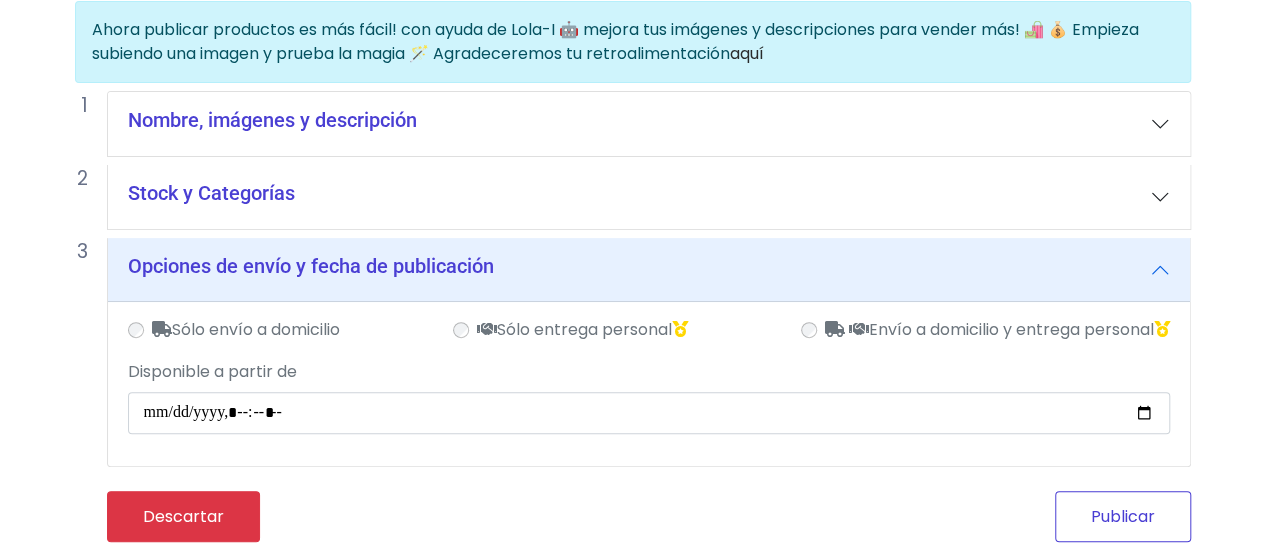click on "Publicar" at bounding box center [1123, 516] 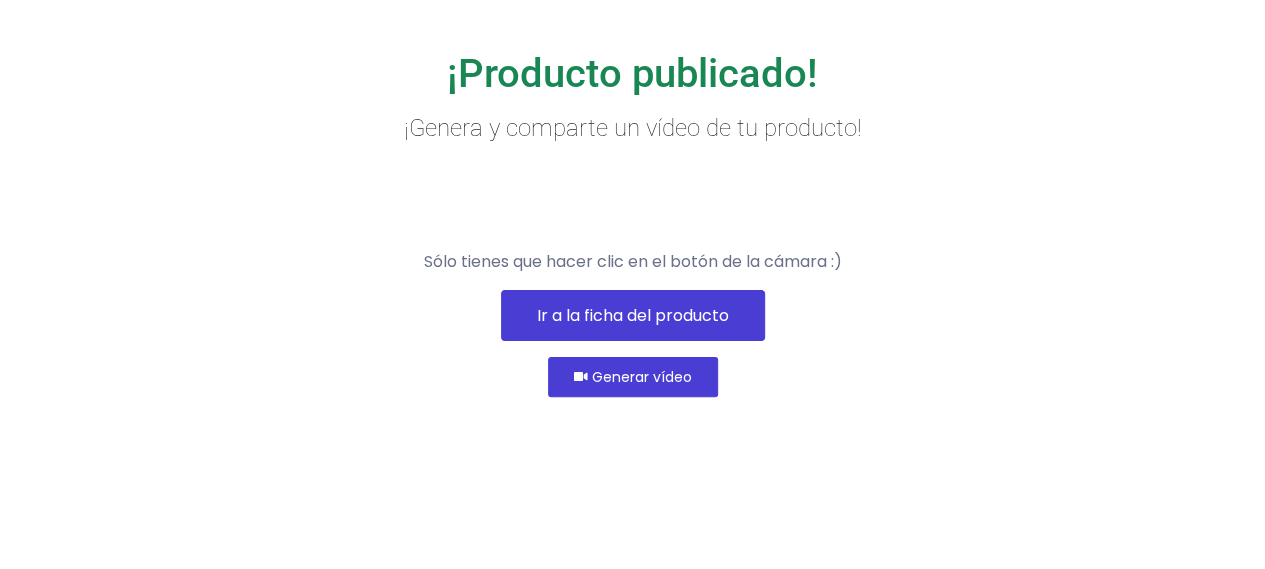 scroll, scrollTop: 134, scrollLeft: 0, axis: vertical 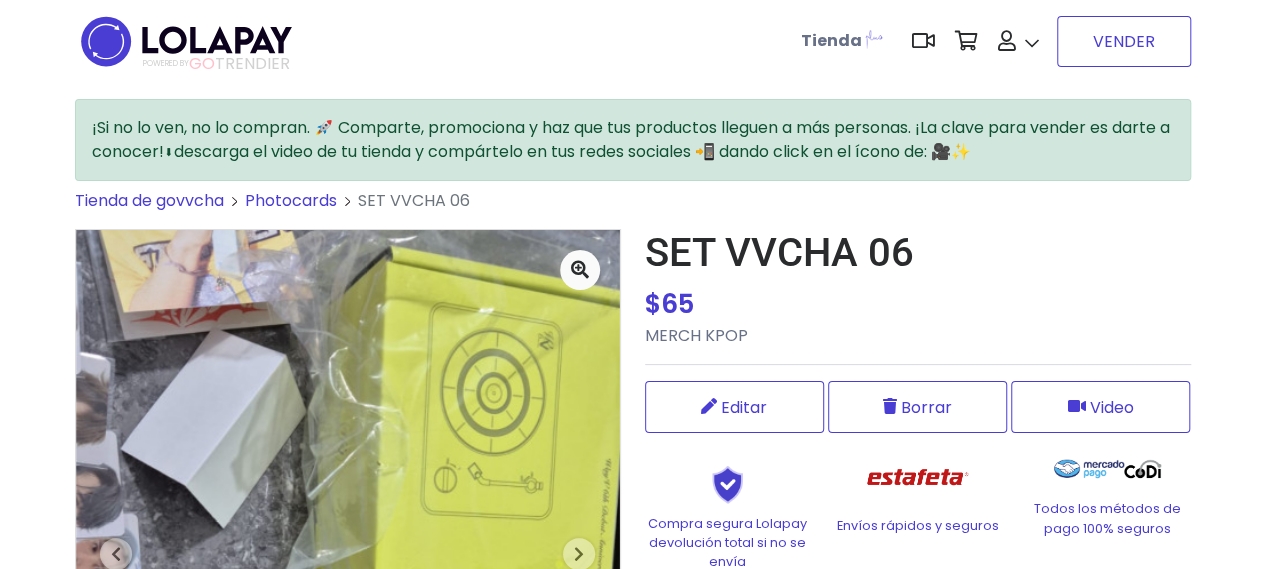 click on "VENDER" at bounding box center [1124, 41] 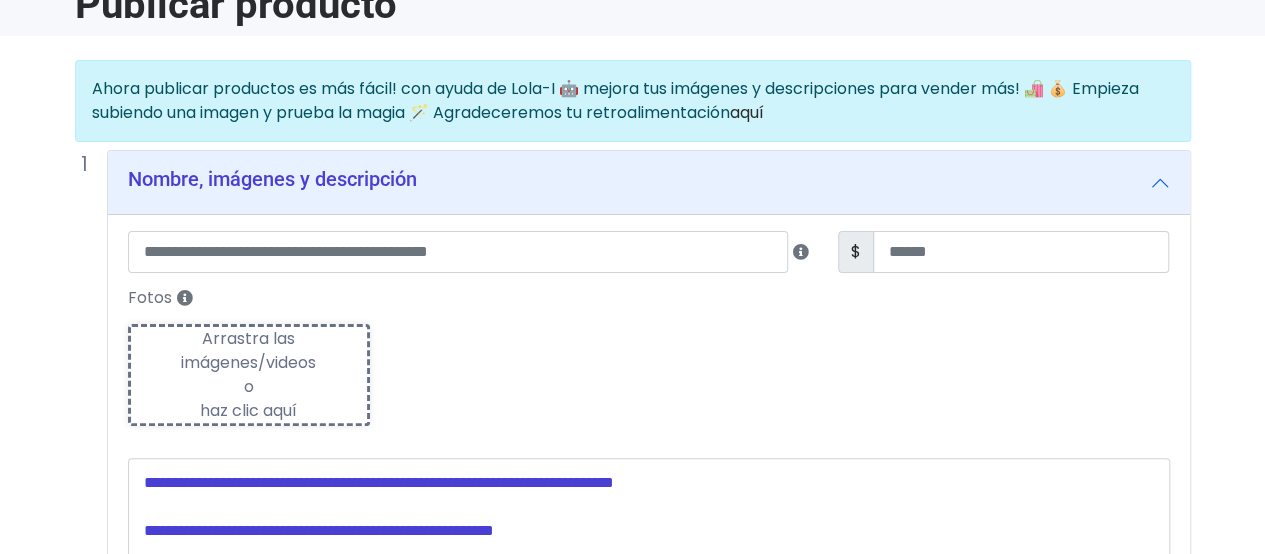 scroll, scrollTop: 200, scrollLeft: 0, axis: vertical 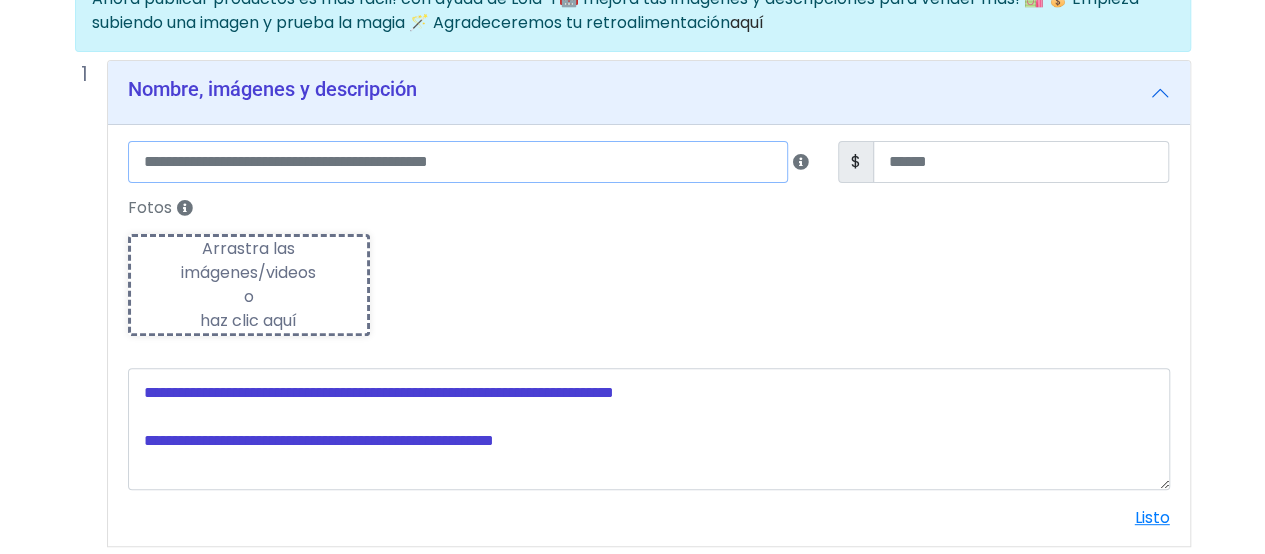 click at bounding box center [458, 162] 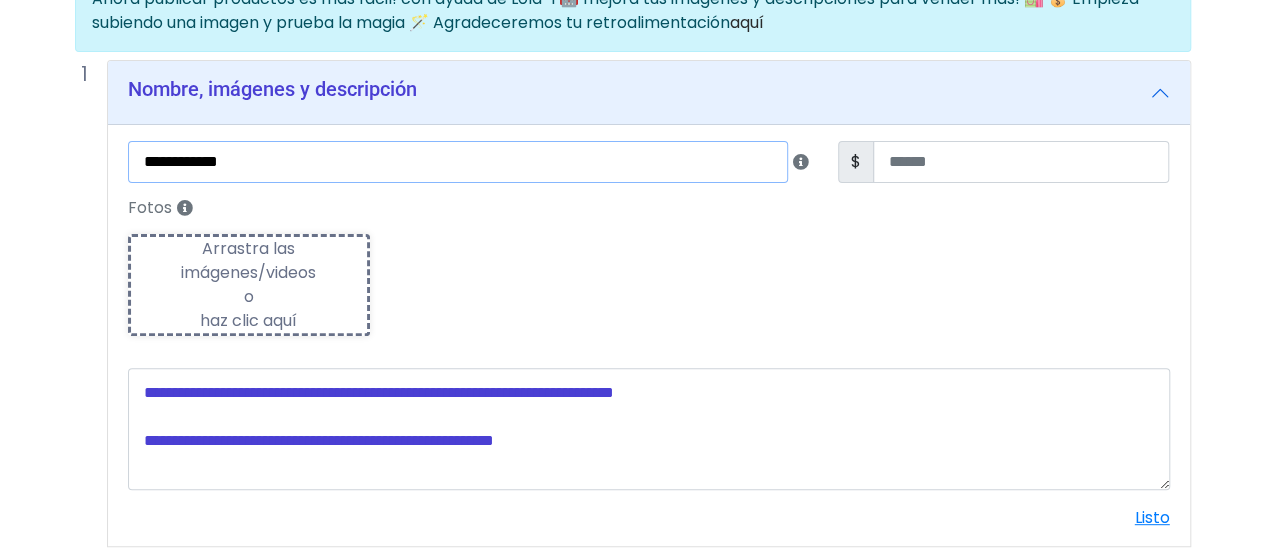 type on "**********" 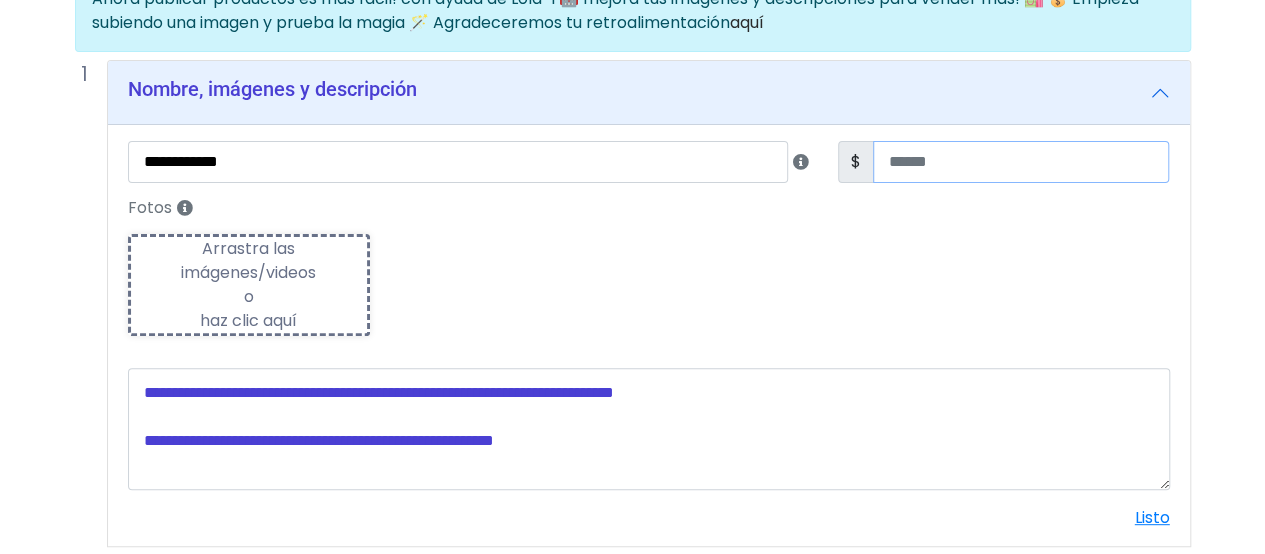 click at bounding box center [1021, 162] 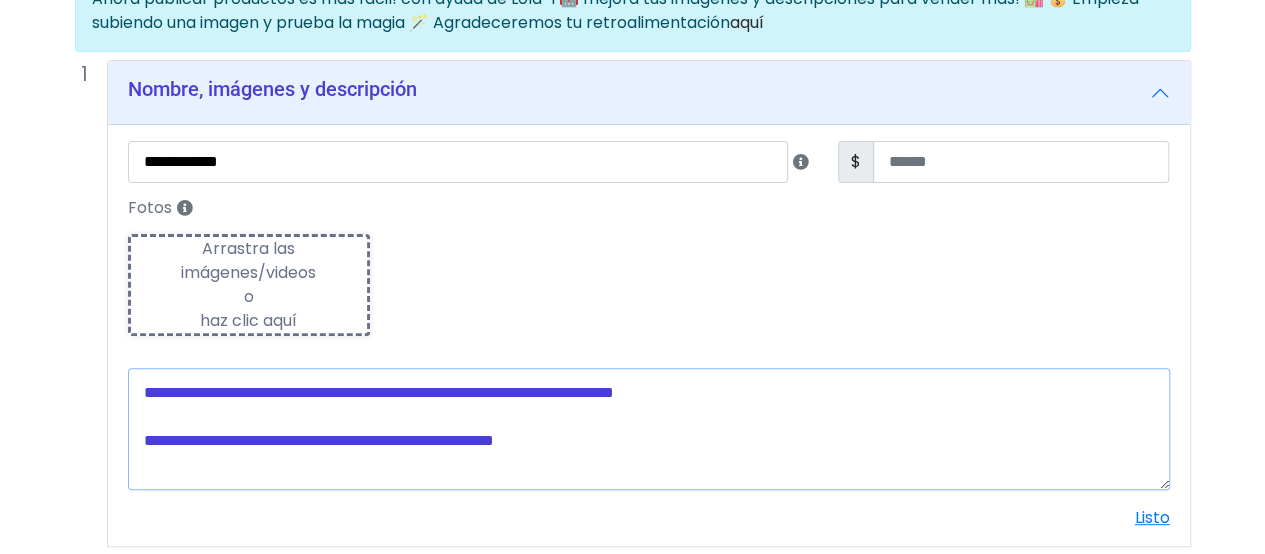click at bounding box center (649, 429) 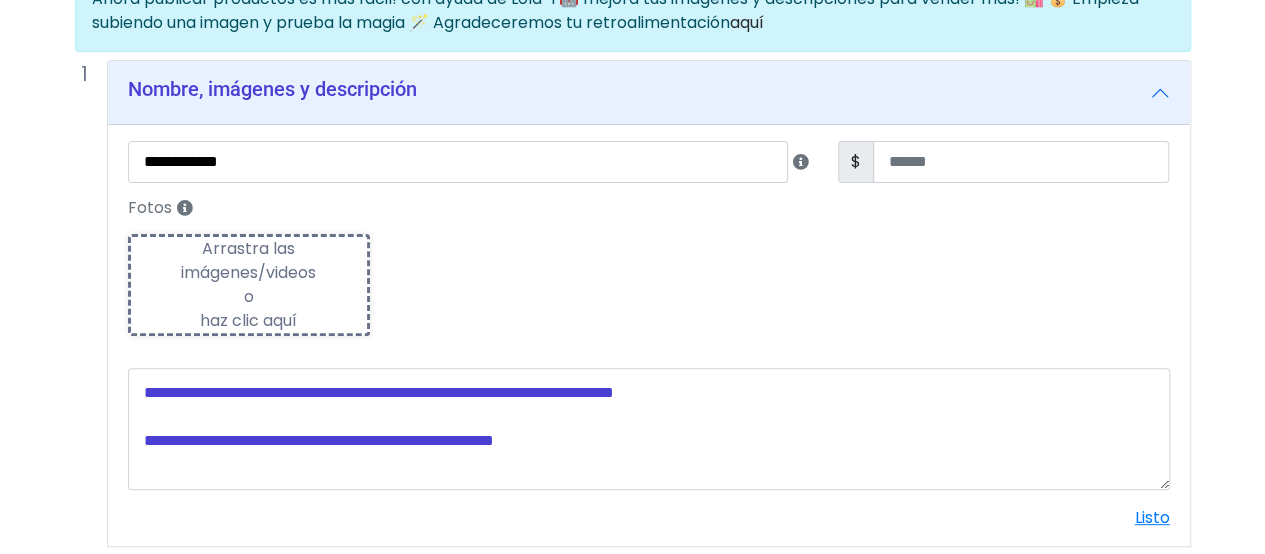 click on "Arrastra las
imágenes/videos
o
haz clic aquí" at bounding box center (249, 285) 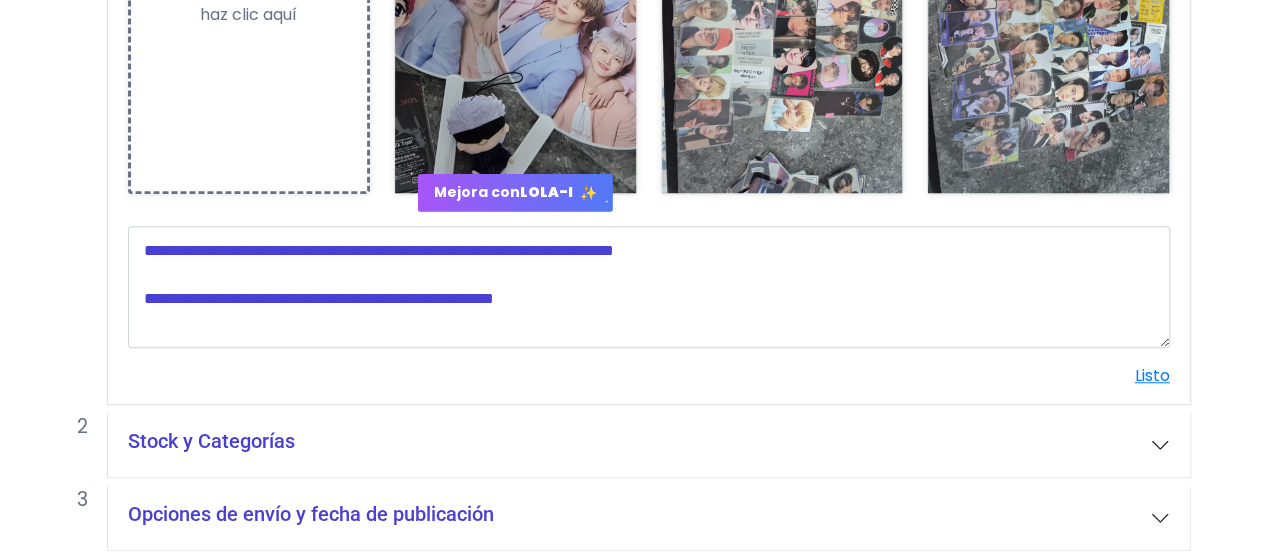 scroll, scrollTop: 752, scrollLeft: 0, axis: vertical 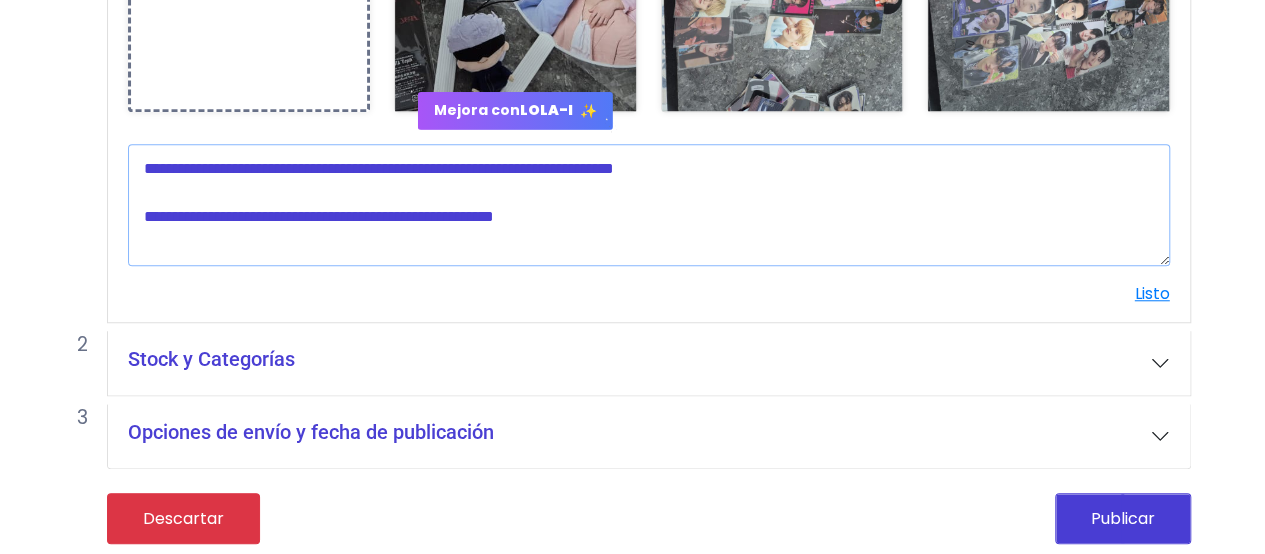 click at bounding box center [649, 205] 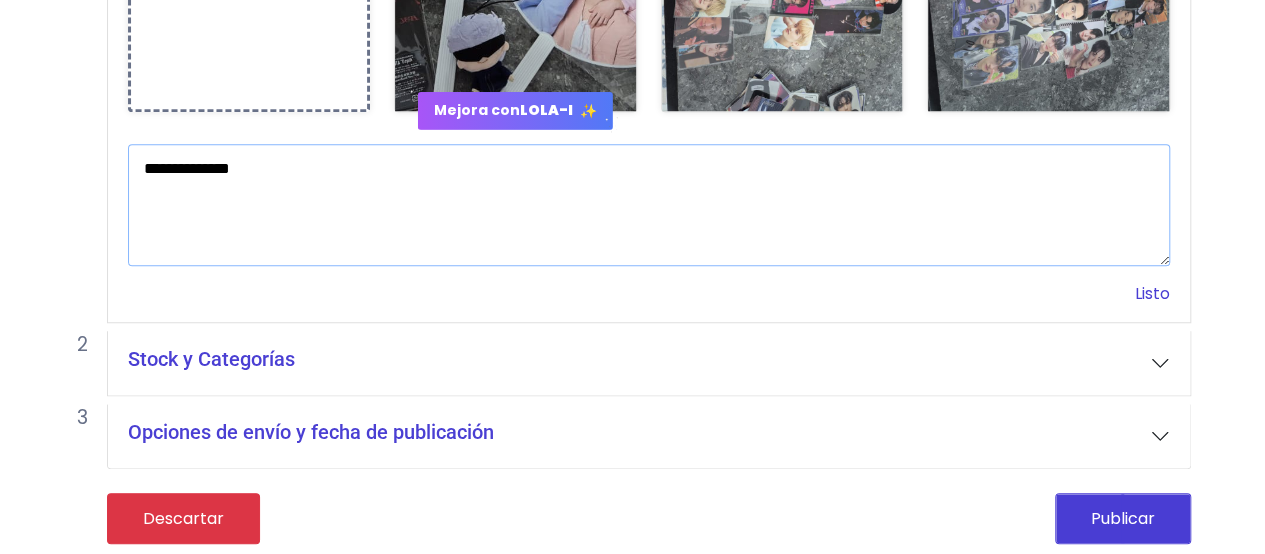 type on "**********" 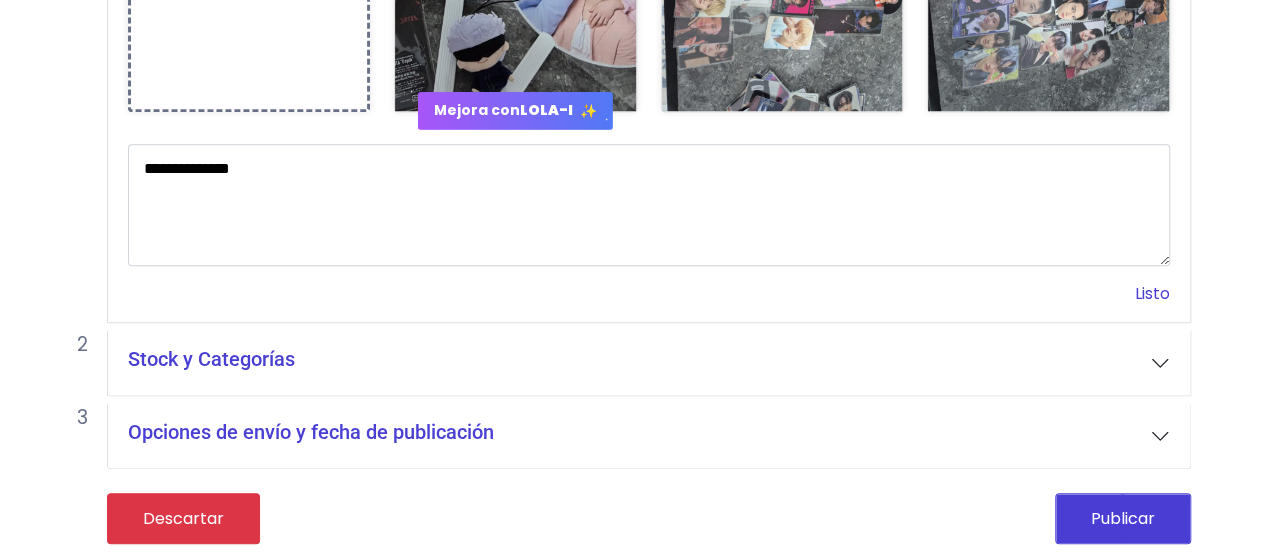 click on "Listo" at bounding box center (1152, 293) 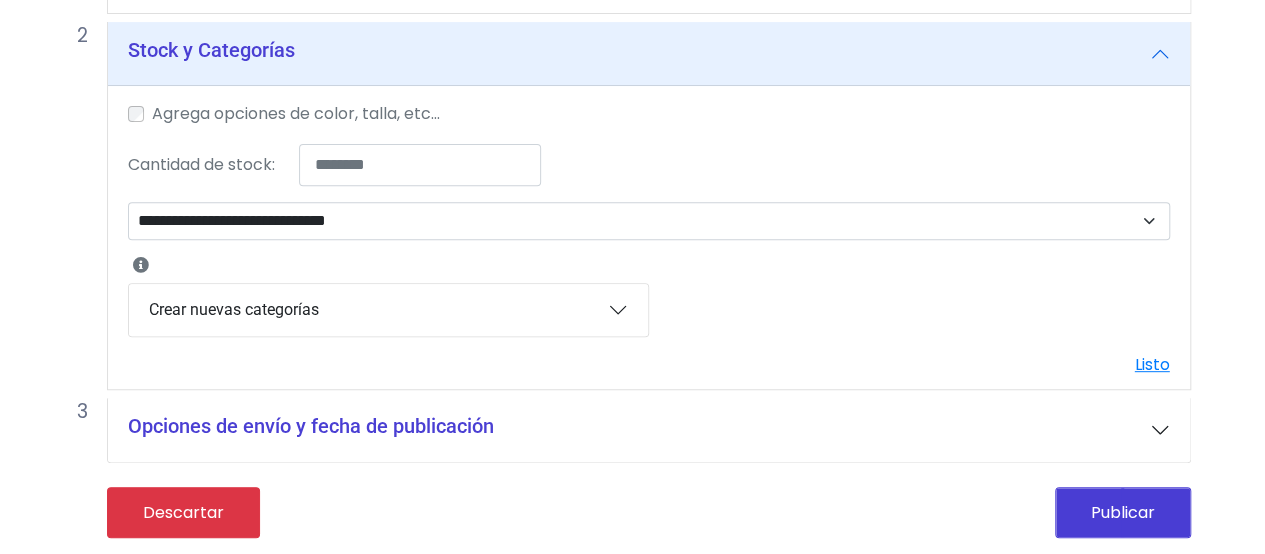 scroll, scrollTop: 308, scrollLeft: 0, axis: vertical 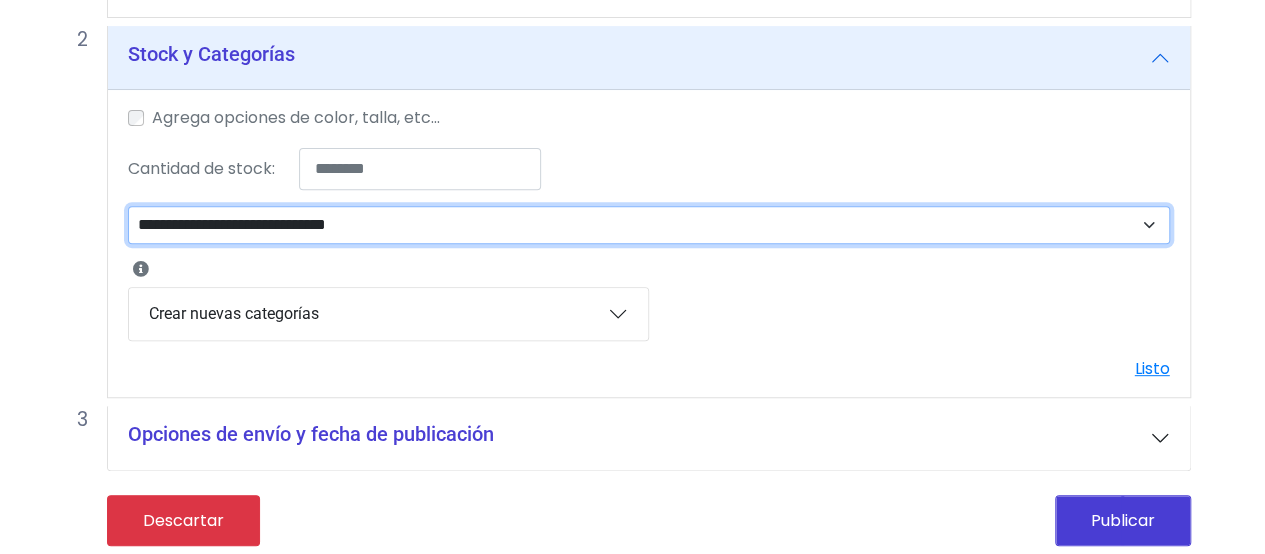 click on "**********" at bounding box center (649, 224) 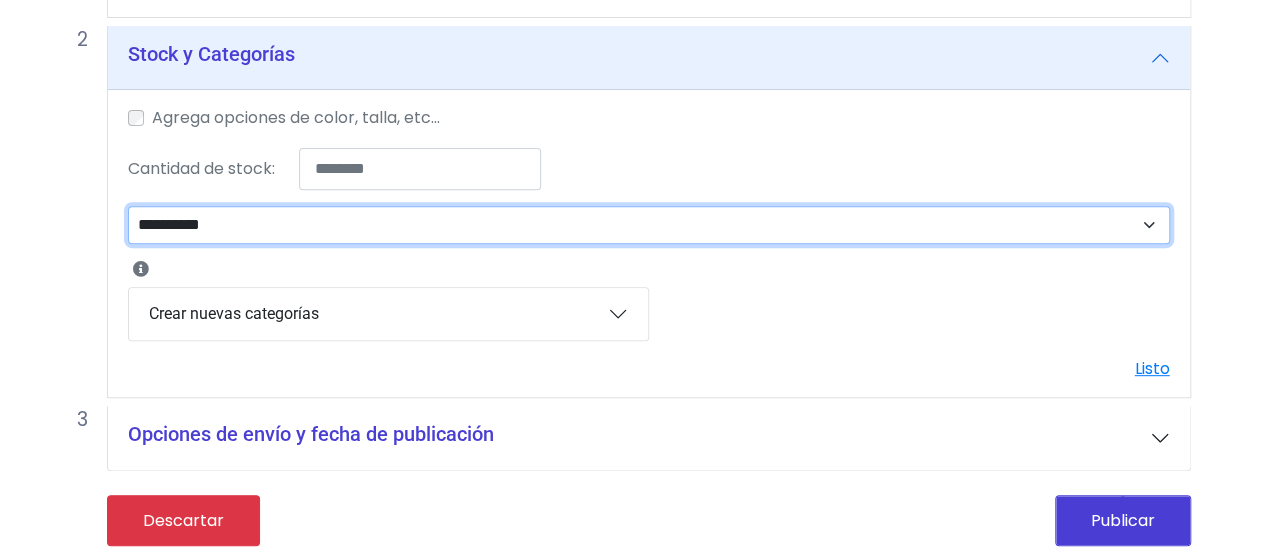 click on "**********" at bounding box center (649, 224) 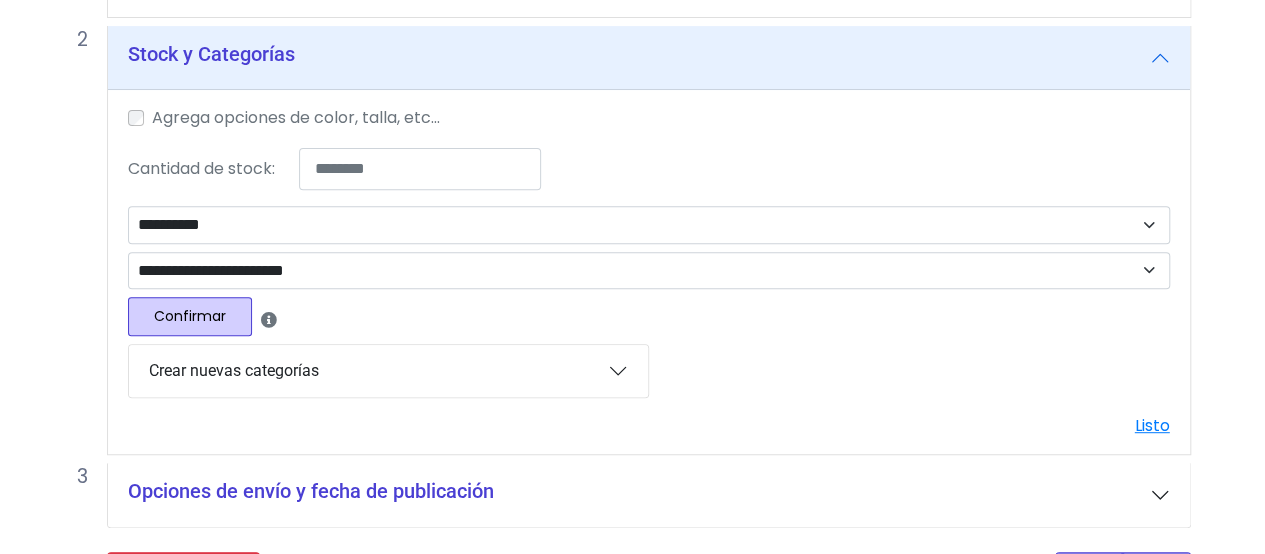 click on "Confirmar" at bounding box center (190, 316) 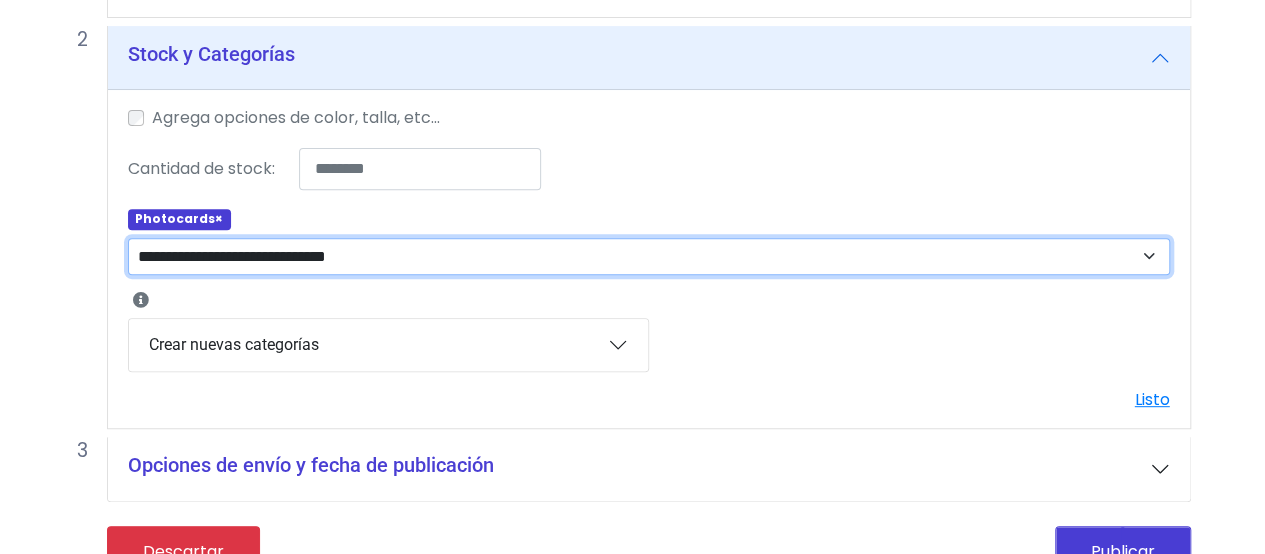 click on "**********" at bounding box center [649, 256] 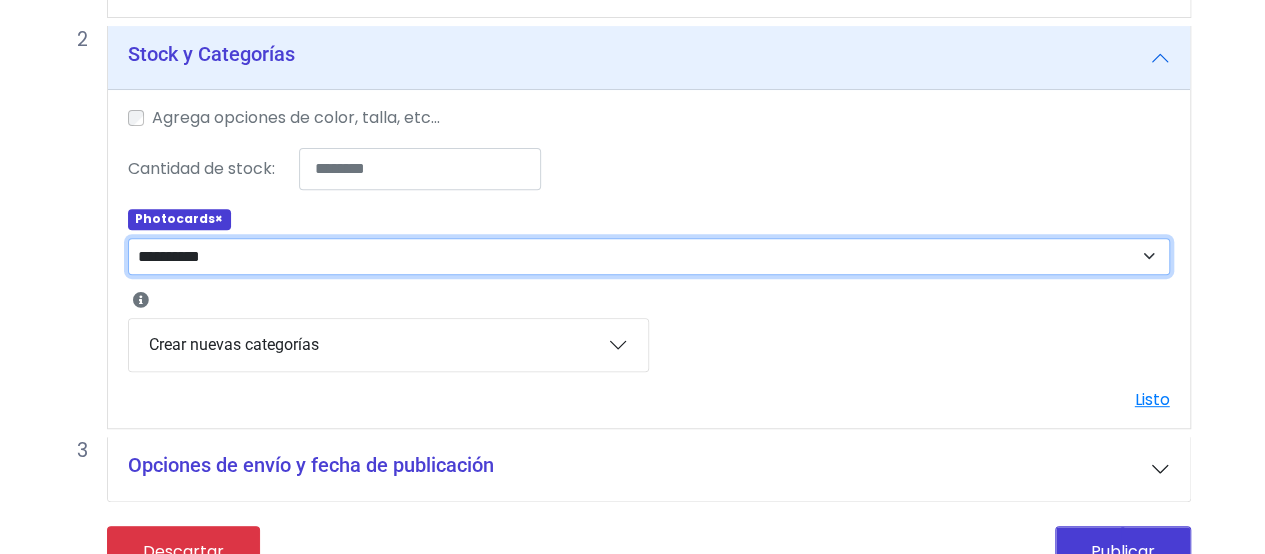 click on "**********" at bounding box center (649, 256) 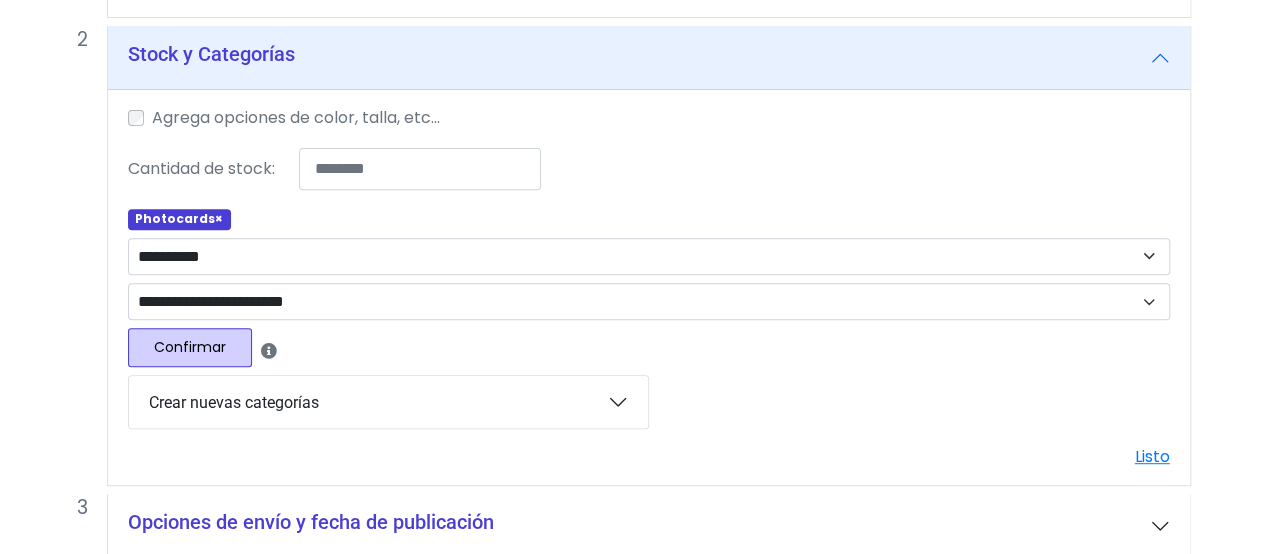 click on "**********" at bounding box center [649, 290] 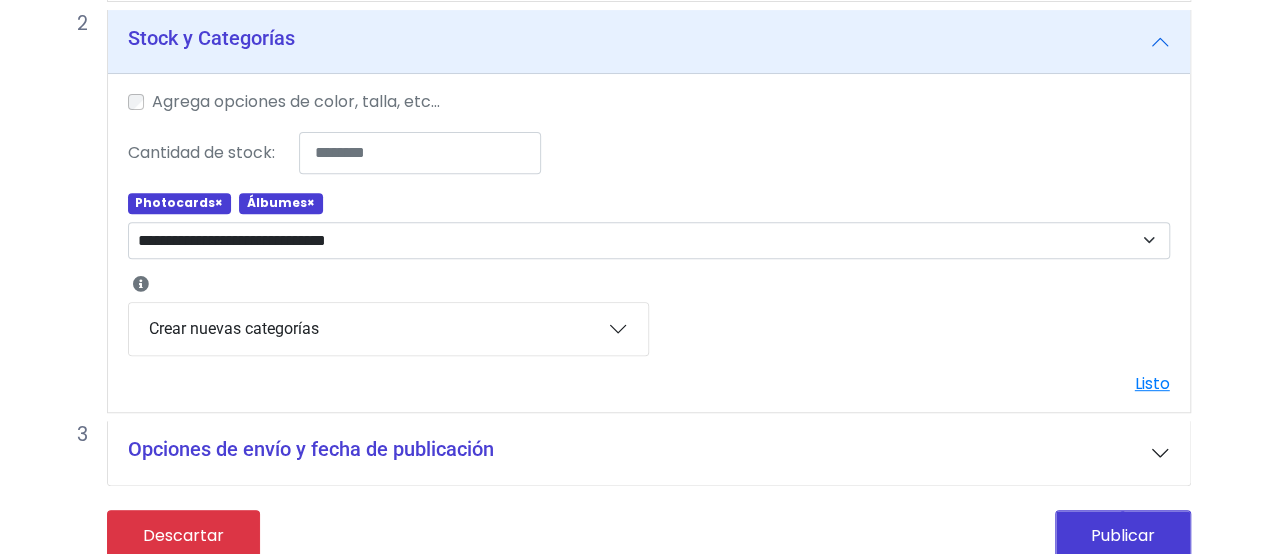 scroll, scrollTop: 340, scrollLeft: 0, axis: vertical 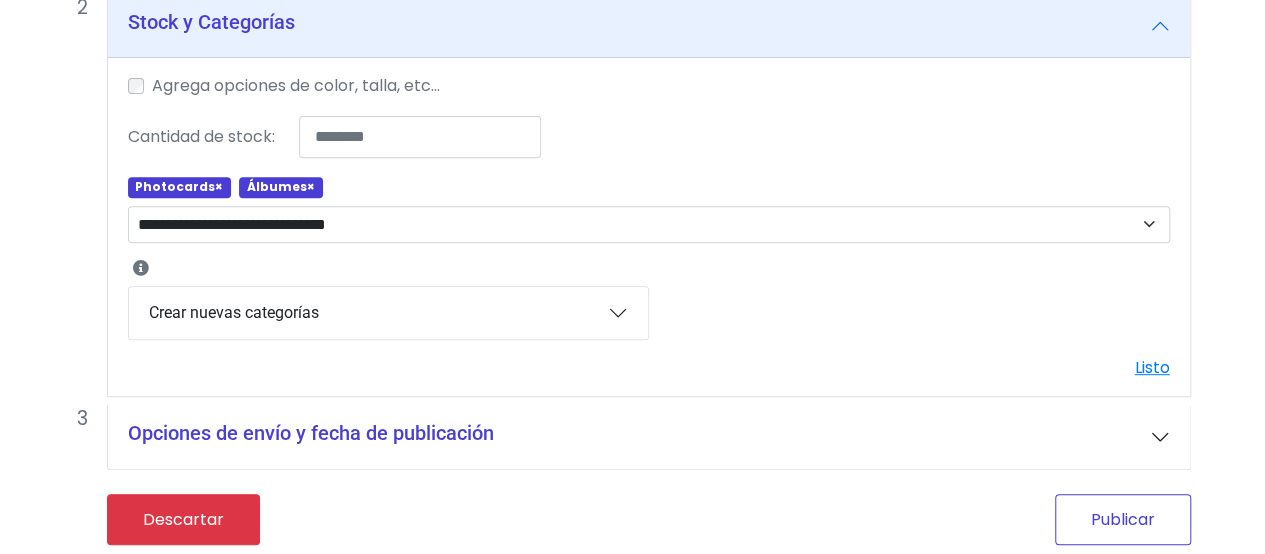 click on "Publicar" at bounding box center [1123, 519] 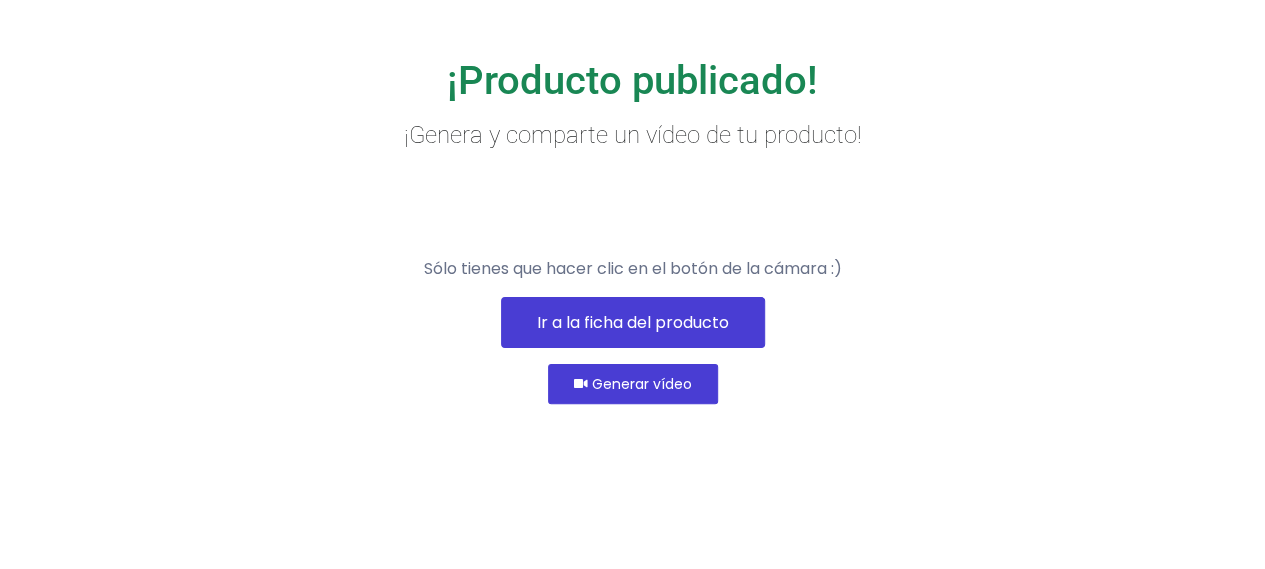 scroll, scrollTop: 134, scrollLeft: 0, axis: vertical 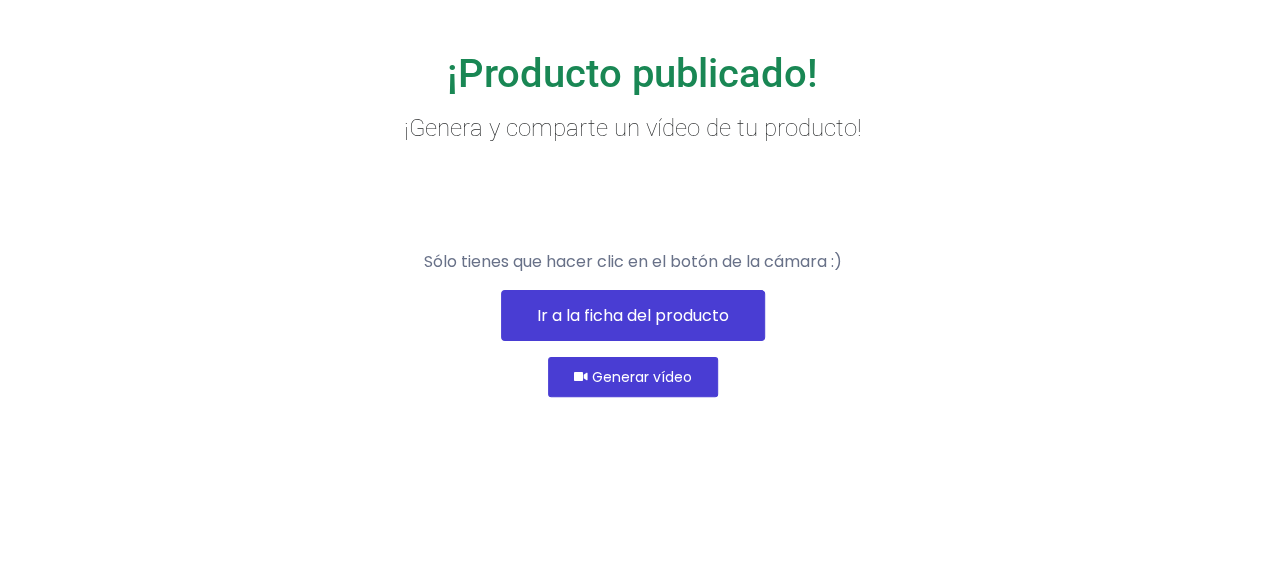 click on "Ir a la ficha del producto" at bounding box center [633, 315] 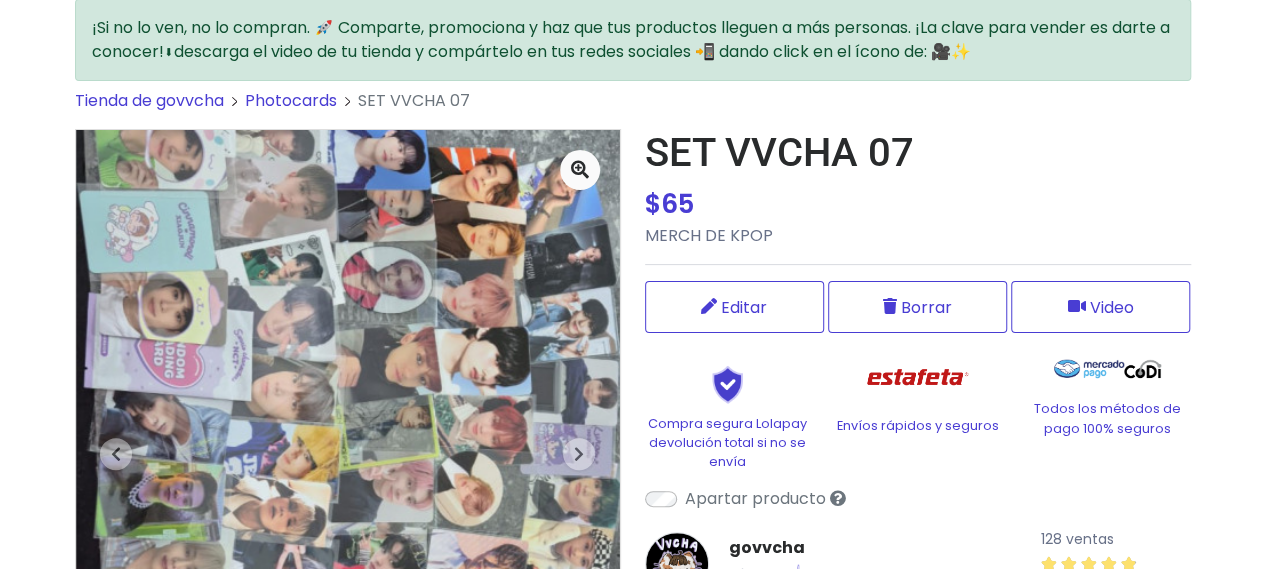 scroll, scrollTop: 0, scrollLeft: 0, axis: both 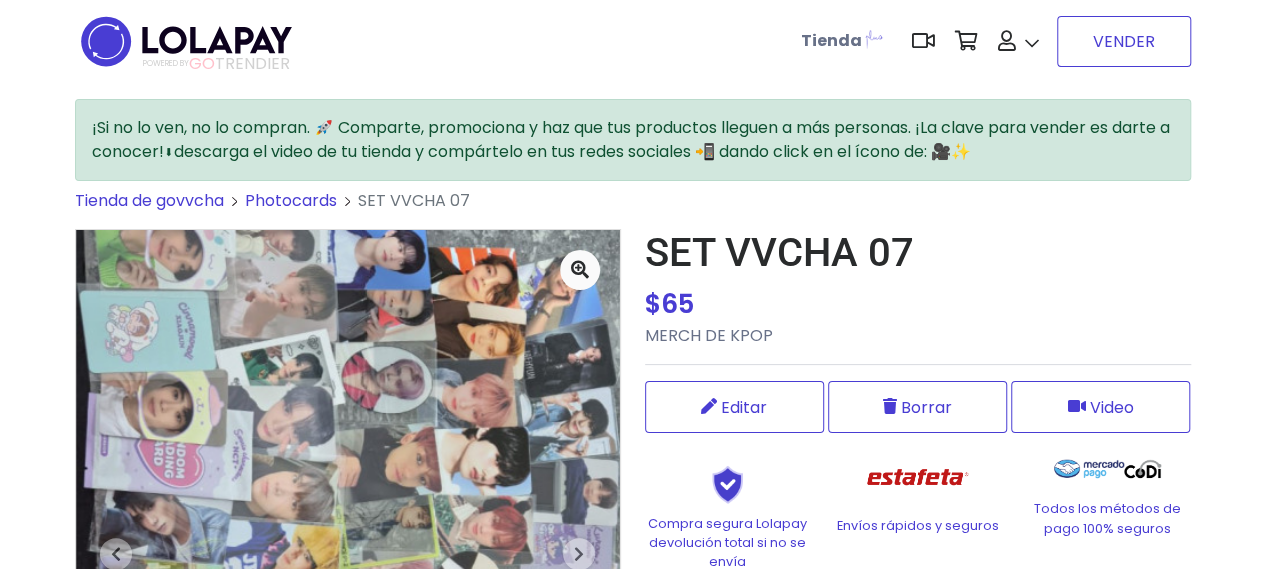 click on "VENDER" at bounding box center [1124, 41] 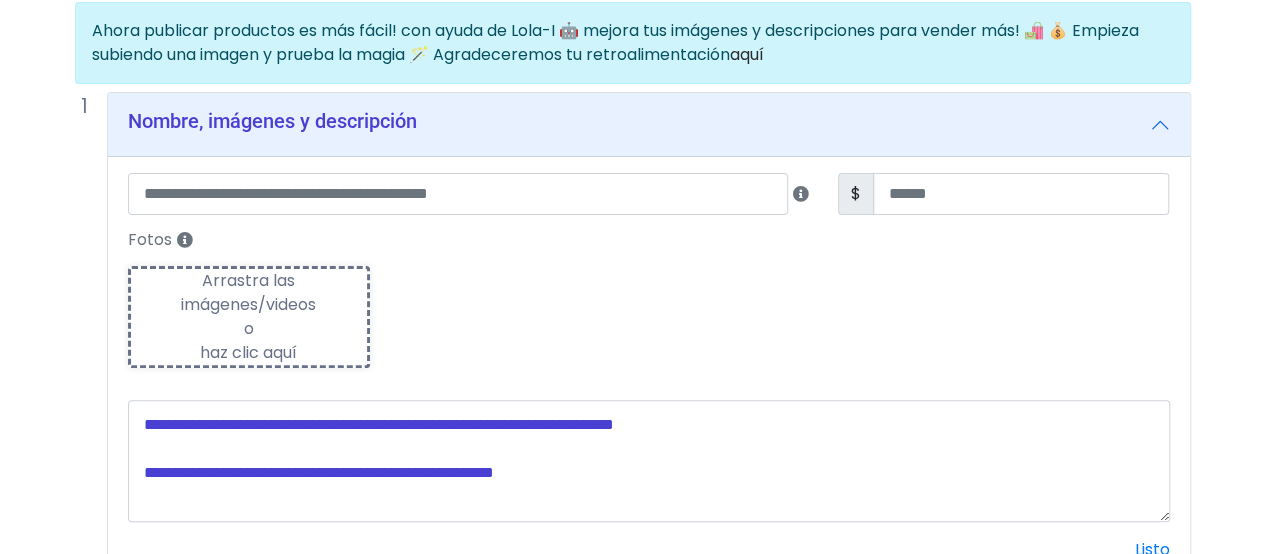 scroll, scrollTop: 200, scrollLeft: 0, axis: vertical 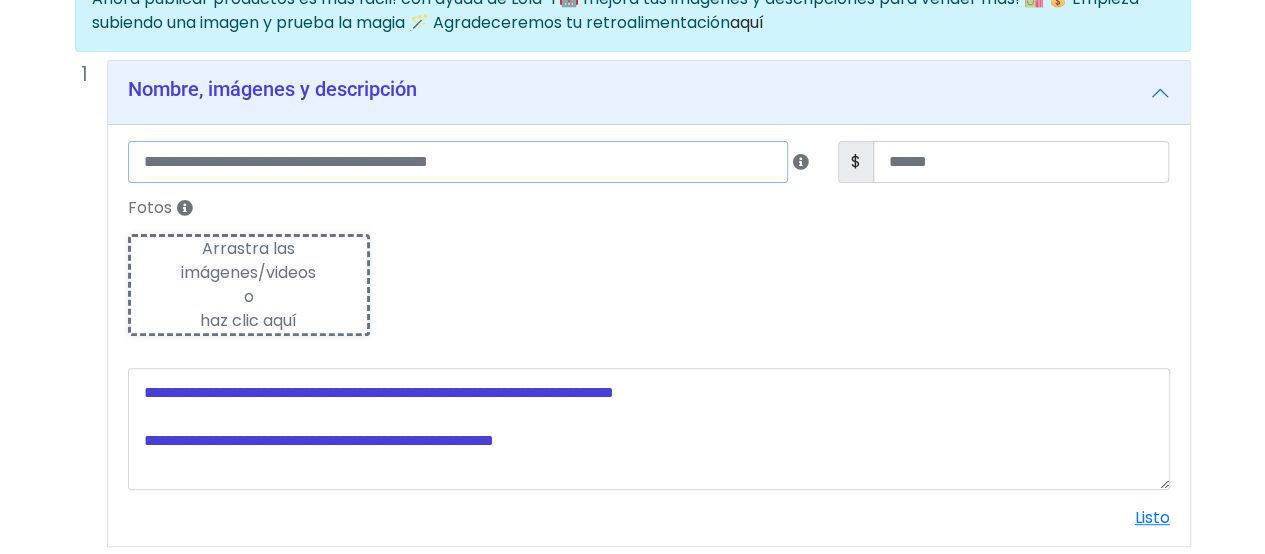 click at bounding box center [458, 162] 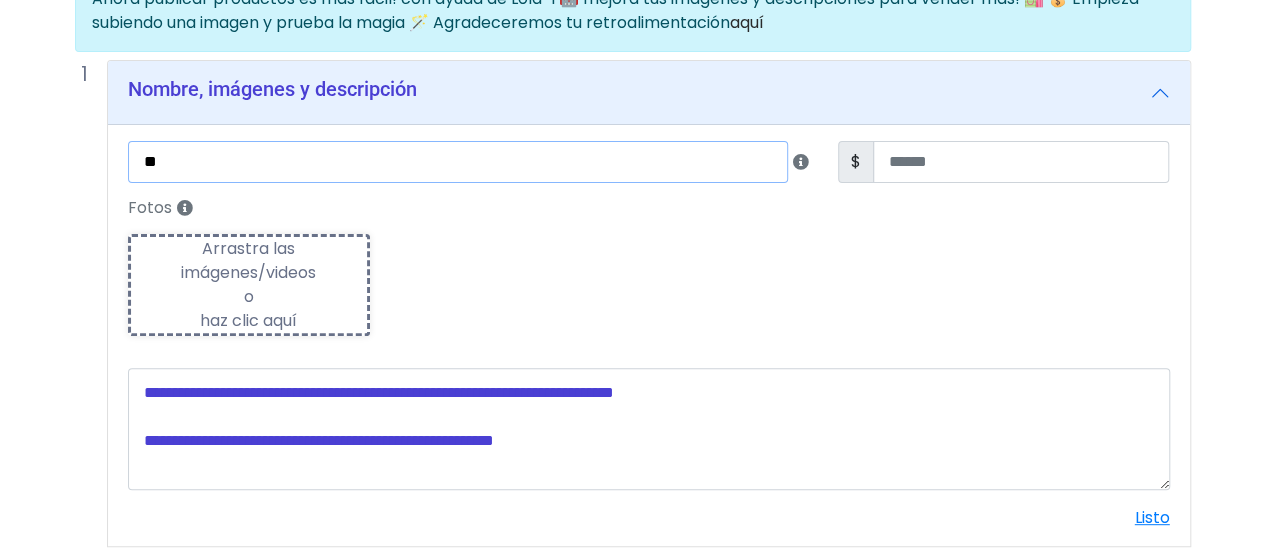 type on "*" 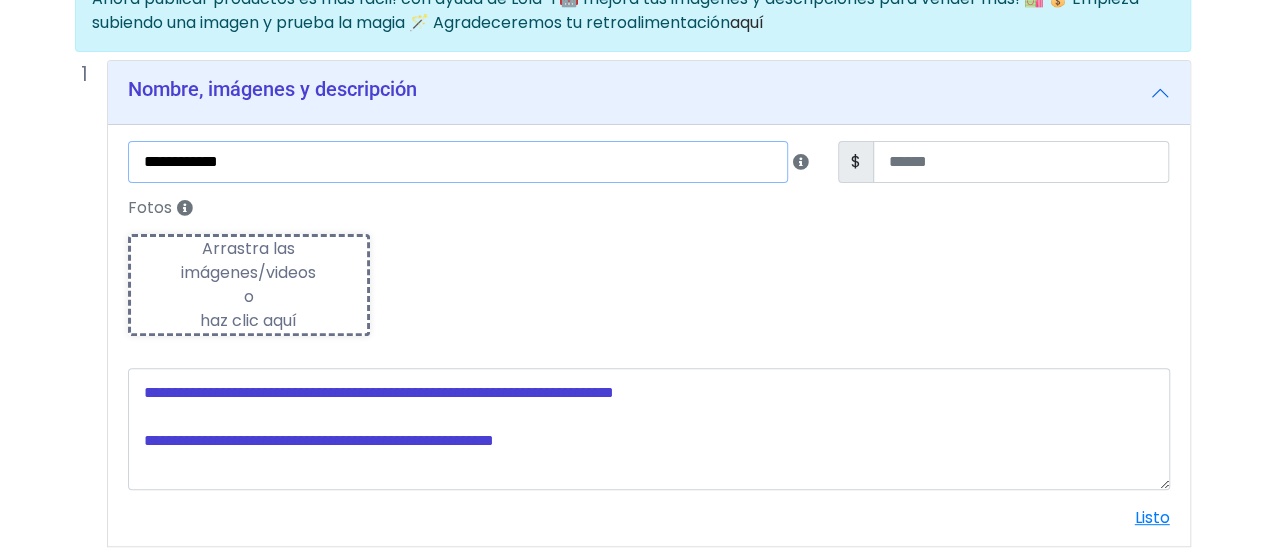 type on "**********" 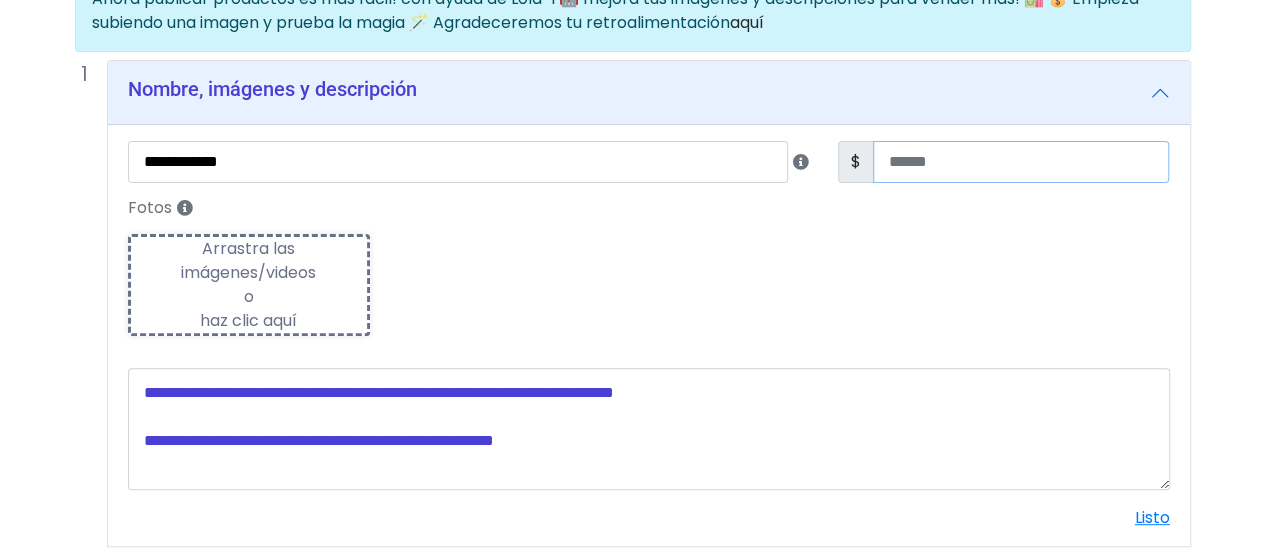 type on "*" 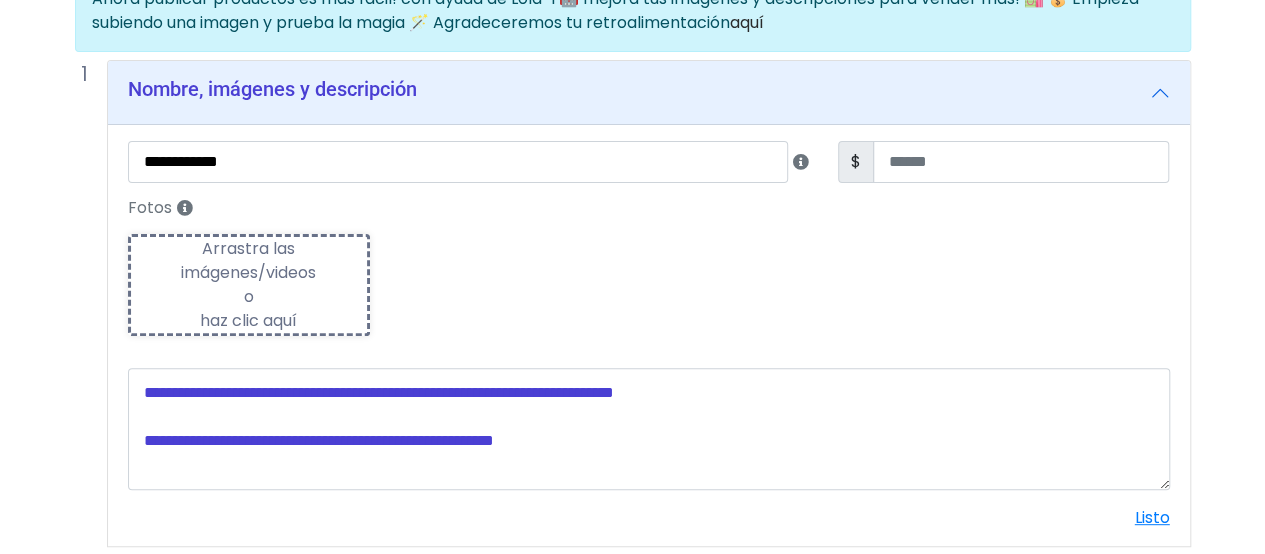 click on "Arrastra las
imágenes/videos
o
haz clic aquí" at bounding box center [249, 285] 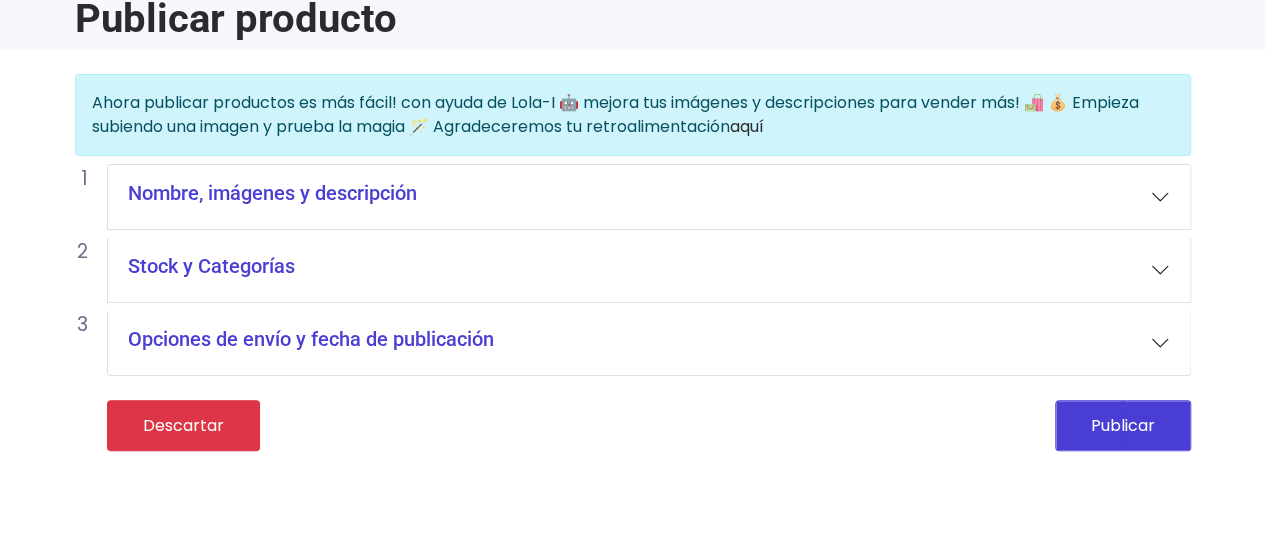 scroll, scrollTop: 96, scrollLeft: 0, axis: vertical 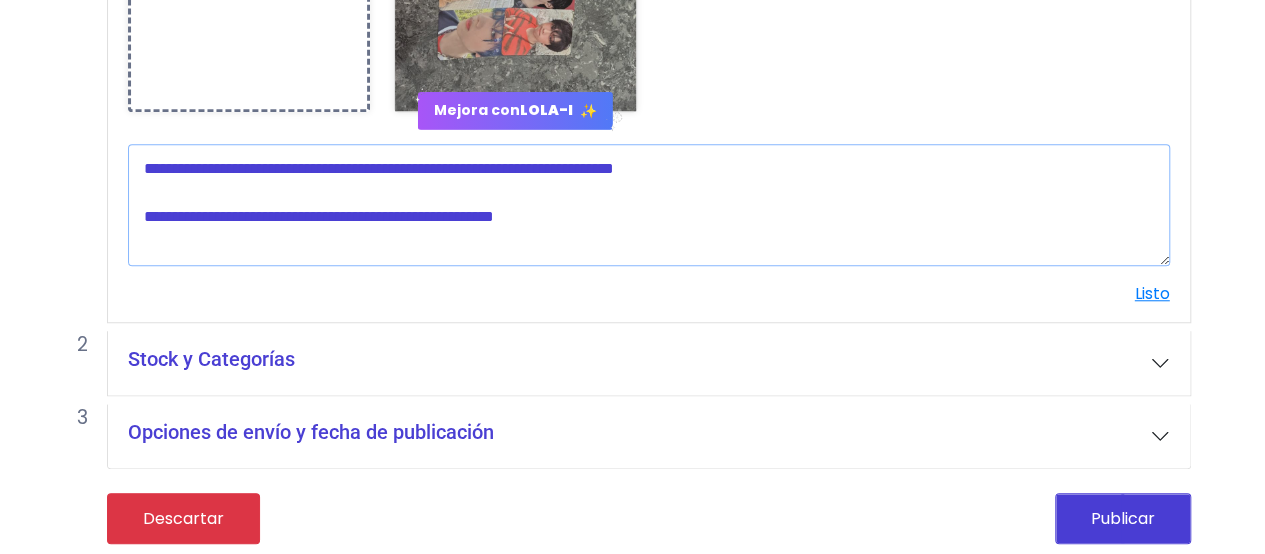 click at bounding box center [649, 205] 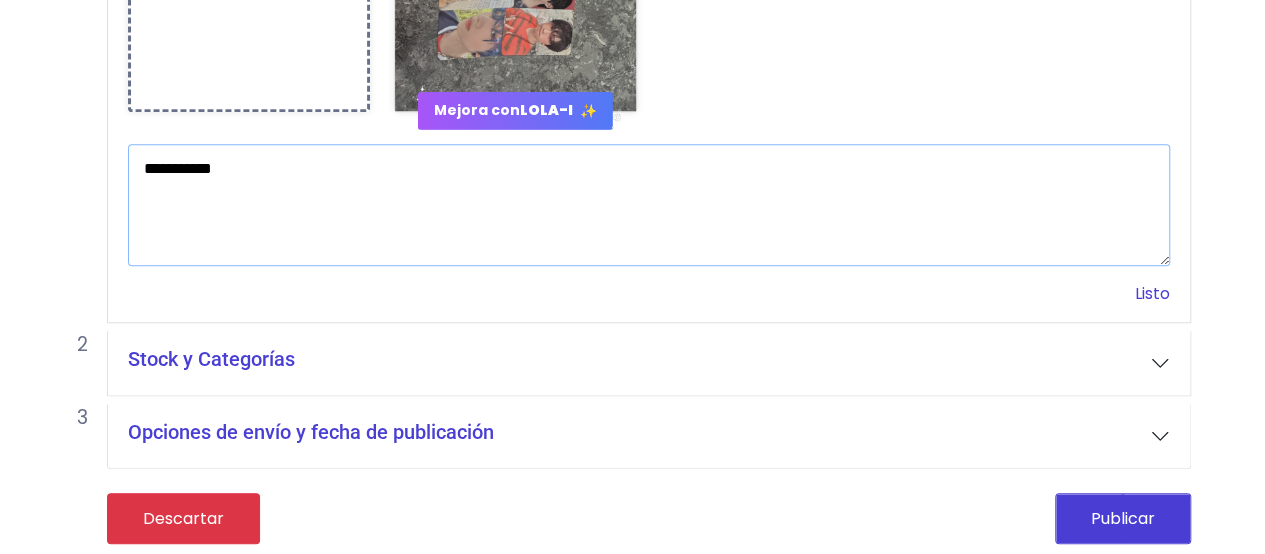 type on "**********" 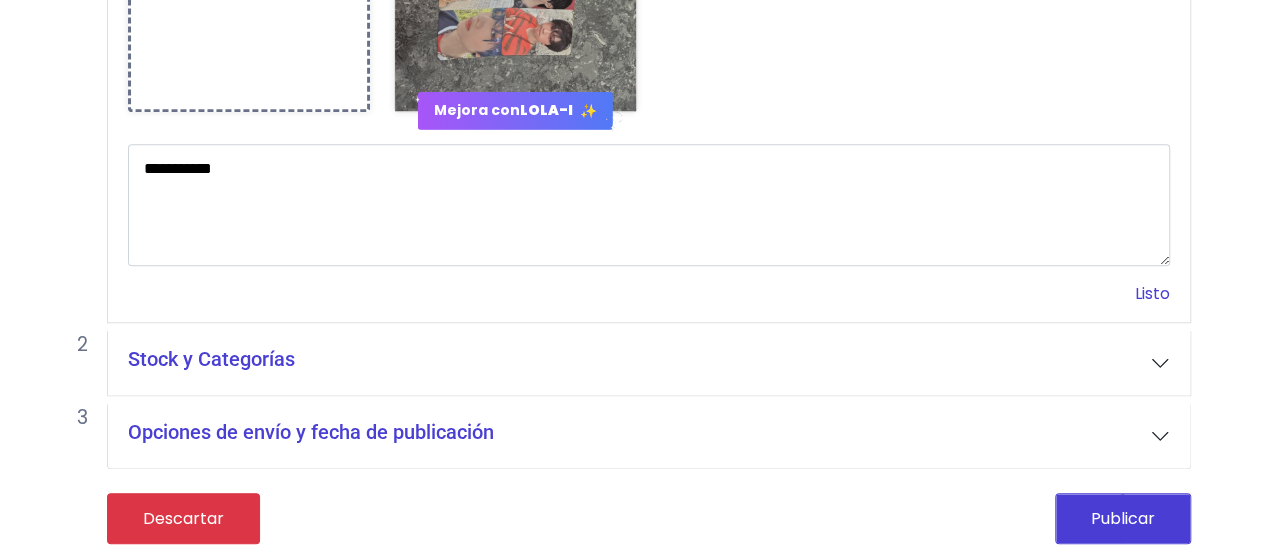 click on "Listo" at bounding box center (1152, 293) 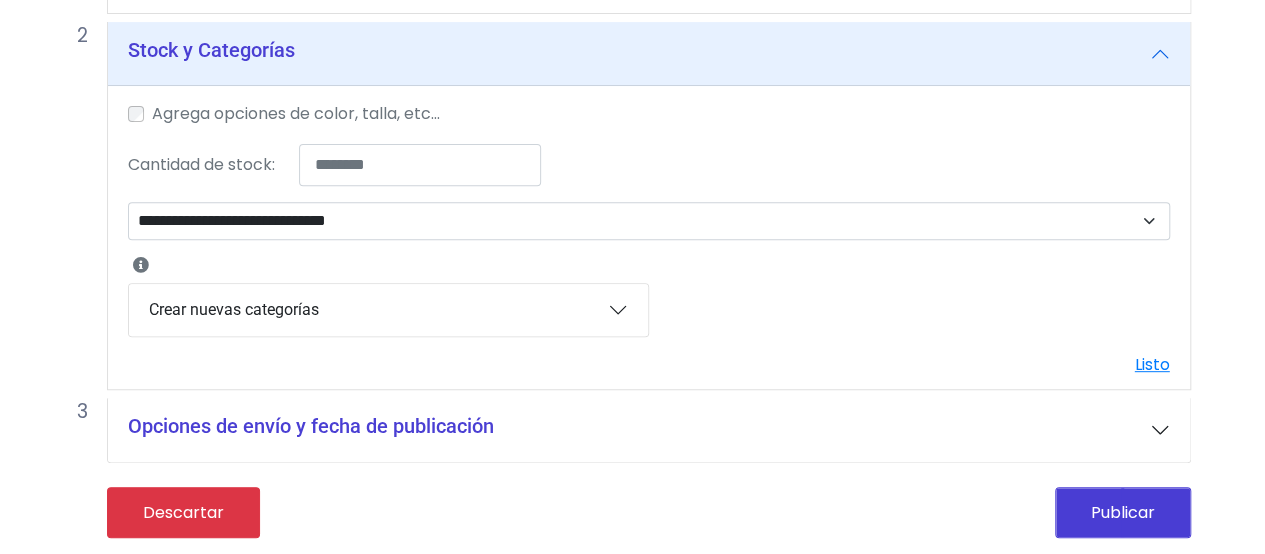 scroll, scrollTop: 308, scrollLeft: 0, axis: vertical 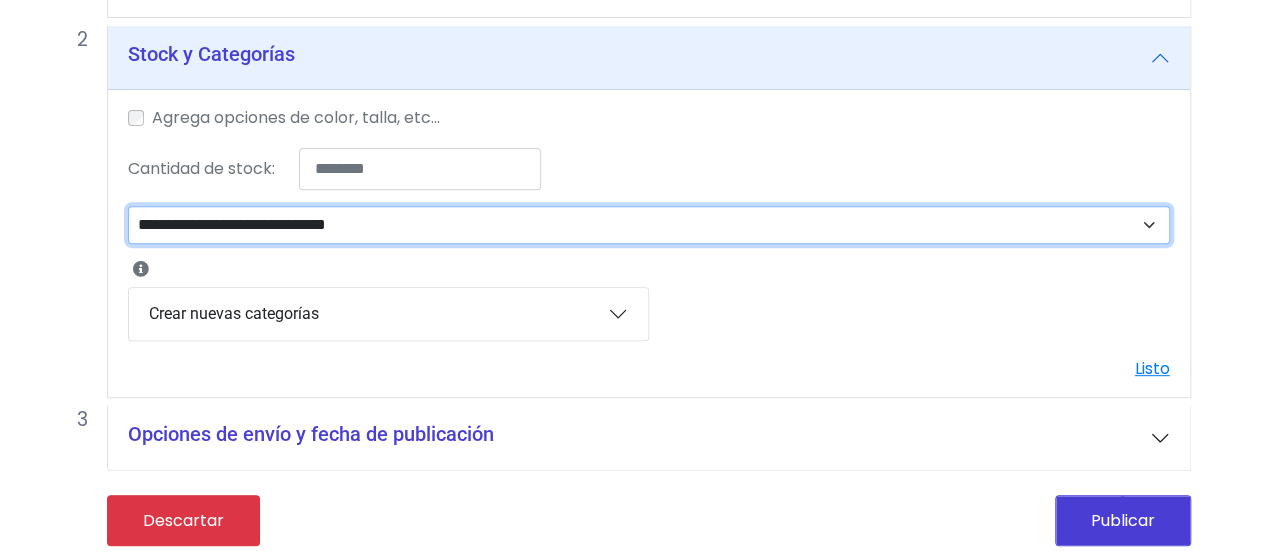 click on "**********" at bounding box center (649, 224) 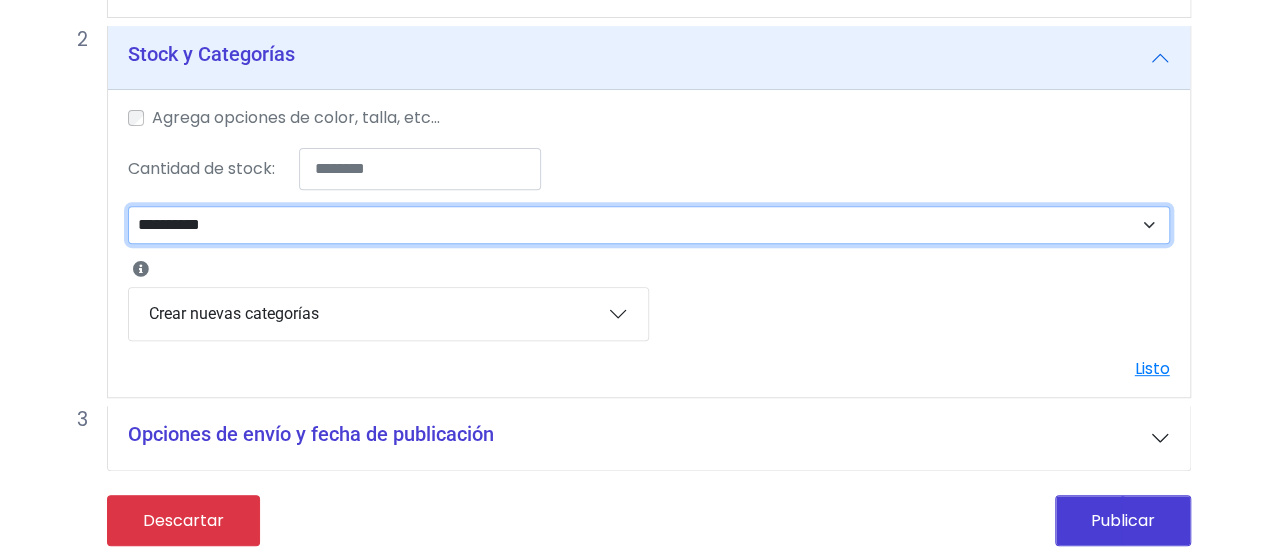 click on "**********" at bounding box center (649, 224) 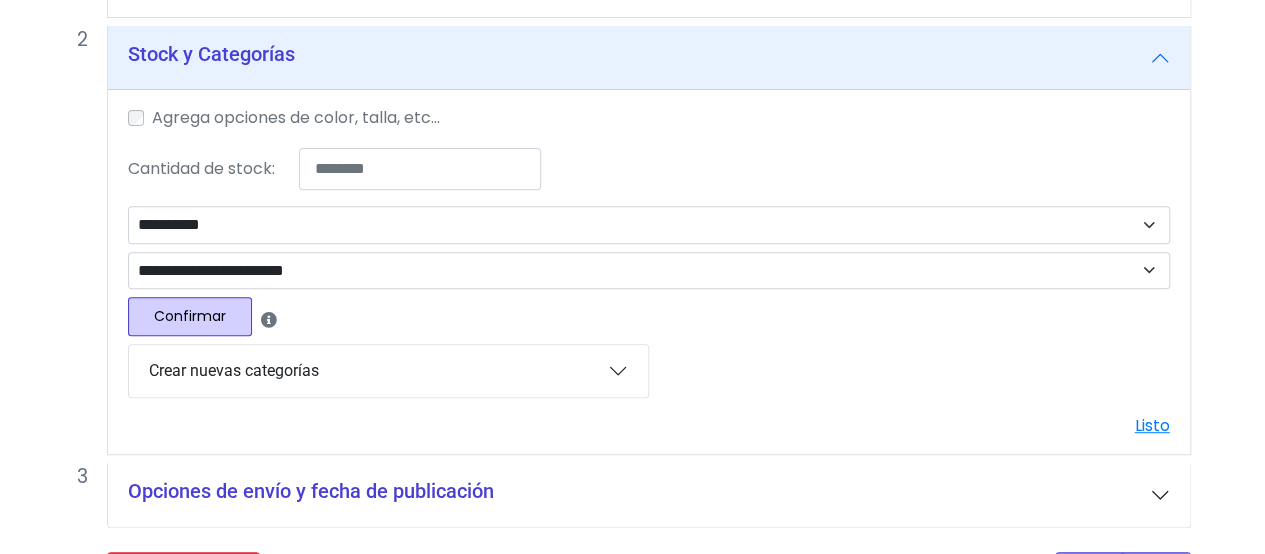 click on "Confirmar" at bounding box center [190, 316] 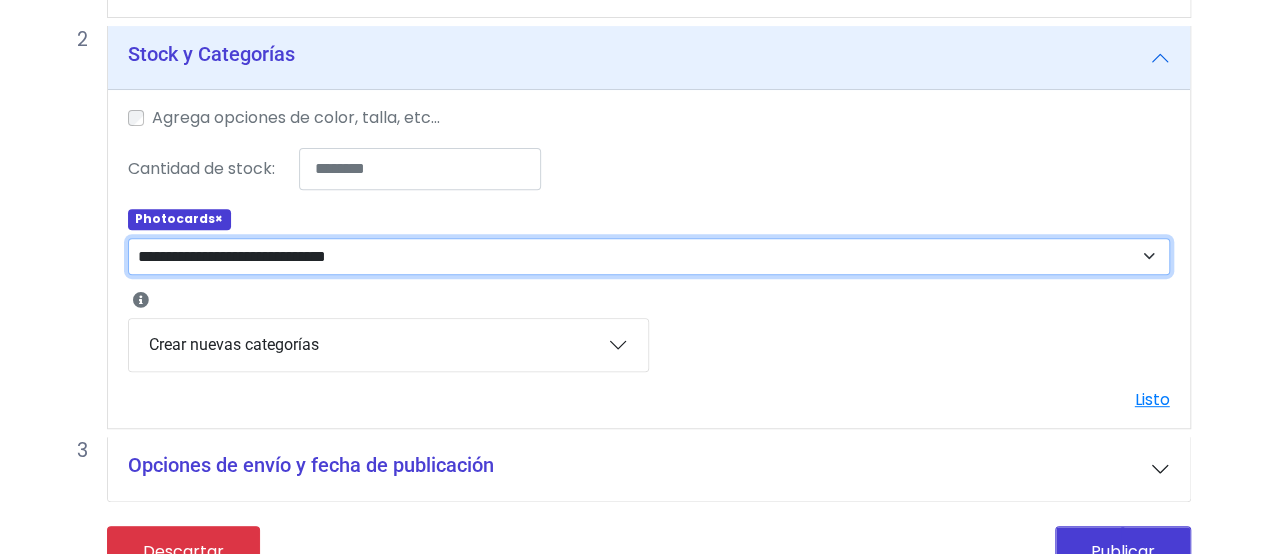click on "**********" at bounding box center (649, 256) 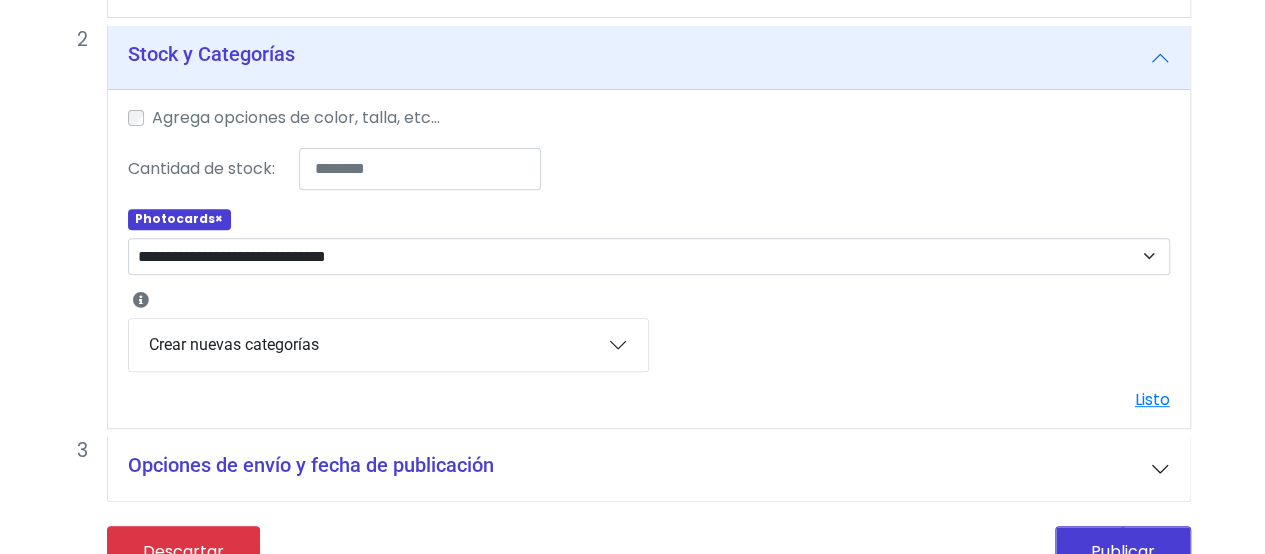click on "Opciones de envío y fecha de publicación" at bounding box center (649, 469) 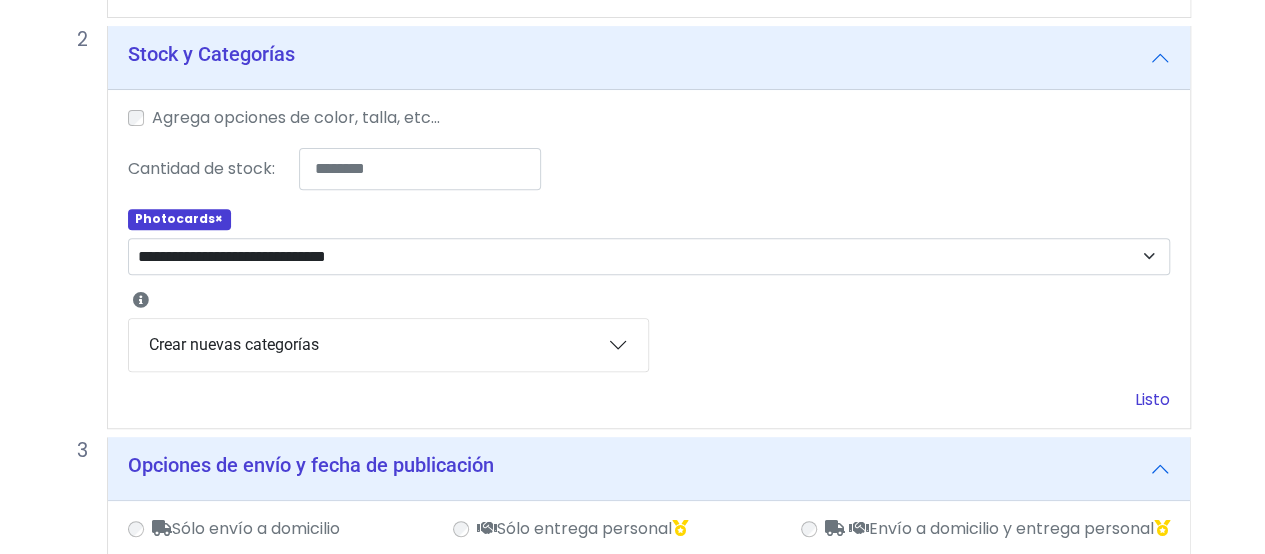 click on "Listo" at bounding box center (1152, 399) 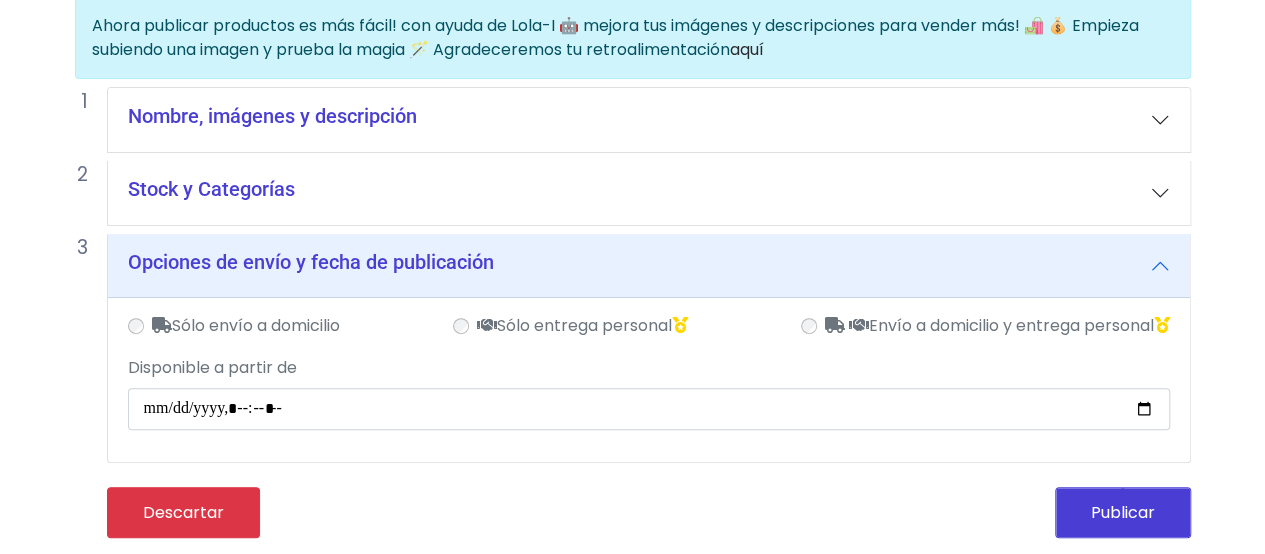 scroll, scrollTop: 169, scrollLeft: 0, axis: vertical 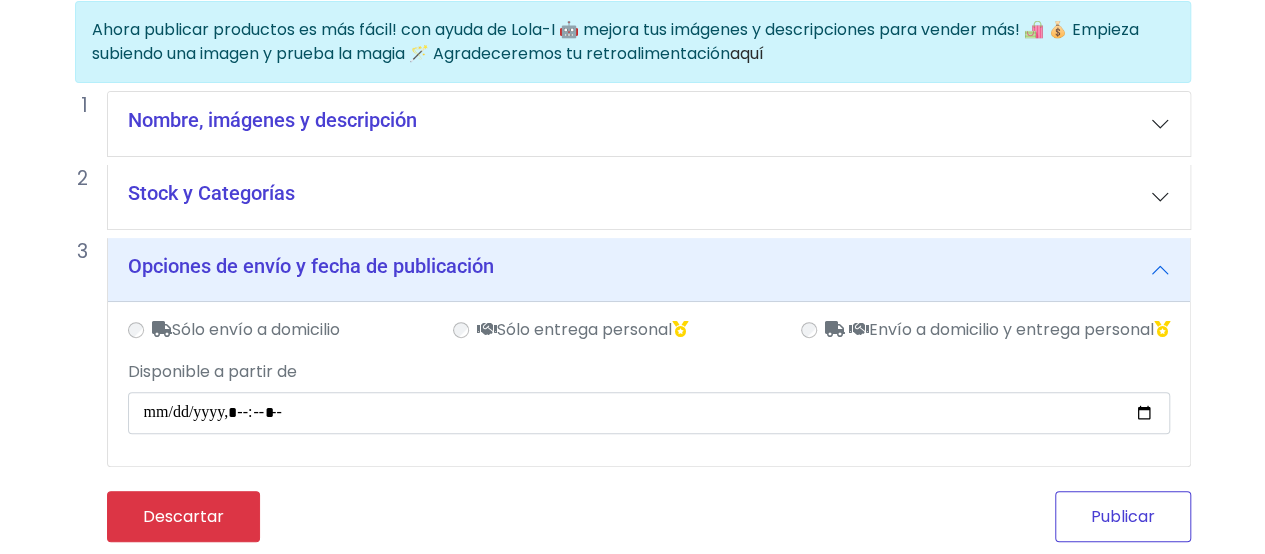 click on "Publicar" at bounding box center [1123, 516] 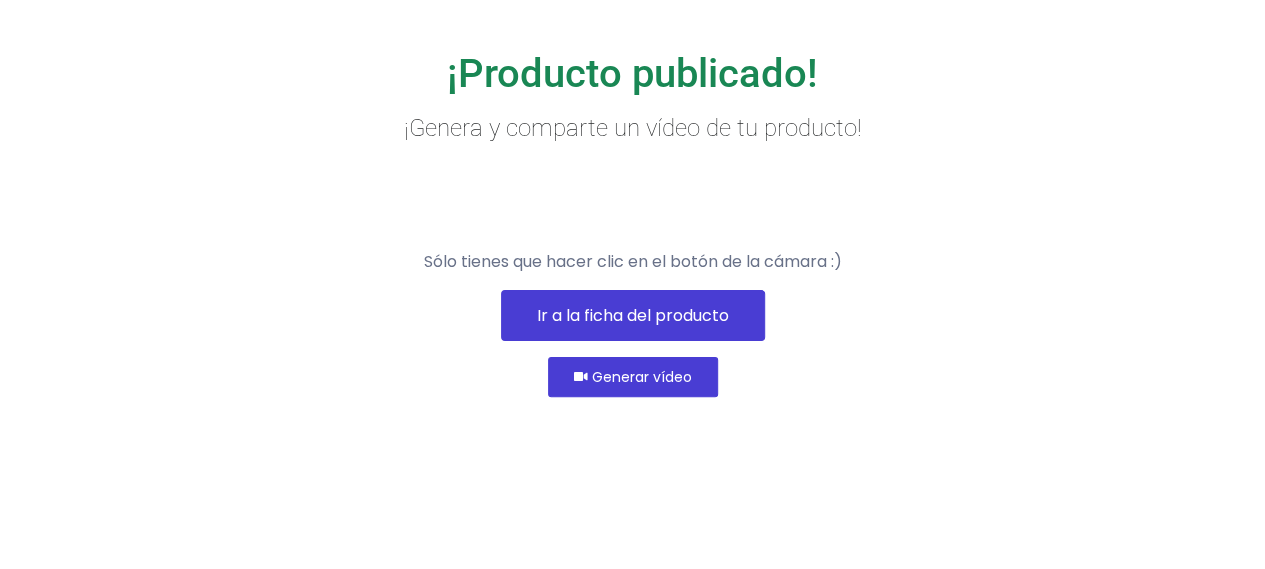 scroll, scrollTop: 134, scrollLeft: 0, axis: vertical 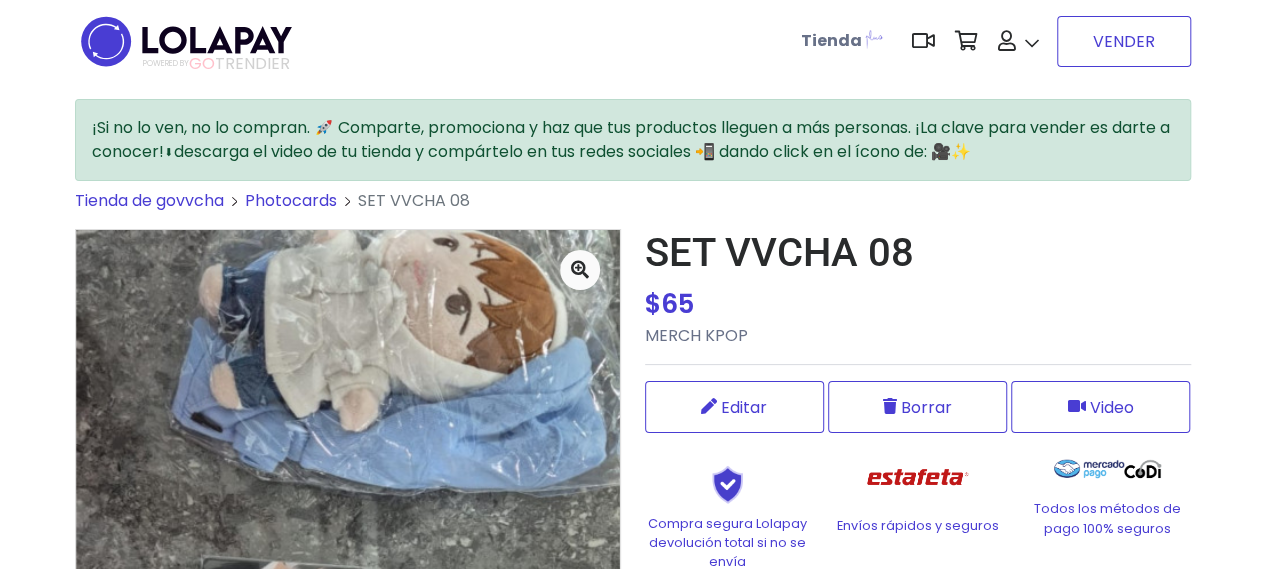 click on "VENDER" at bounding box center [1124, 41] 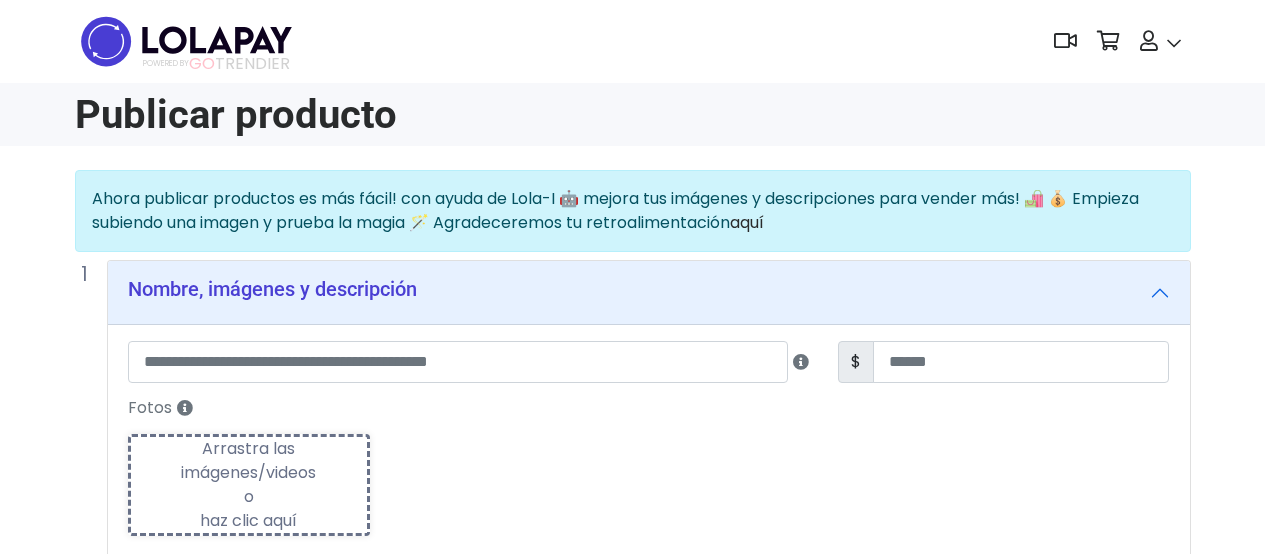 scroll, scrollTop: 0, scrollLeft: 0, axis: both 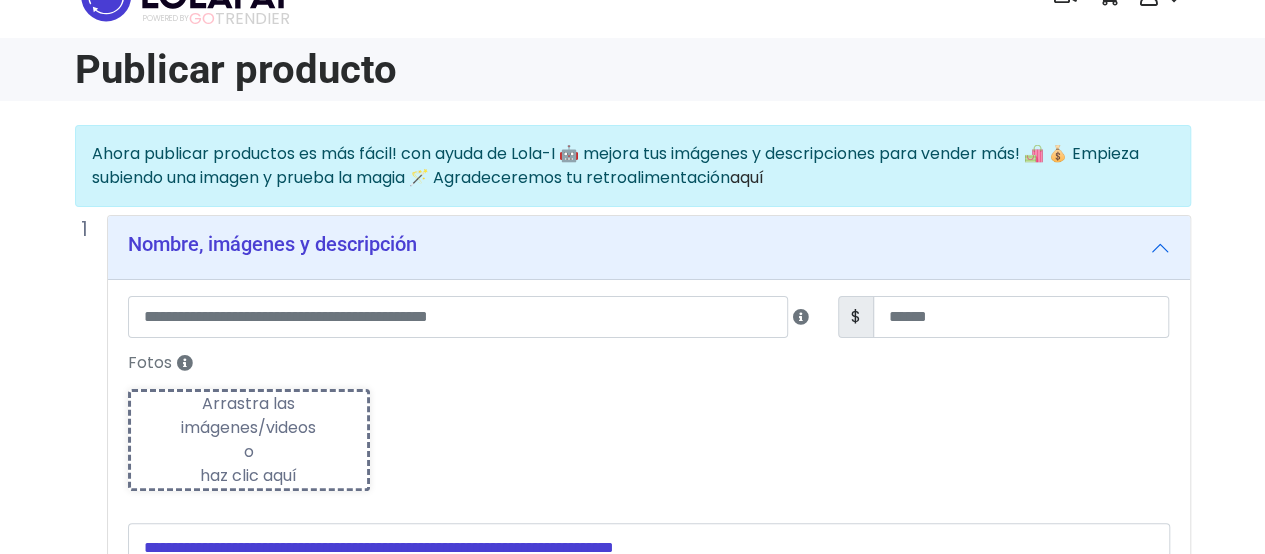 click on "Fotos
Subiendo
Arrastra las
imágenes/videos
o
haz clic aquí" at bounding box center (649, 426) 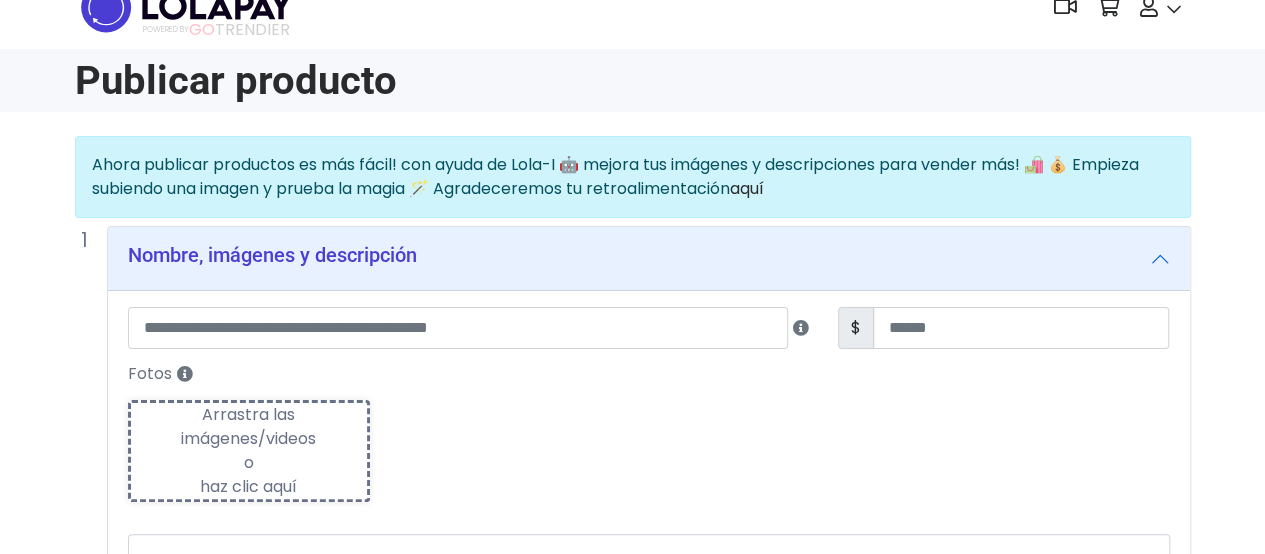 scroll, scrollTop: 0, scrollLeft: 0, axis: both 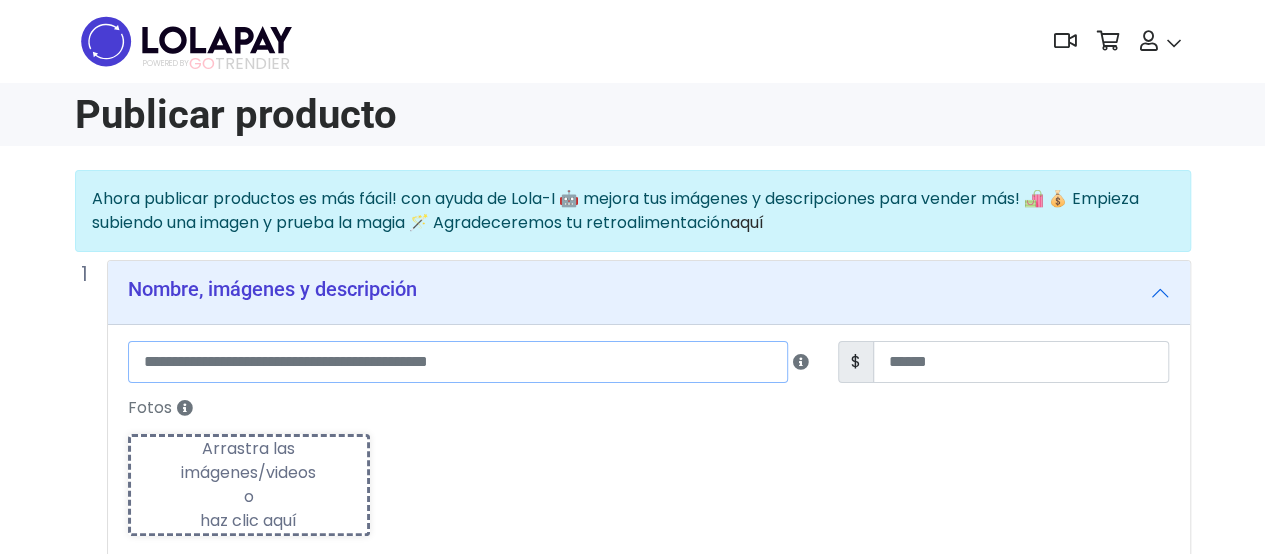 click at bounding box center [458, 362] 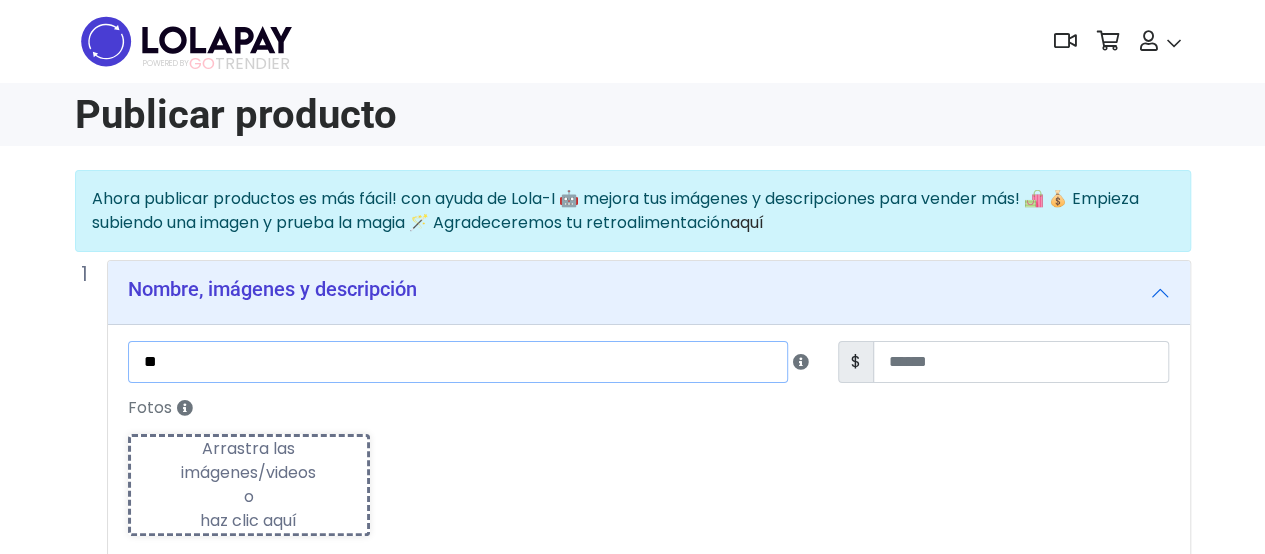 type on "*" 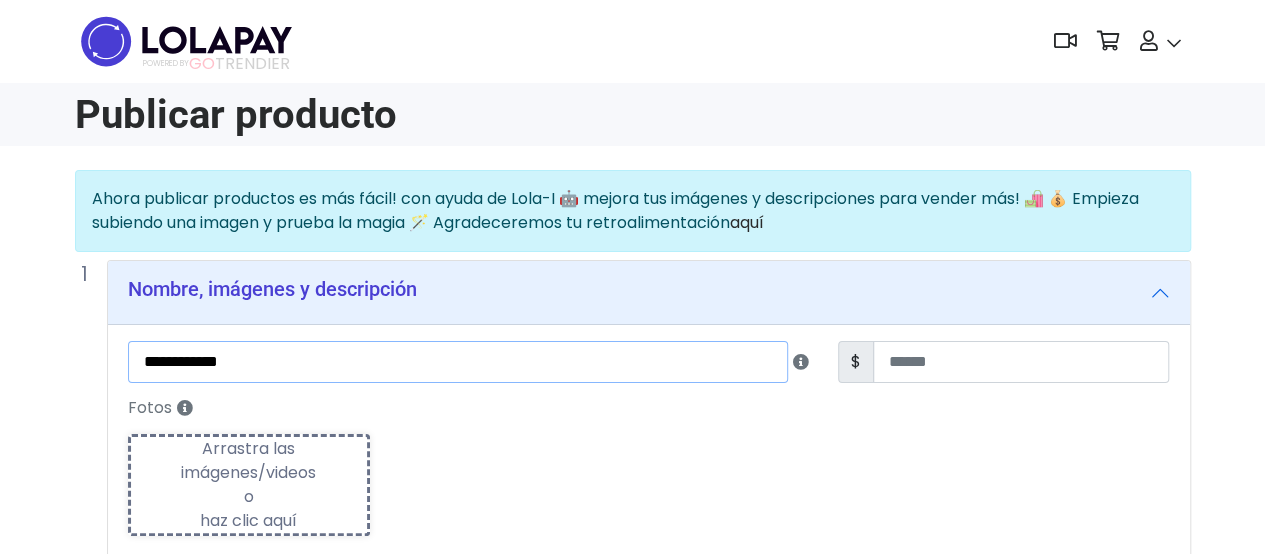 type on "**********" 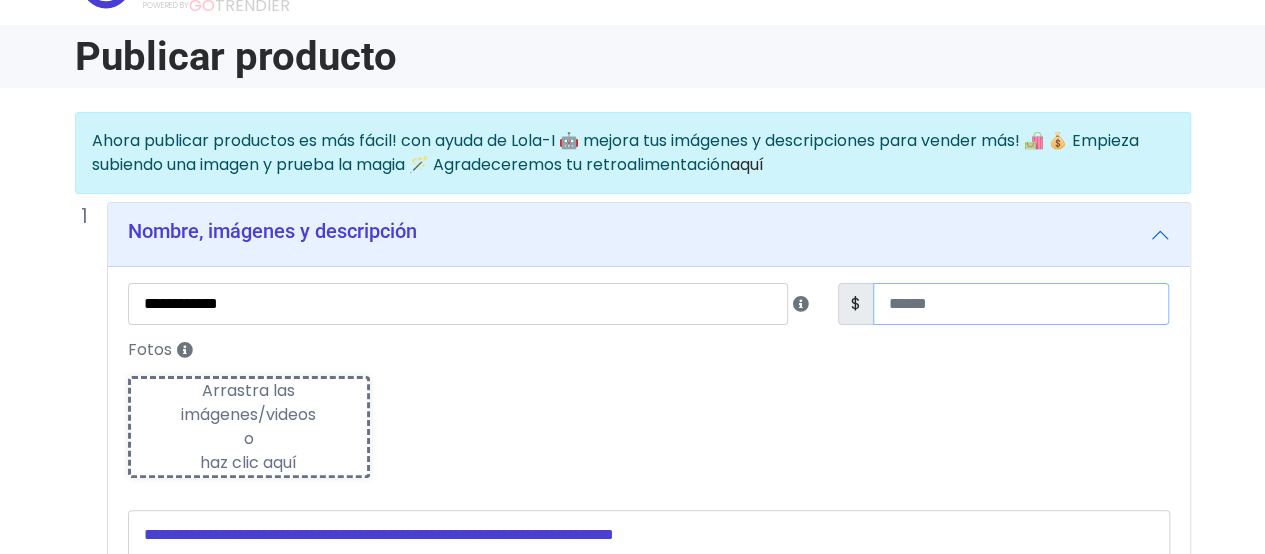 scroll, scrollTop: 200, scrollLeft: 0, axis: vertical 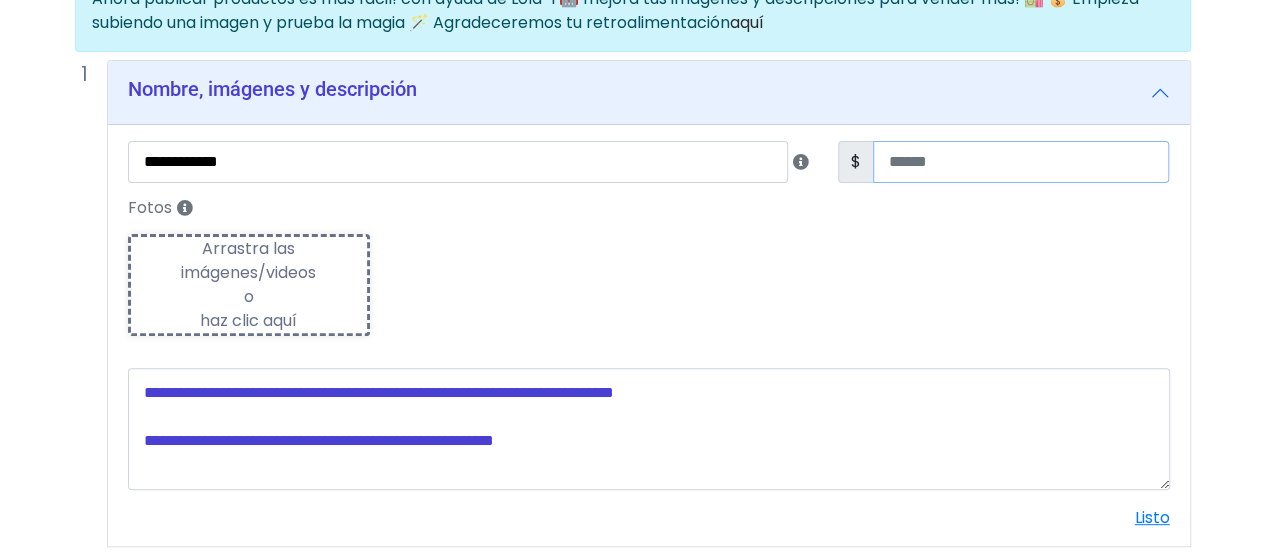 type on "**" 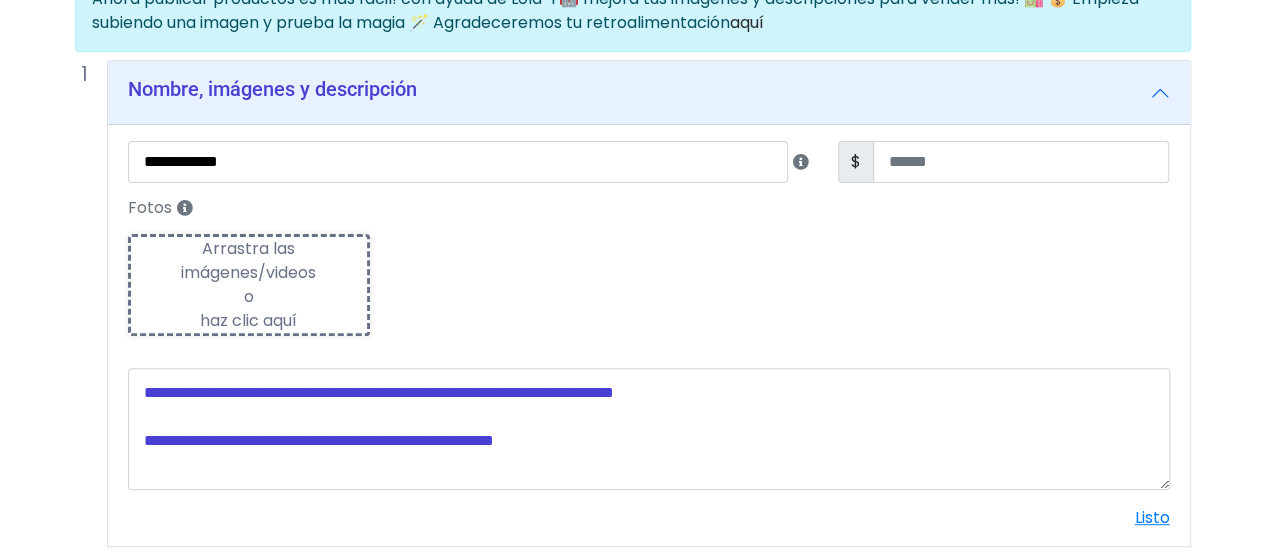 click on "Arrastra las
imágenes/videos
o
haz clic aquí" at bounding box center (249, 285) 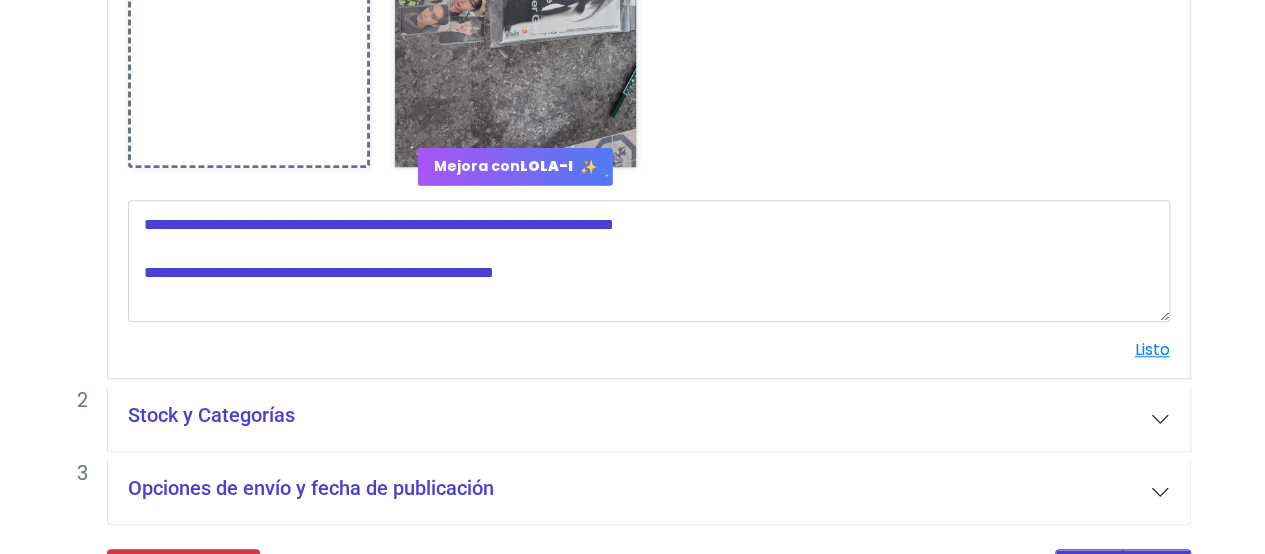 scroll, scrollTop: 752, scrollLeft: 0, axis: vertical 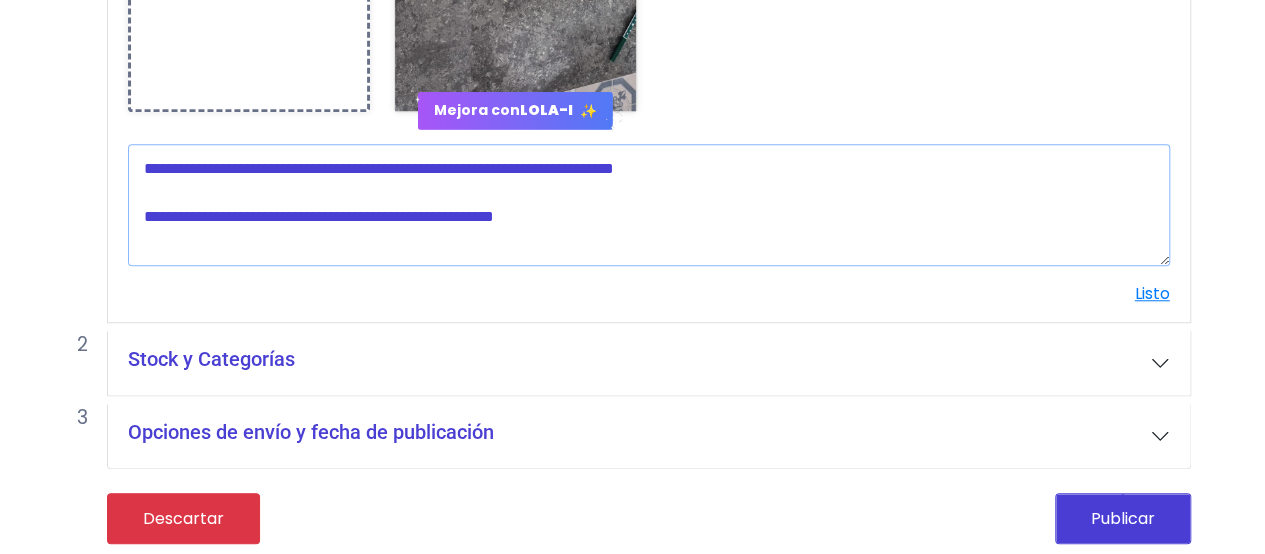 click at bounding box center (649, 205) 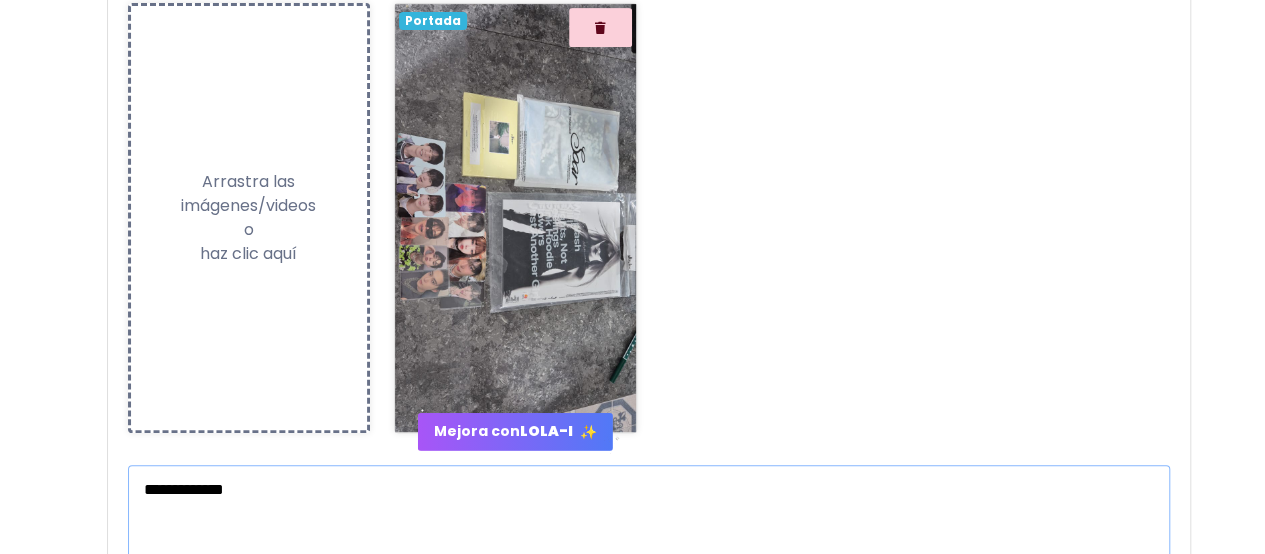 scroll, scrollTop: 752, scrollLeft: 0, axis: vertical 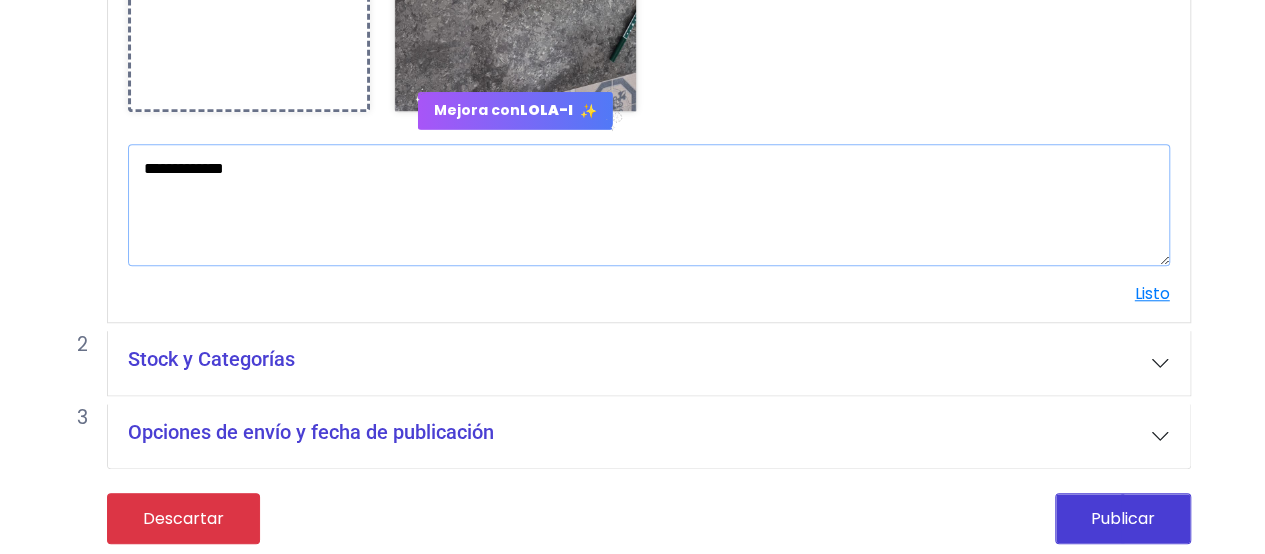 type on "**********" 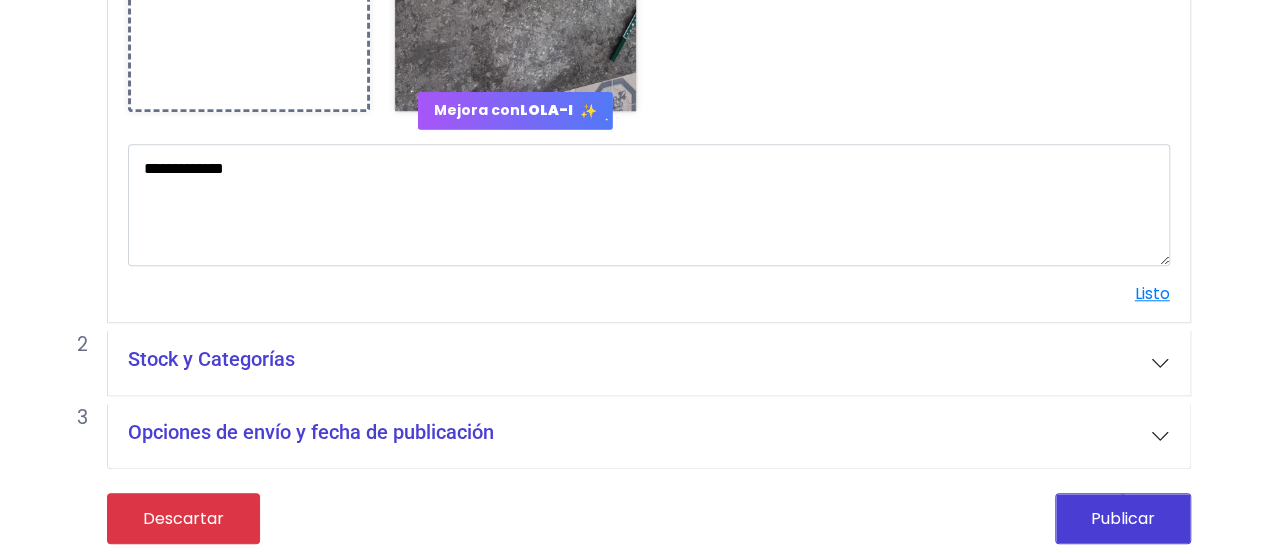 click on "Stock y Categorías" at bounding box center (649, 363) 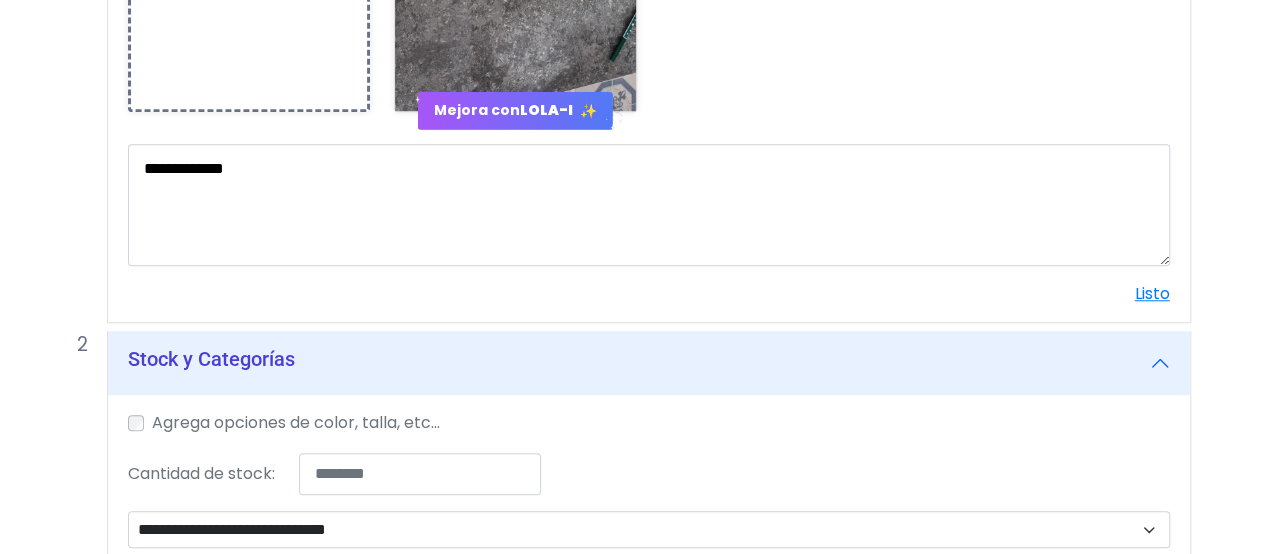 scroll, scrollTop: 952, scrollLeft: 0, axis: vertical 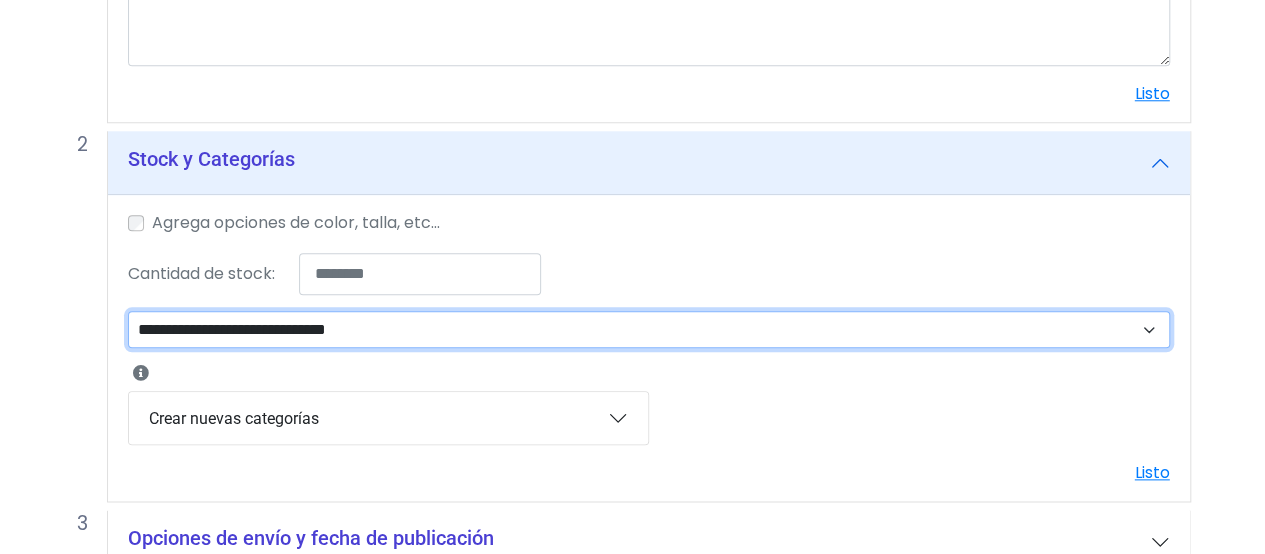 click on "**********" at bounding box center (649, 329) 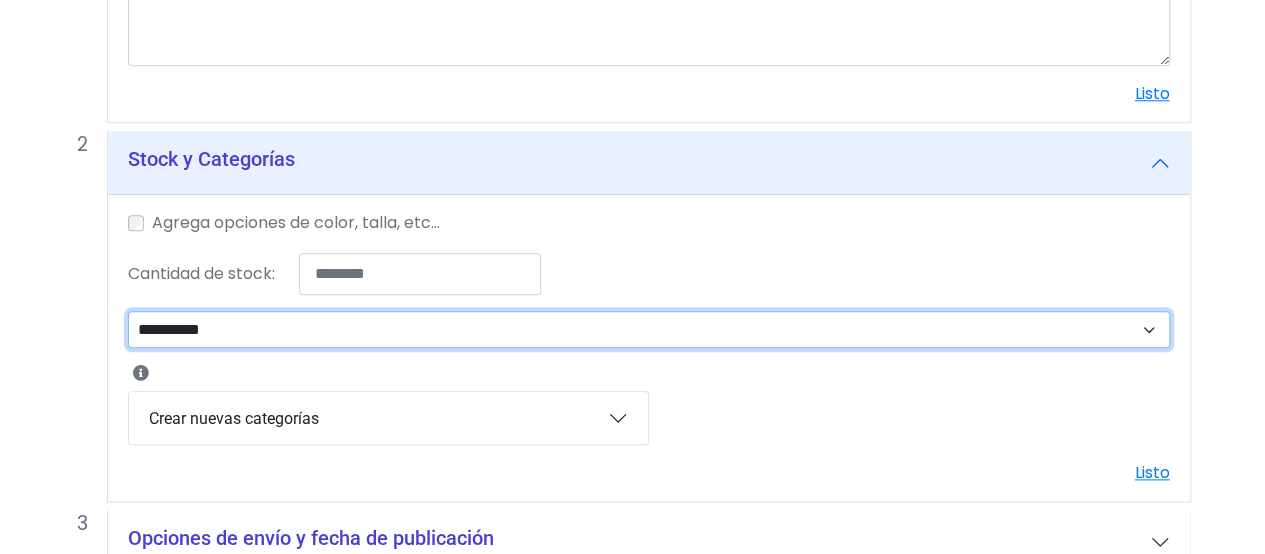 click on "**********" at bounding box center [649, 329] 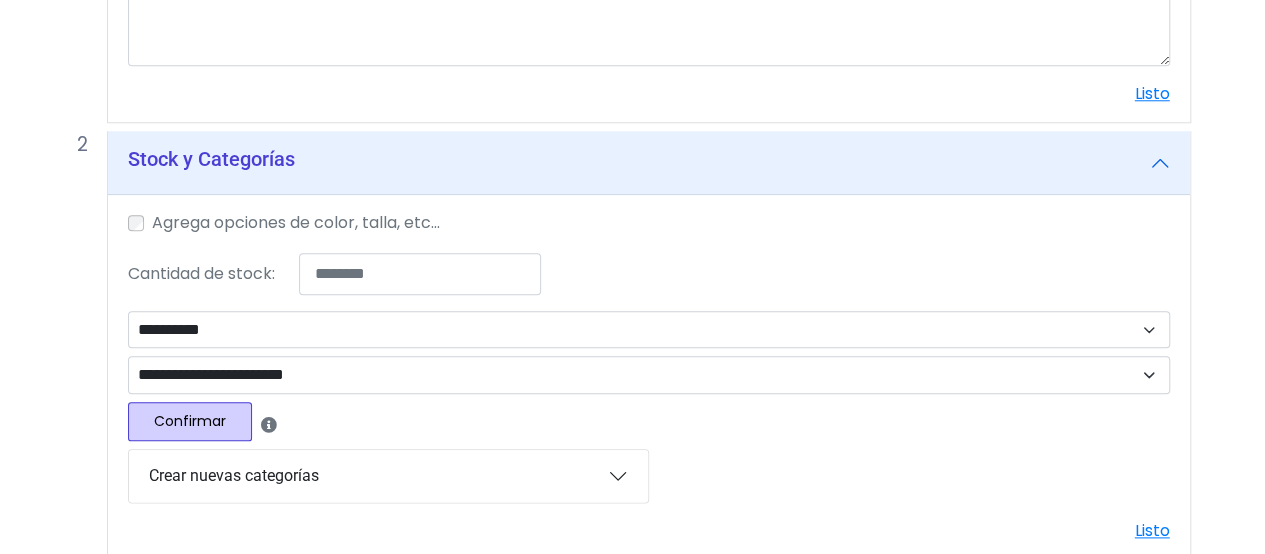 click on "Confirmar" at bounding box center [190, 421] 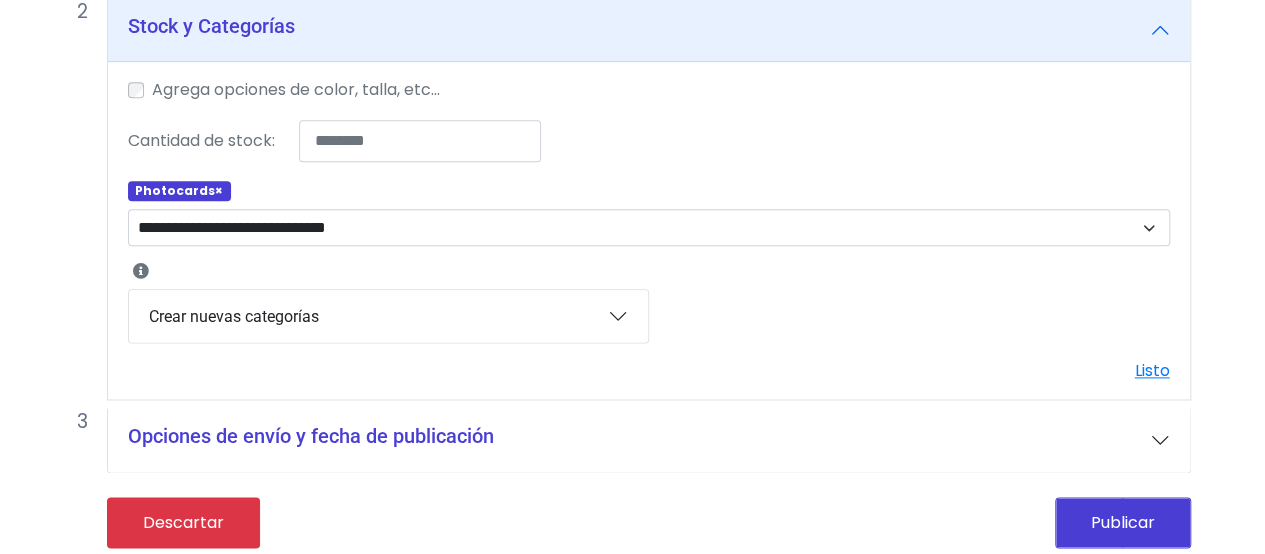 scroll, scrollTop: 1086, scrollLeft: 0, axis: vertical 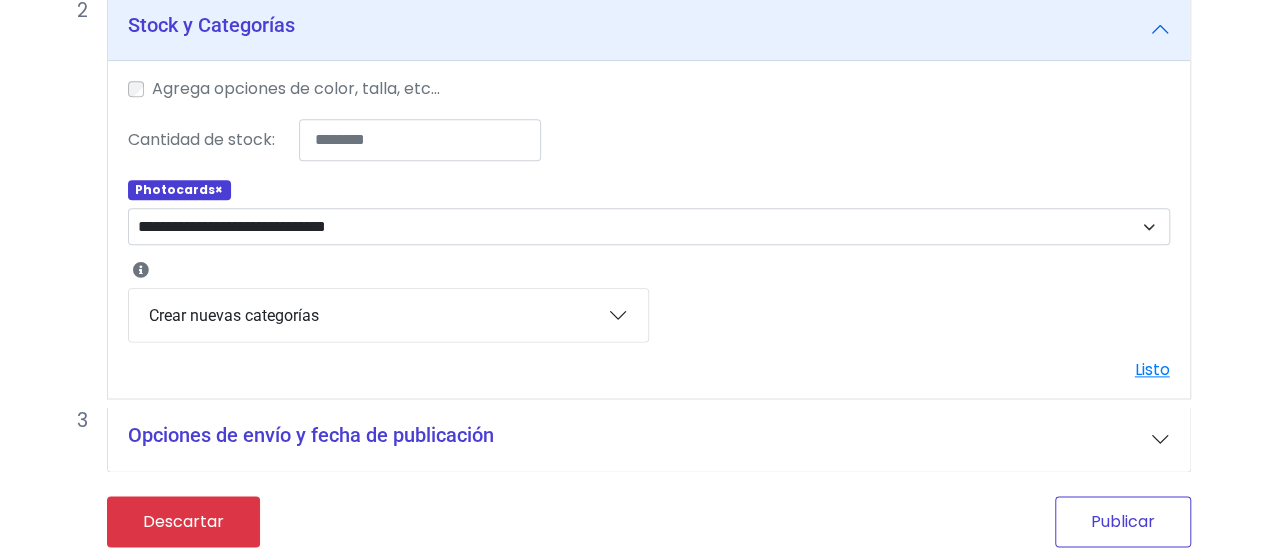 click on "Publicar" at bounding box center (1123, 521) 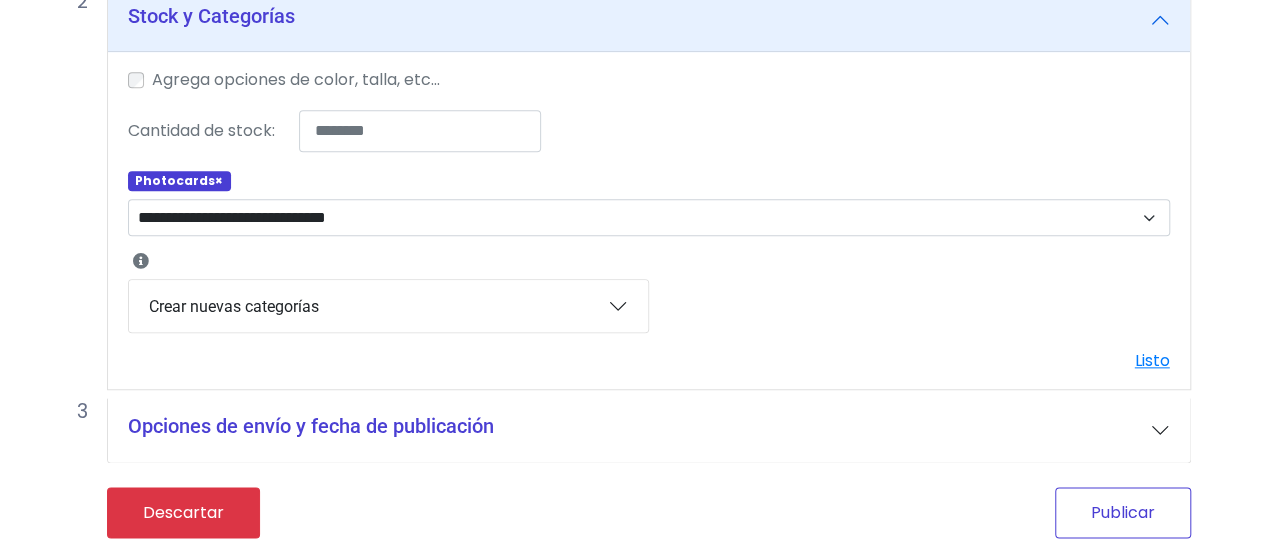 scroll, scrollTop: 991, scrollLeft: 0, axis: vertical 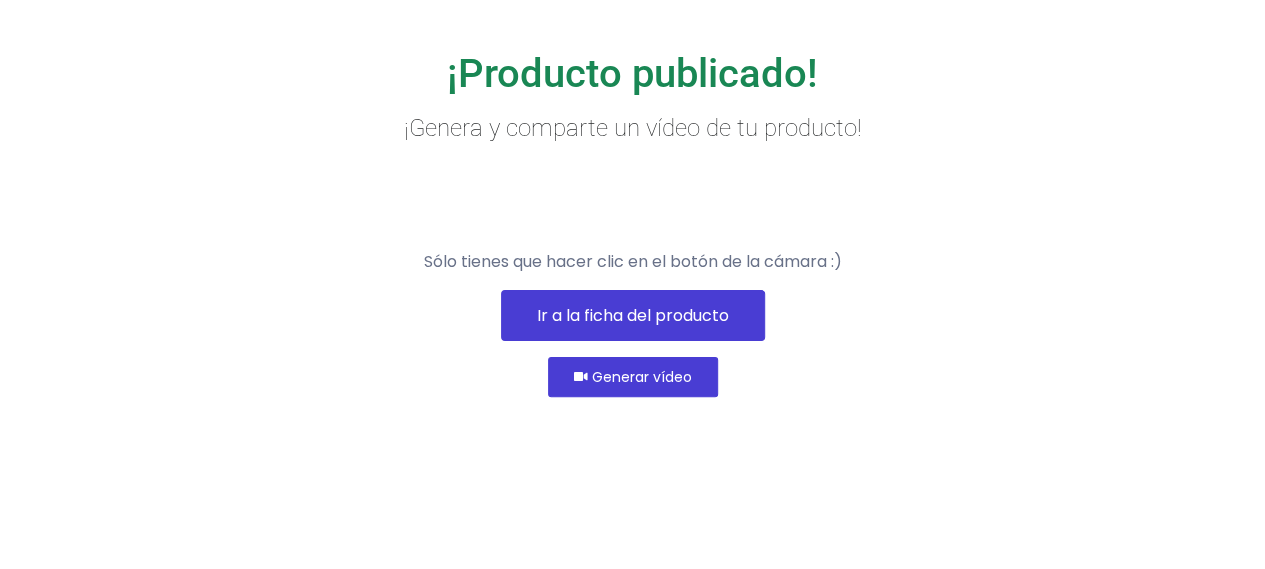 click on "Ir a la ficha del producto" at bounding box center (633, 315) 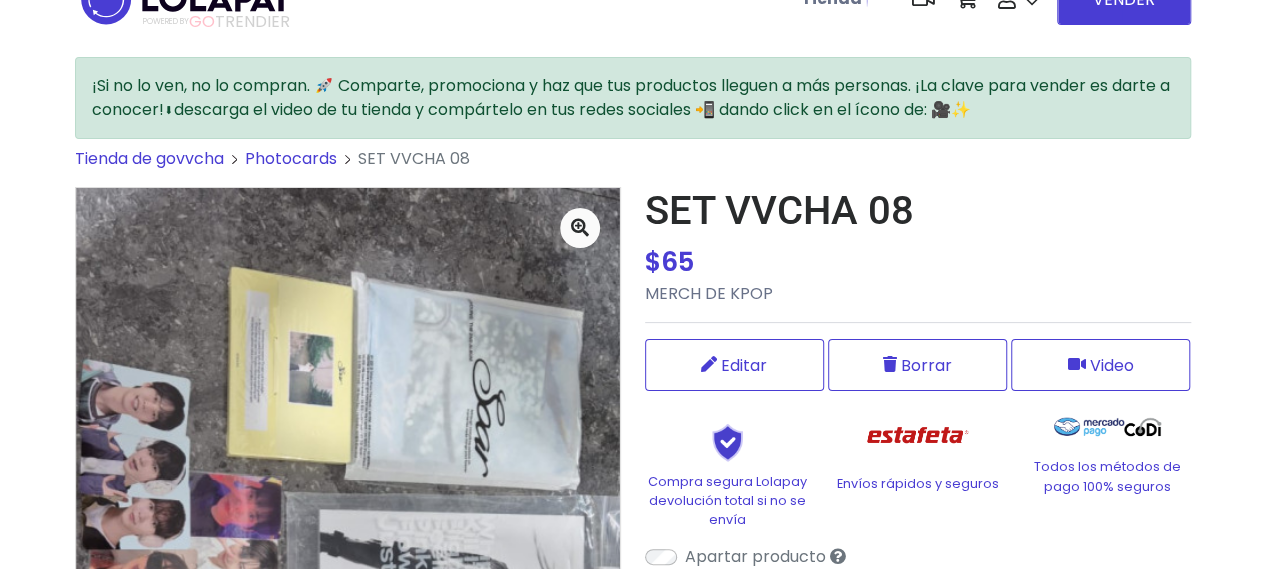 scroll, scrollTop: 0, scrollLeft: 0, axis: both 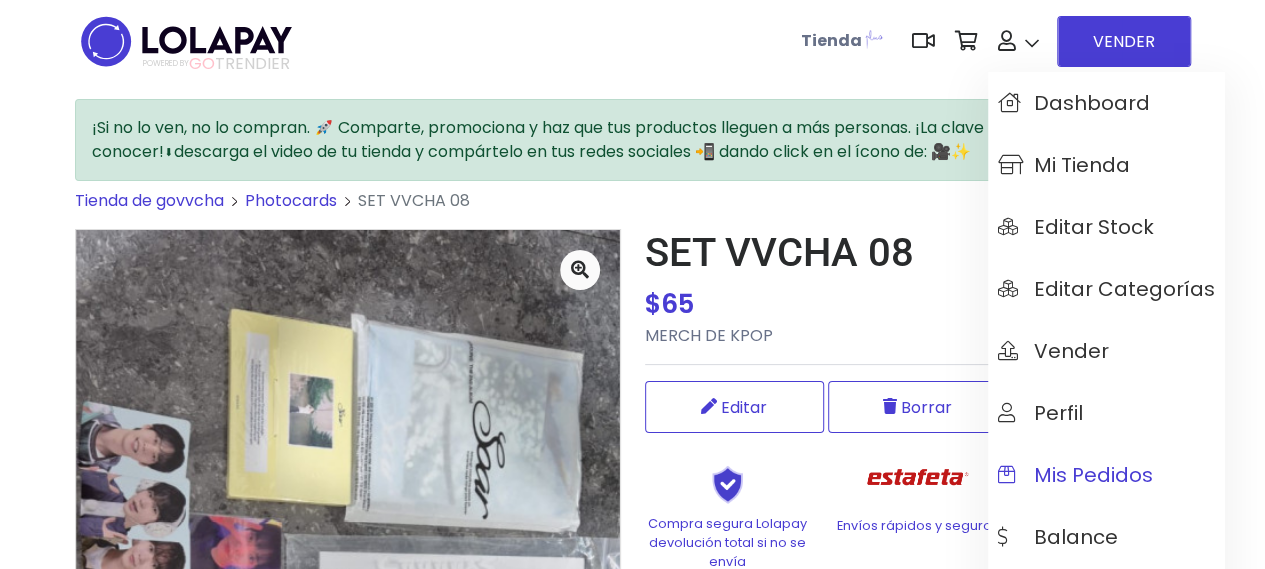 click on "Mis pedidos" at bounding box center (1075, 475) 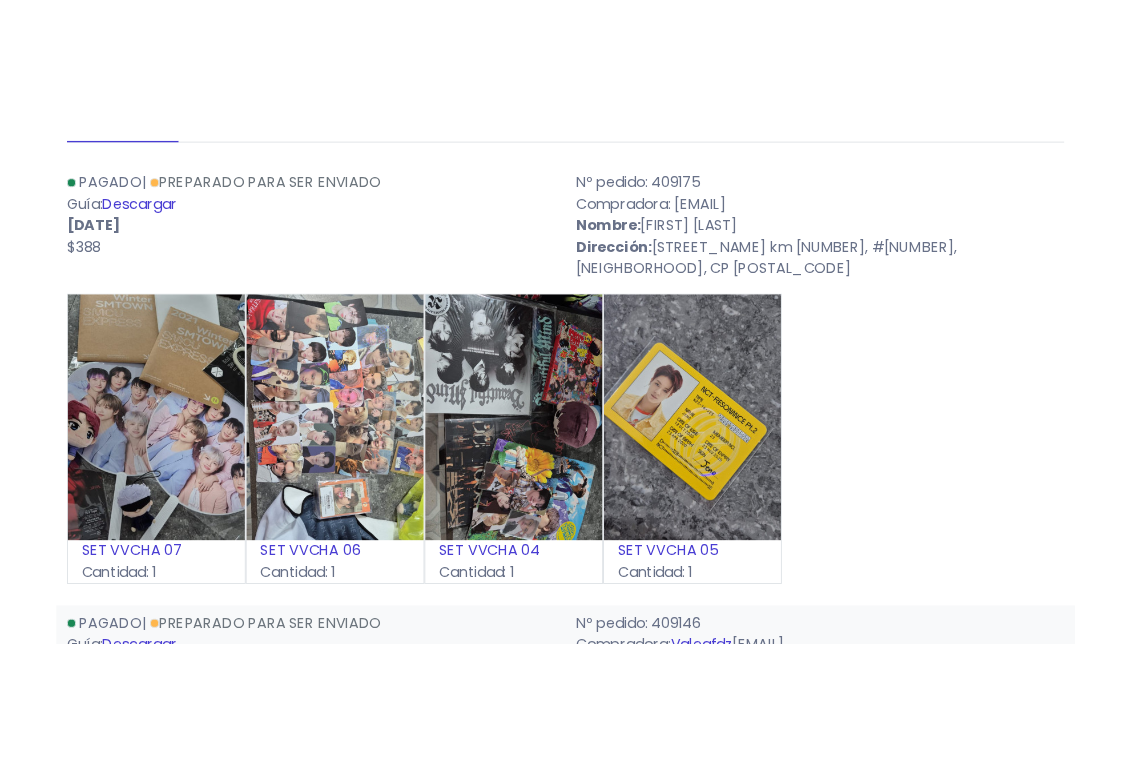 scroll, scrollTop: 200, scrollLeft: 0, axis: vertical 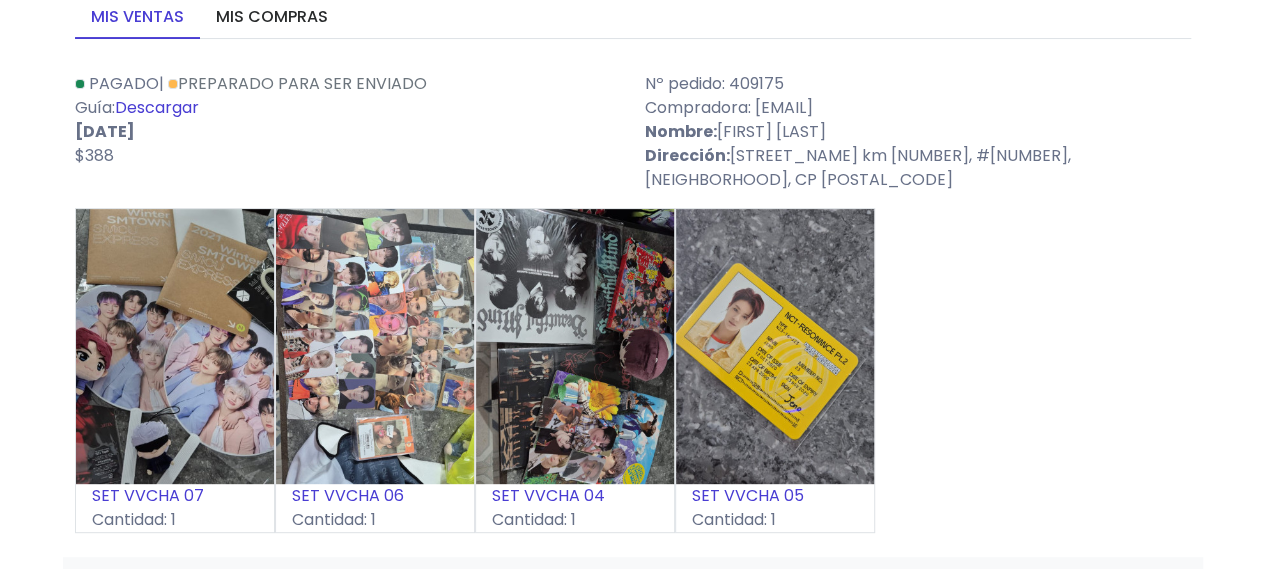 click at bounding box center [575, 346] 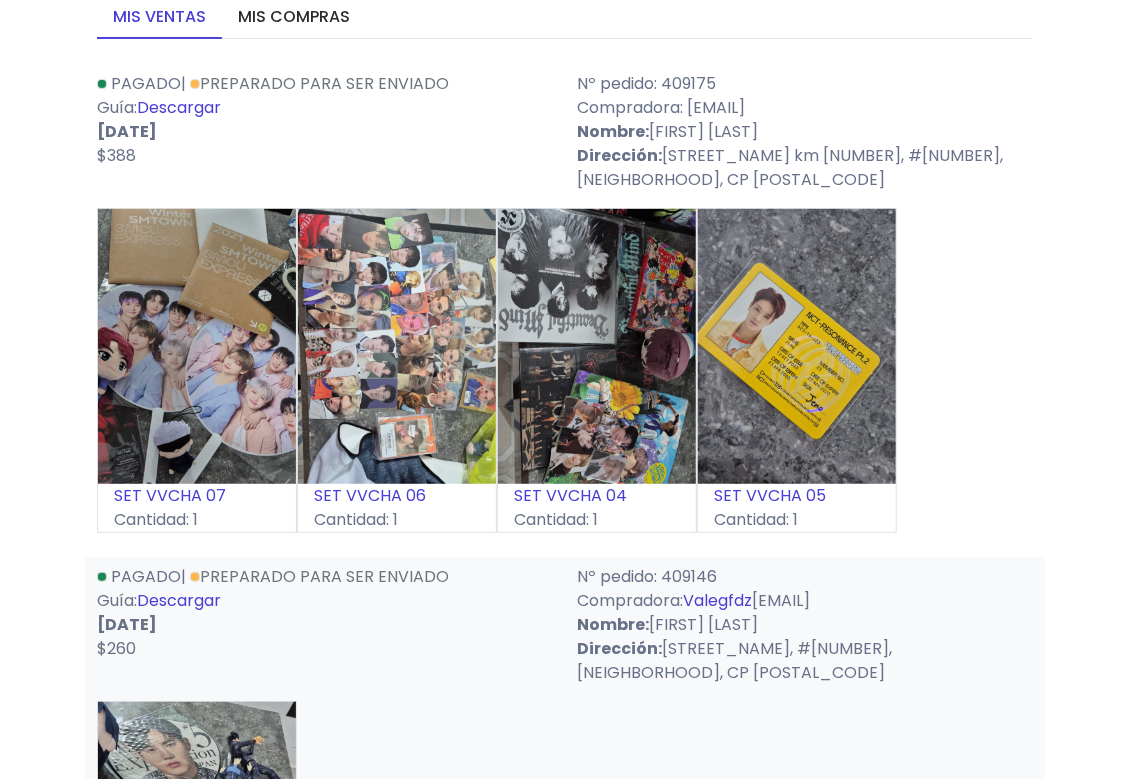 click at bounding box center (597, 346) 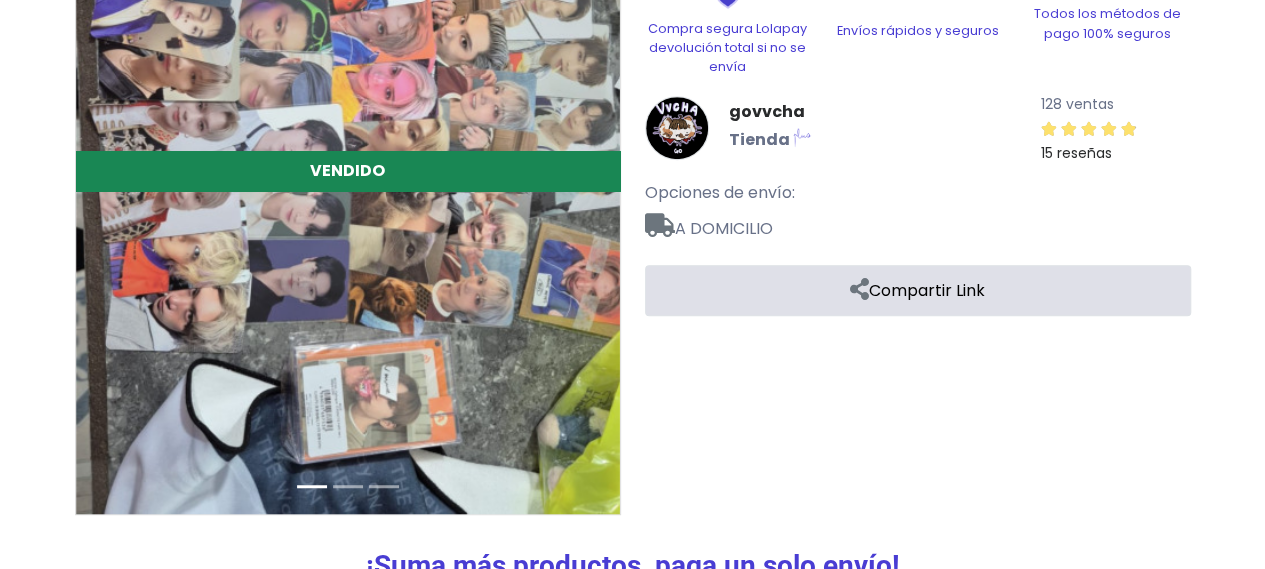 scroll, scrollTop: 500, scrollLeft: 0, axis: vertical 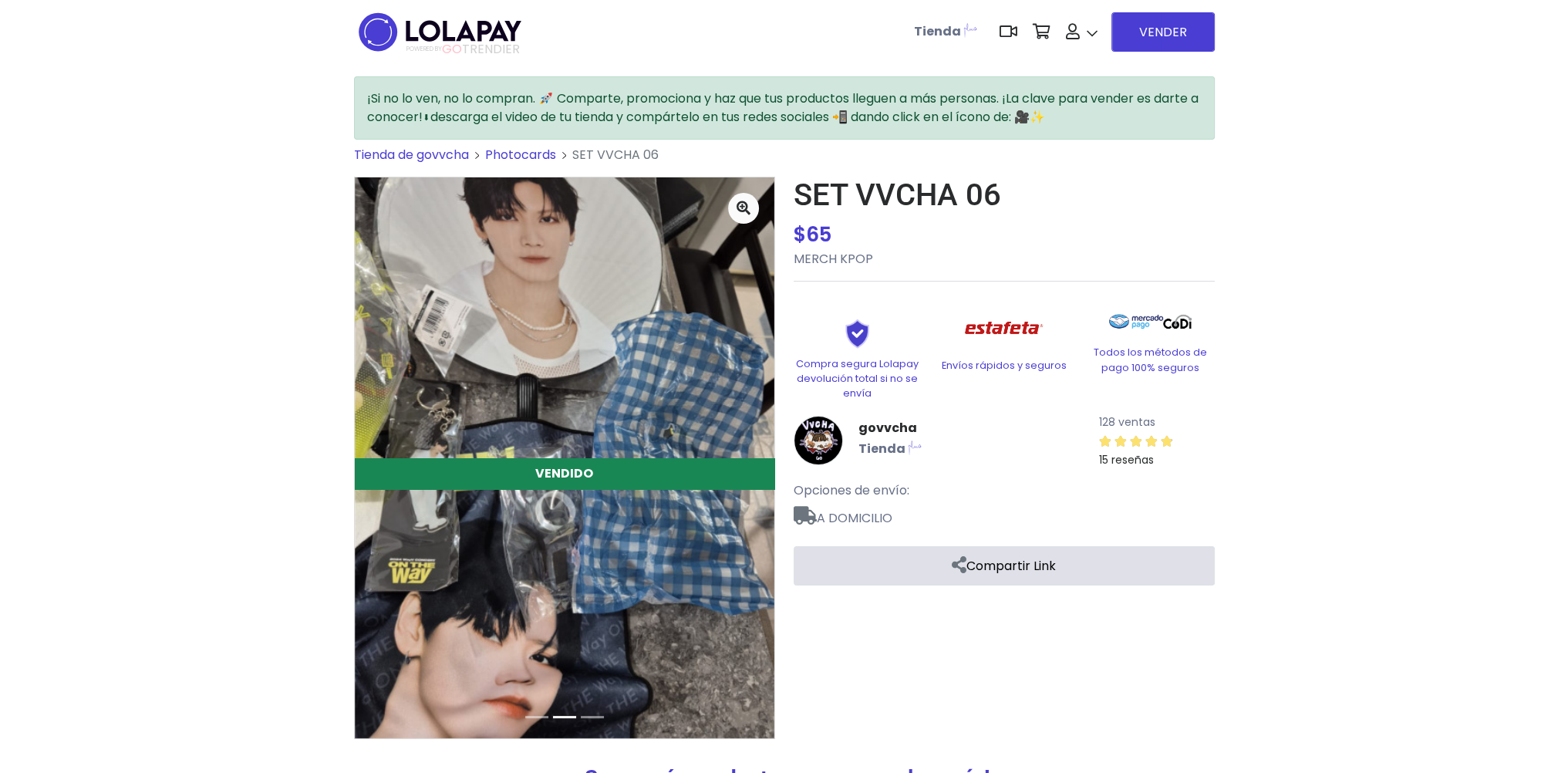 click on "A DOMICILIO" at bounding box center (1004, 514) 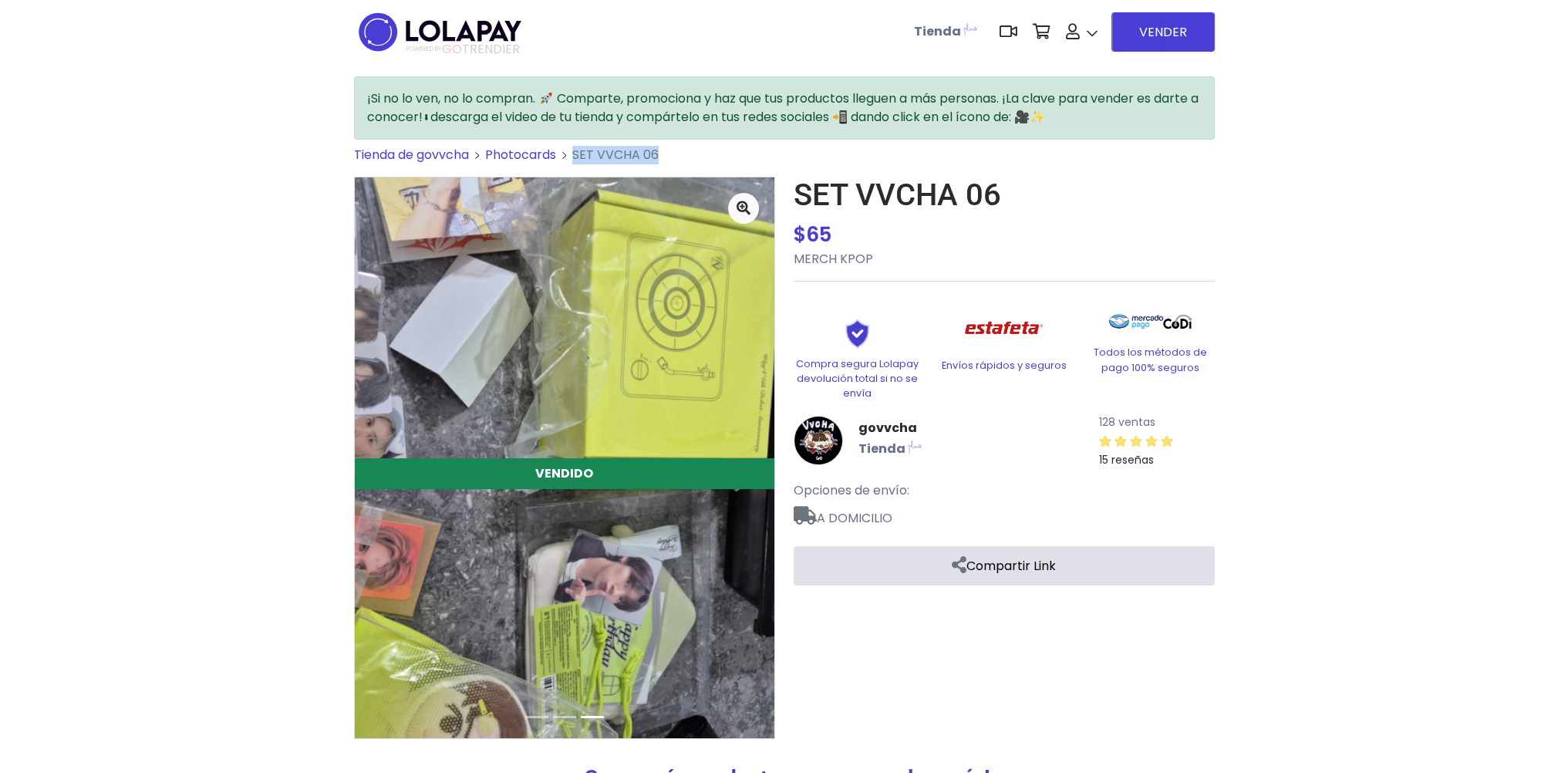 drag, startPoint x: 673, startPoint y: 157, endPoint x: 574, endPoint y: 154, distance: 99.04544 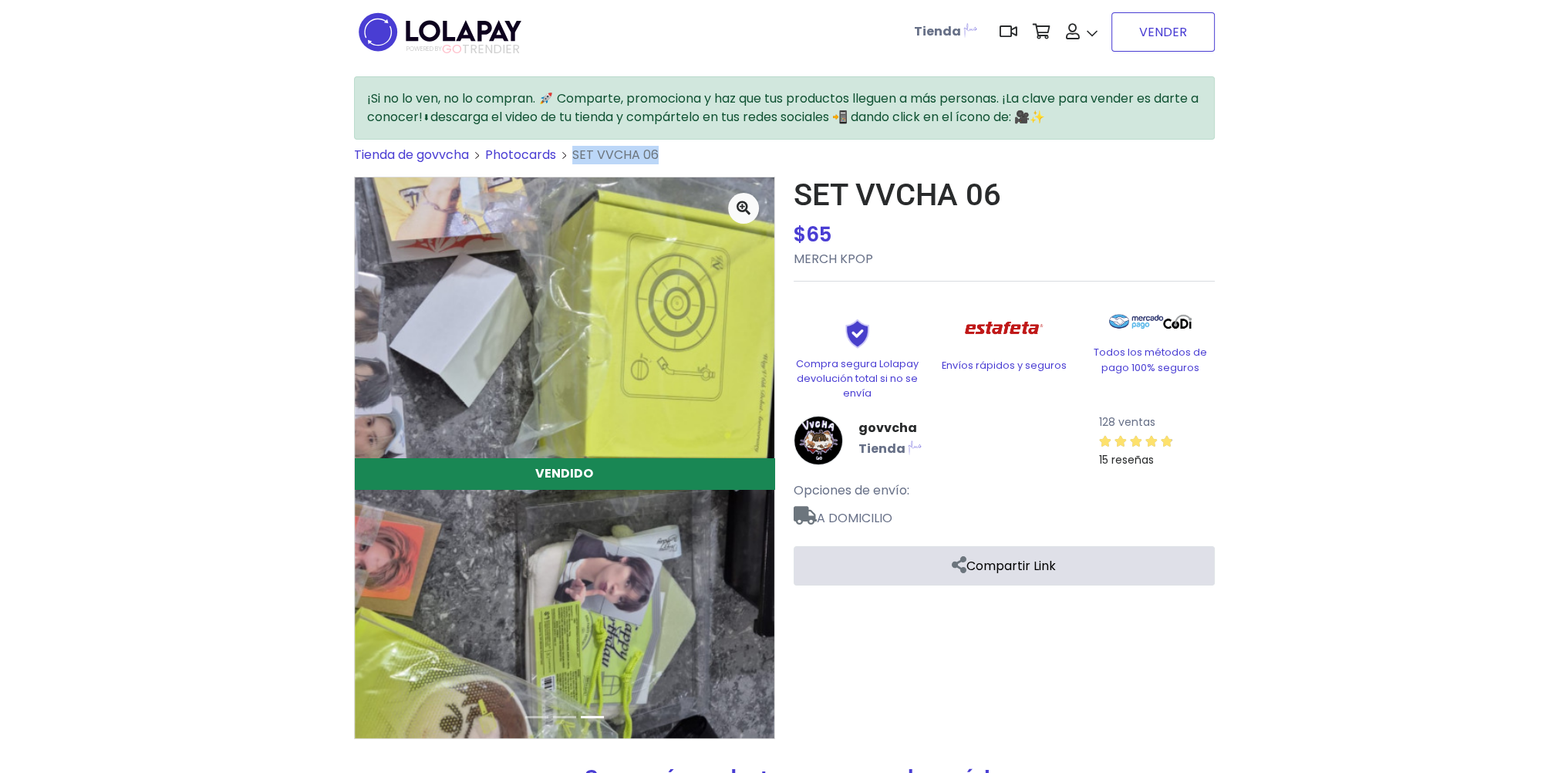 click on "VENDER" at bounding box center [1163, 32] 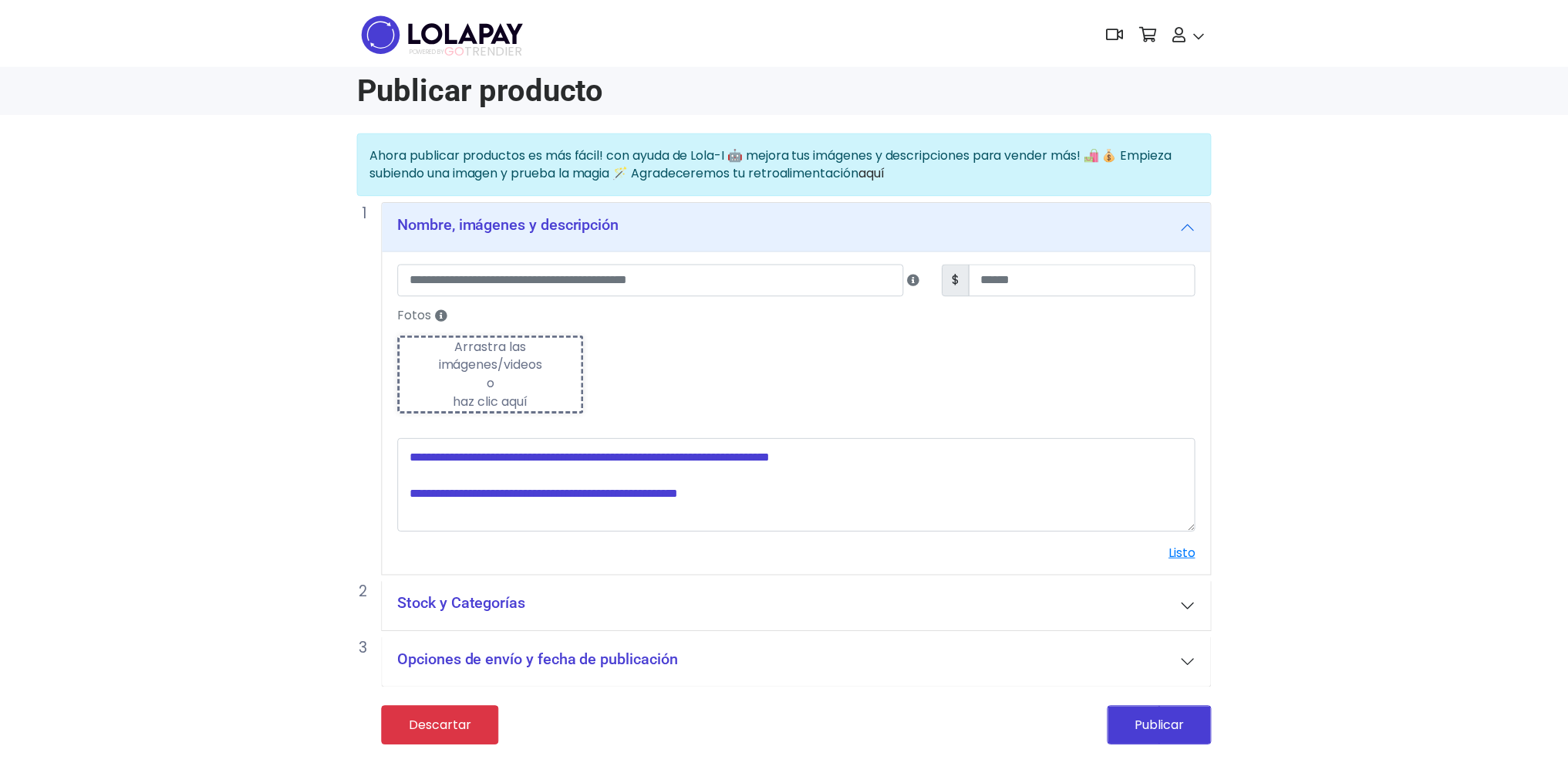 scroll, scrollTop: 0, scrollLeft: 0, axis: both 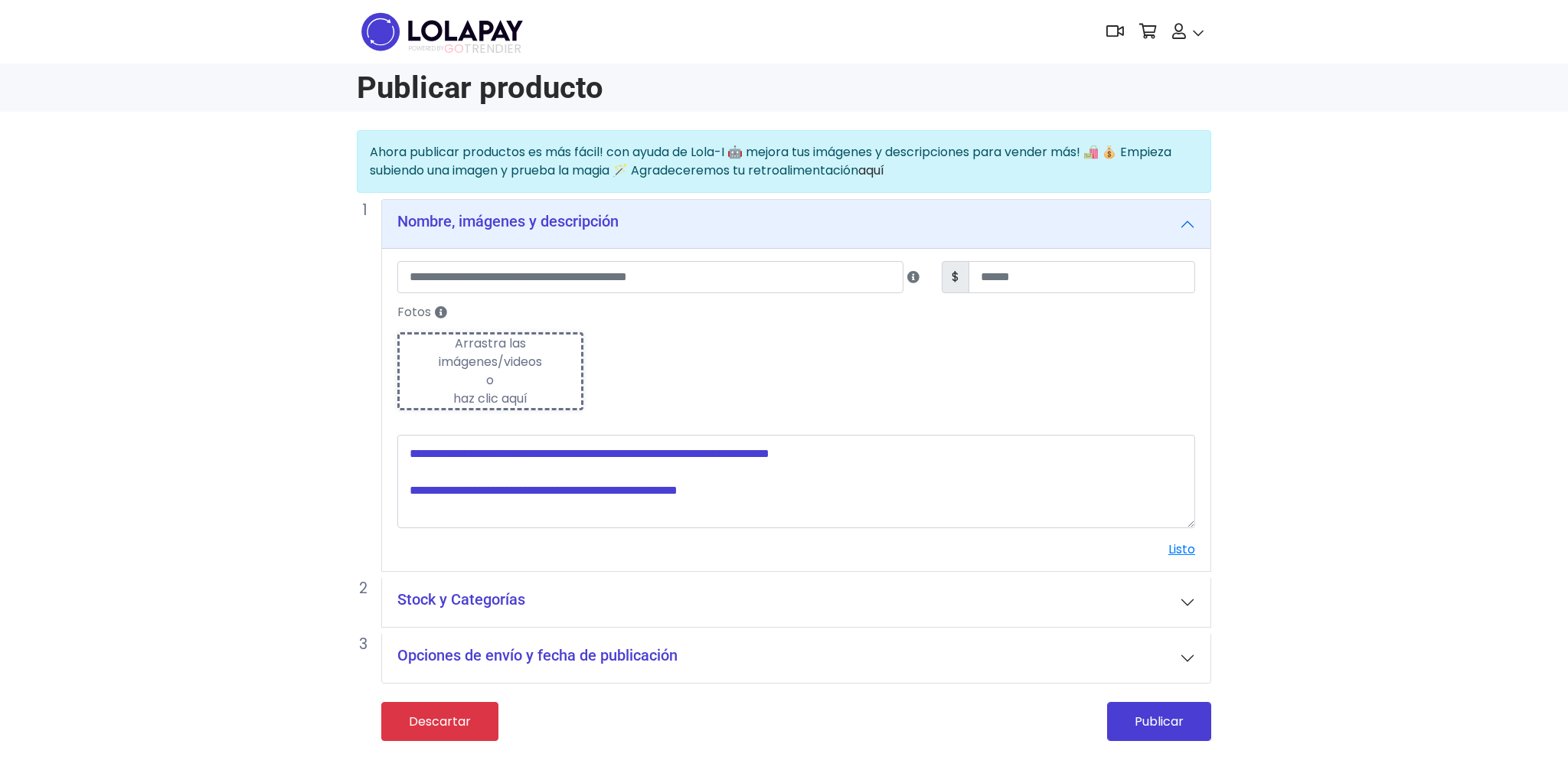 click on "Arrastra las
imágenes/videos
o
haz clic aquí" at bounding box center (490, 371) 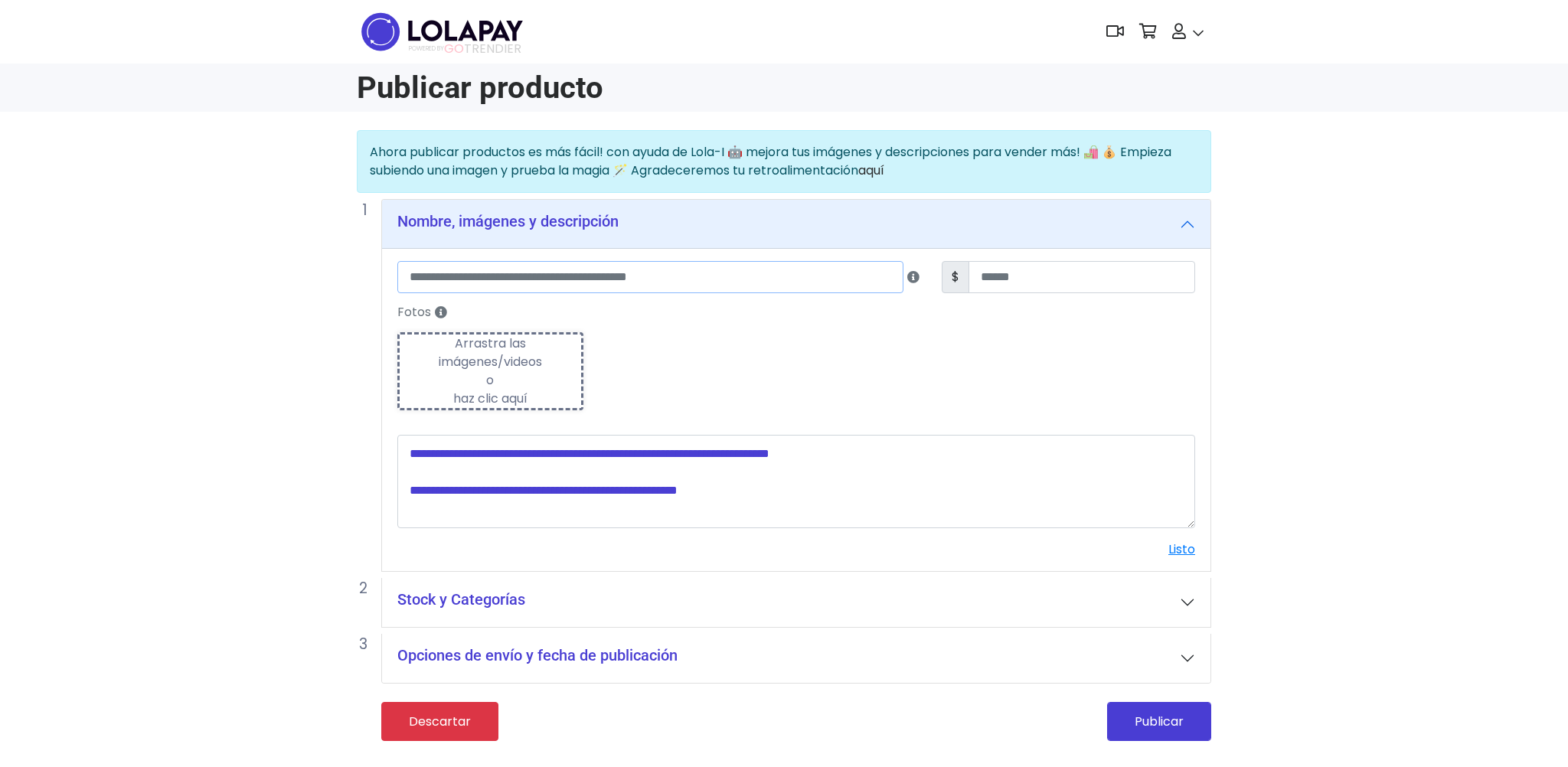 click at bounding box center (650, 277) 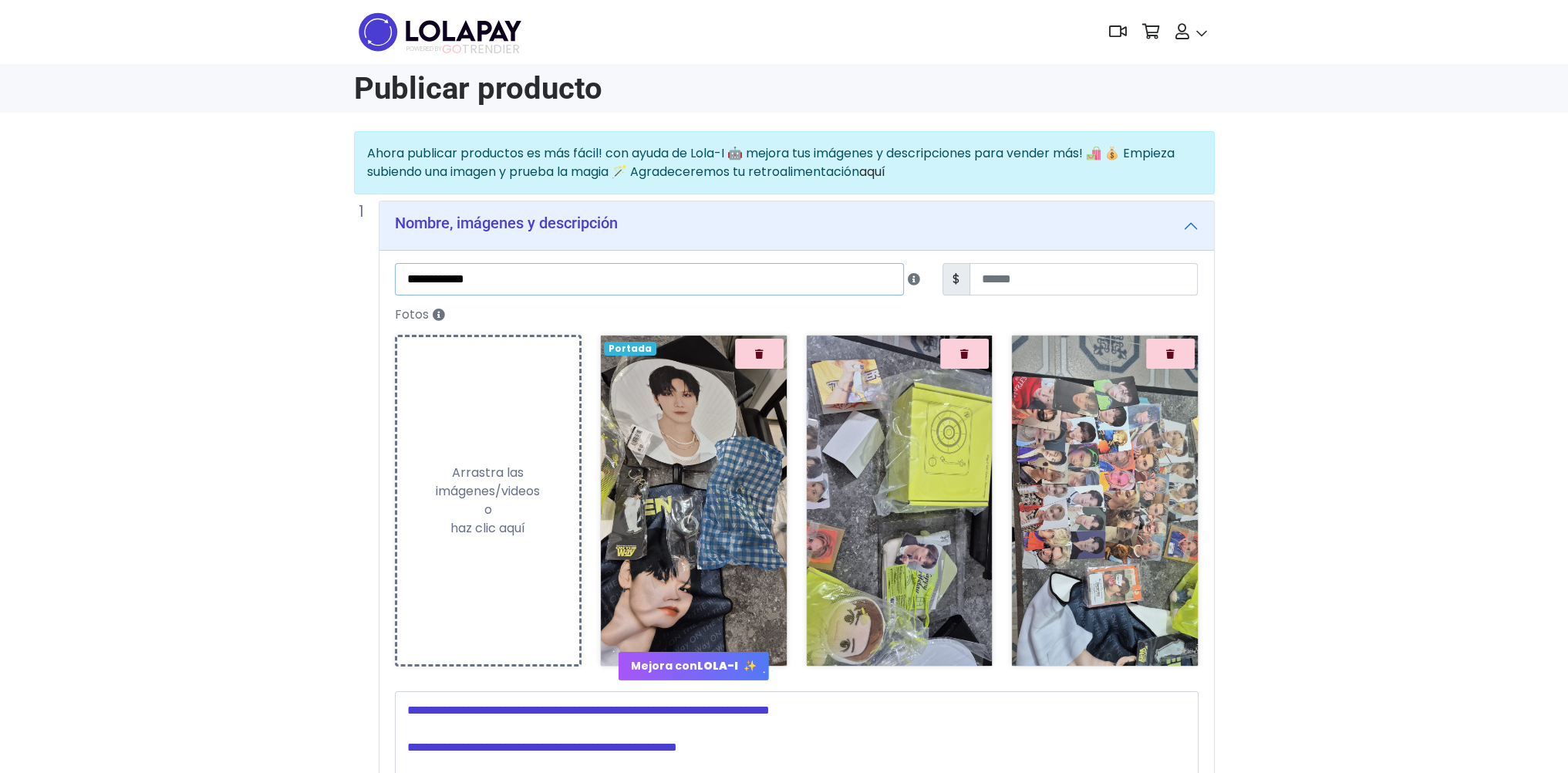 type on "**********" 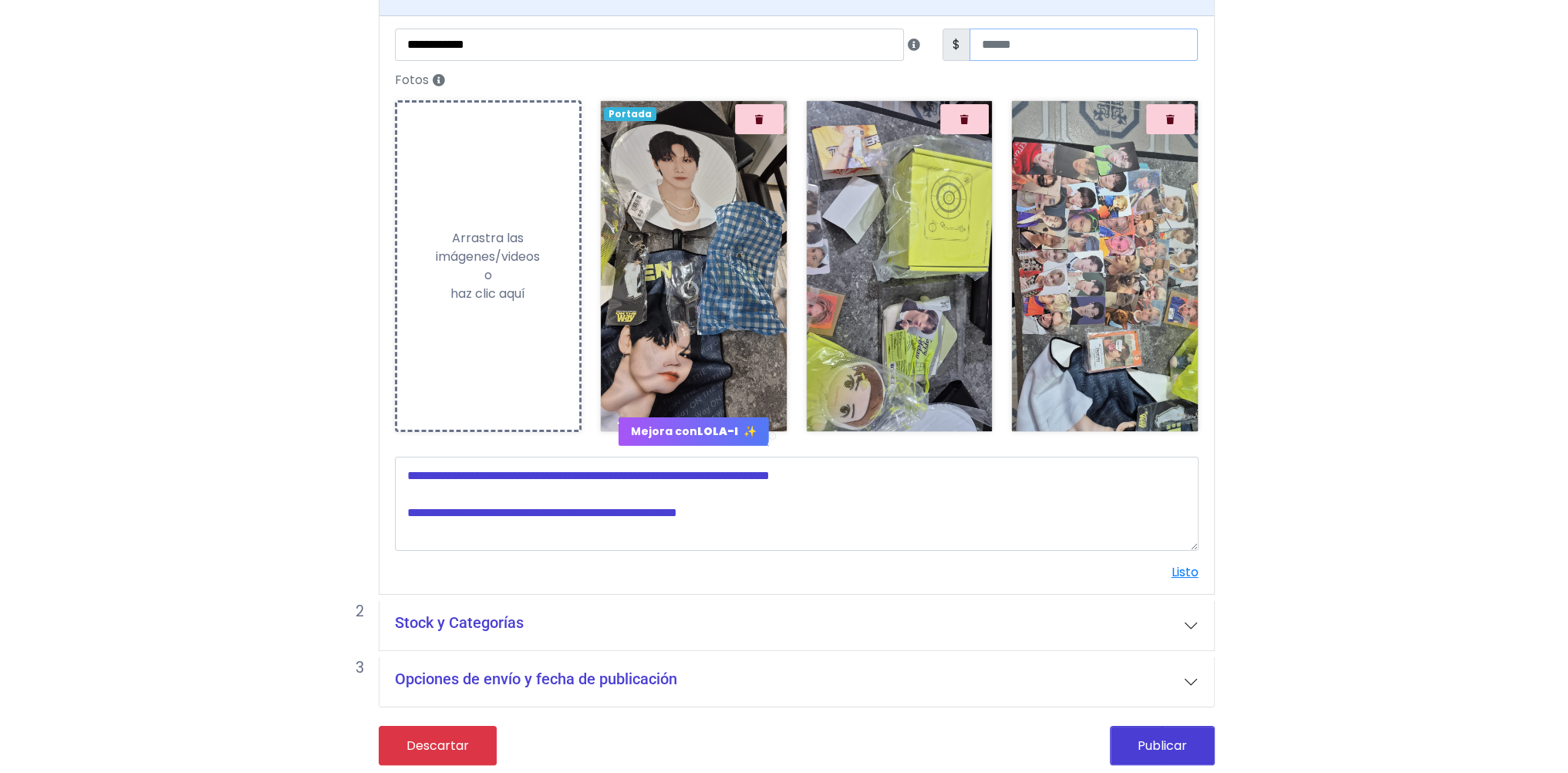 scroll, scrollTop: 238, scrollLeft: 0, axis: vertical 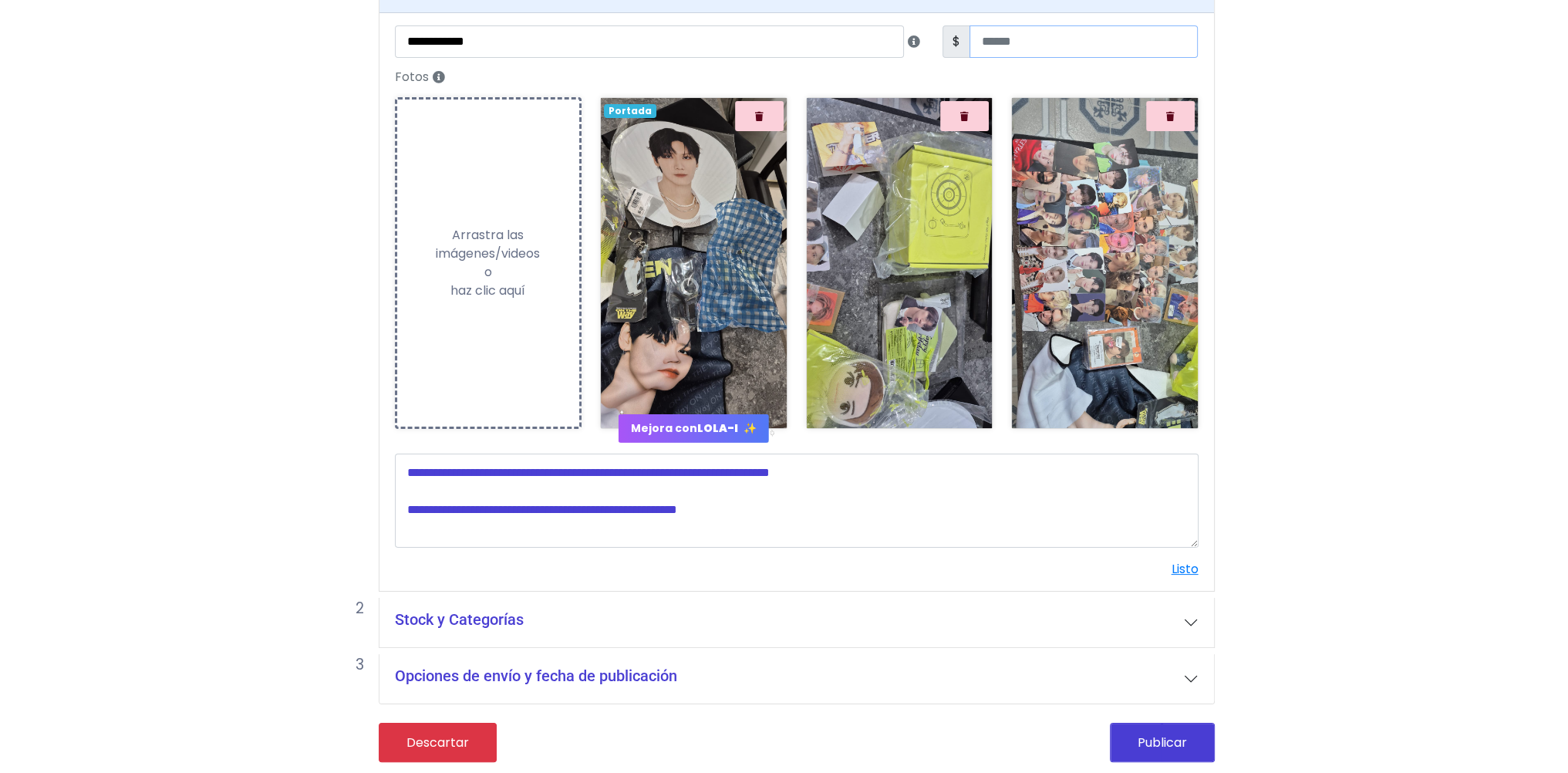 type on "**" 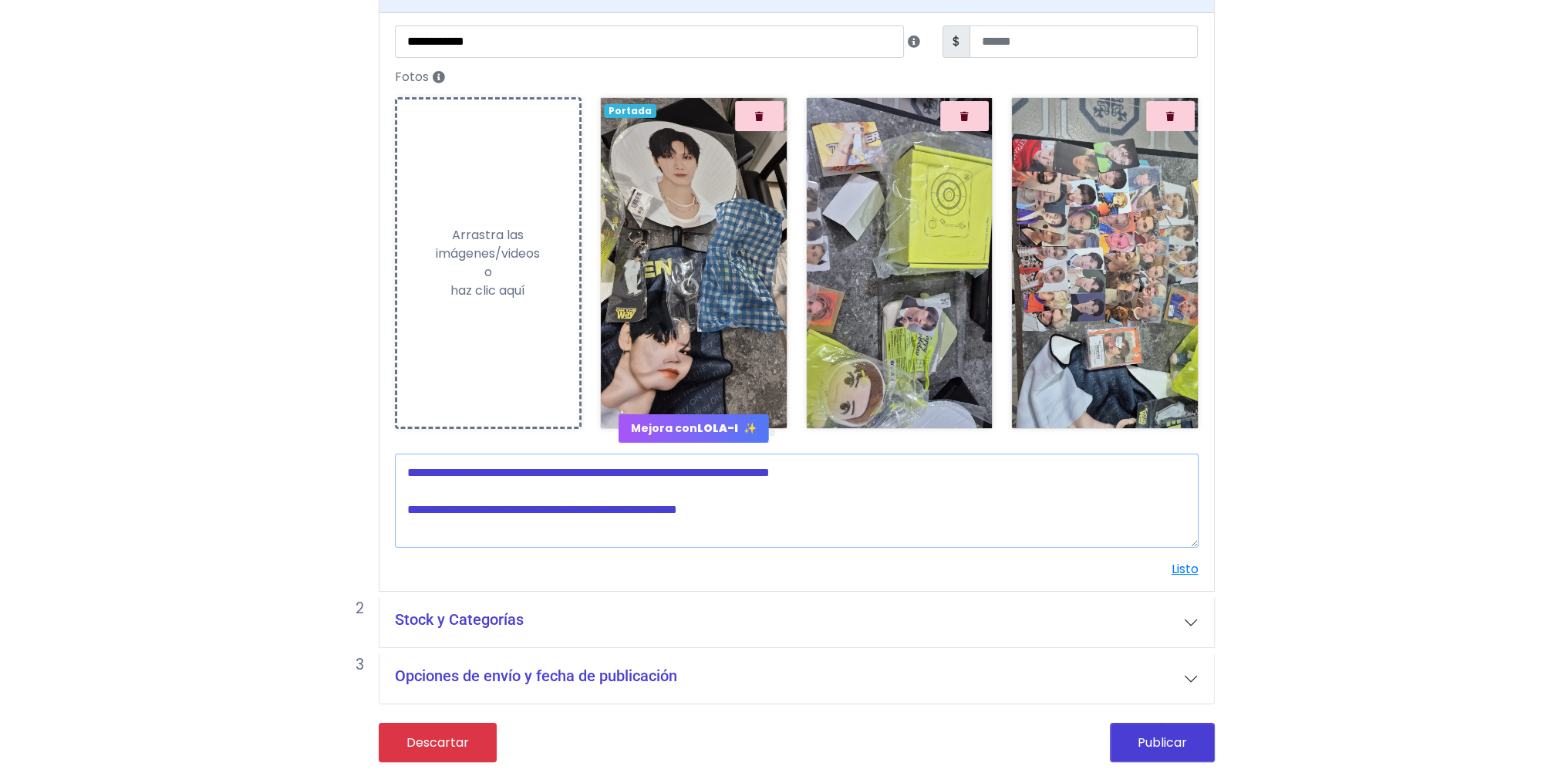 click at bounding box center [797, 501] 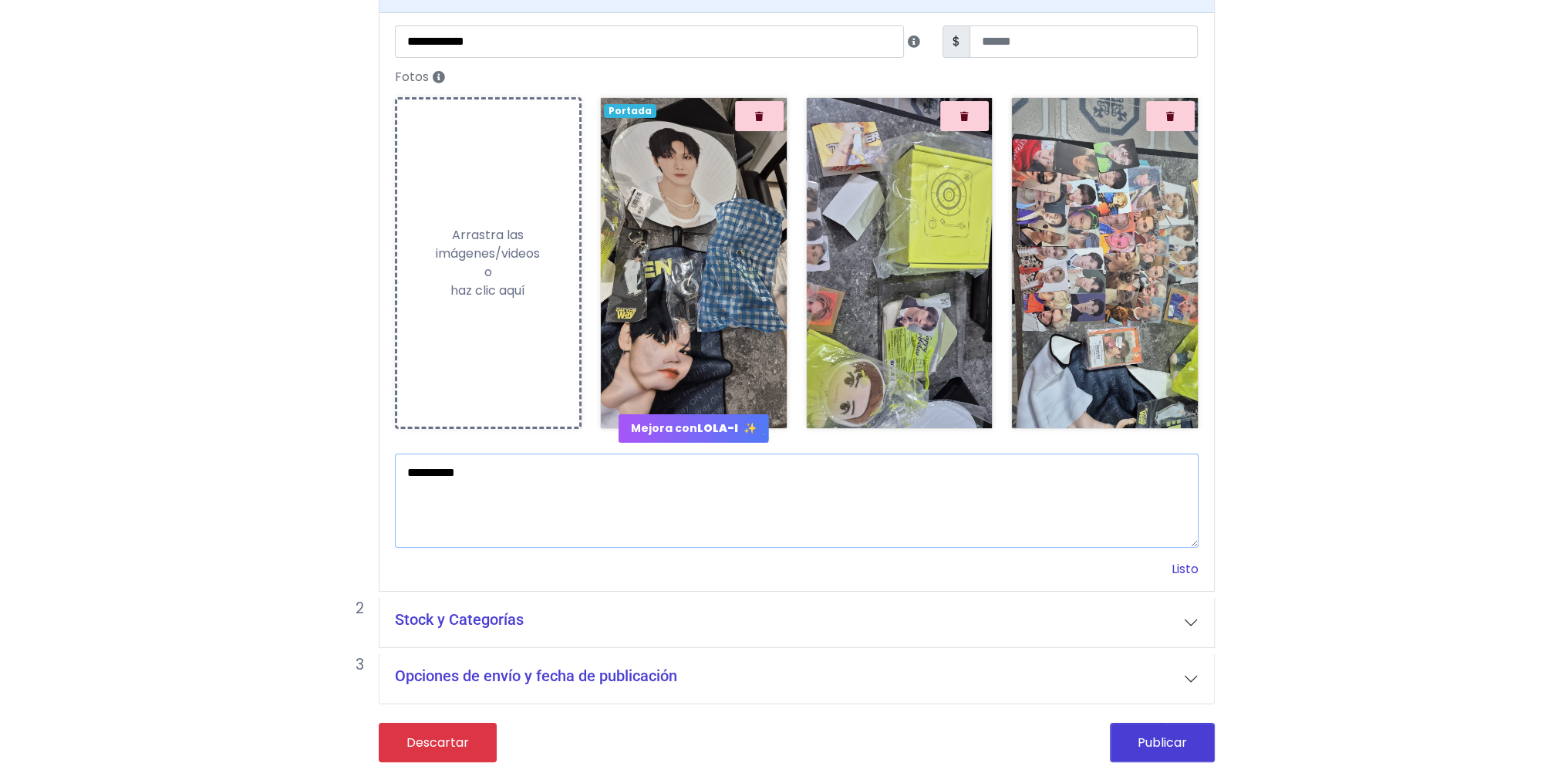 type on "**********" 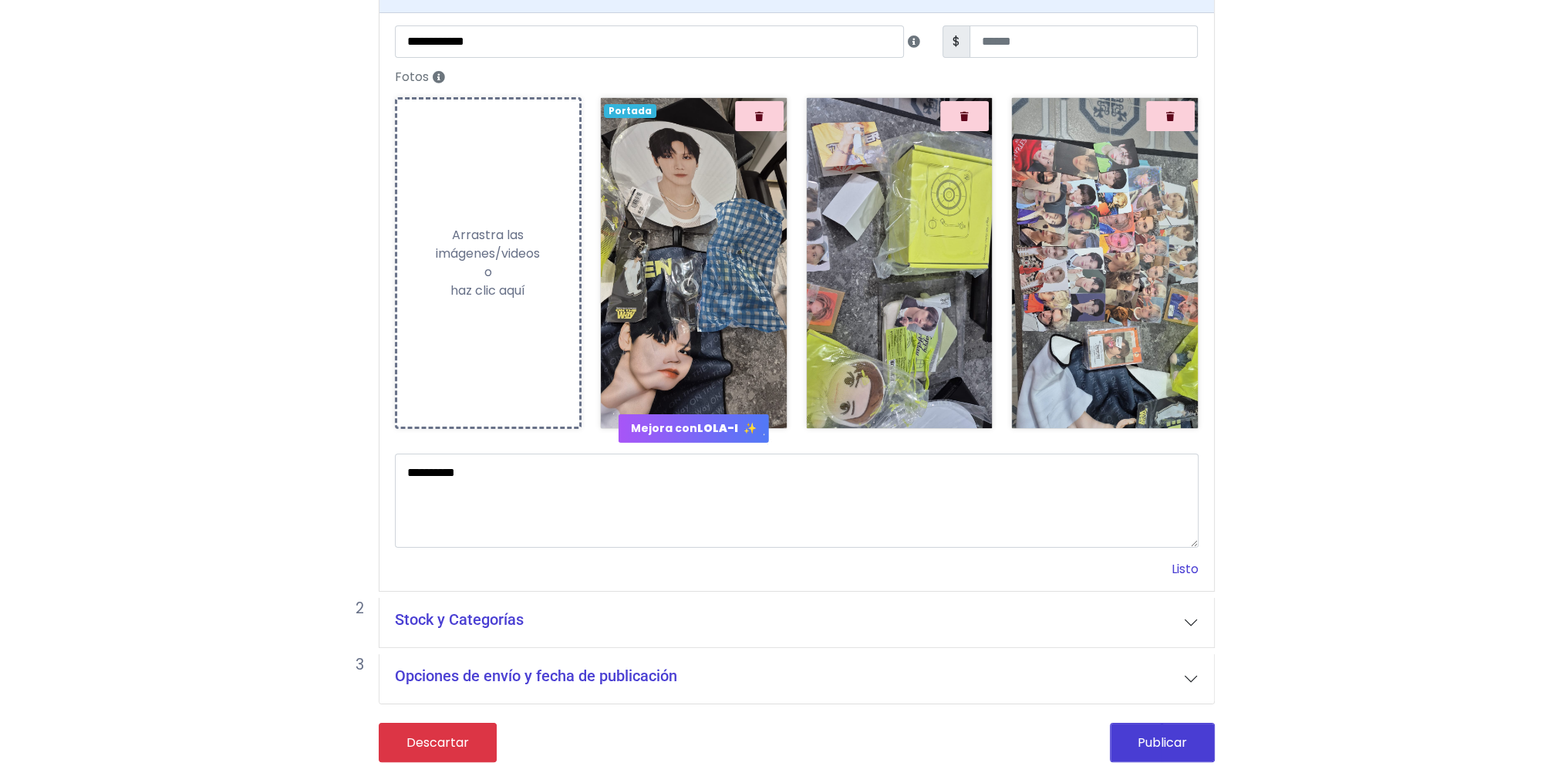 click on "Listo" at bounding box center (1185, 569) 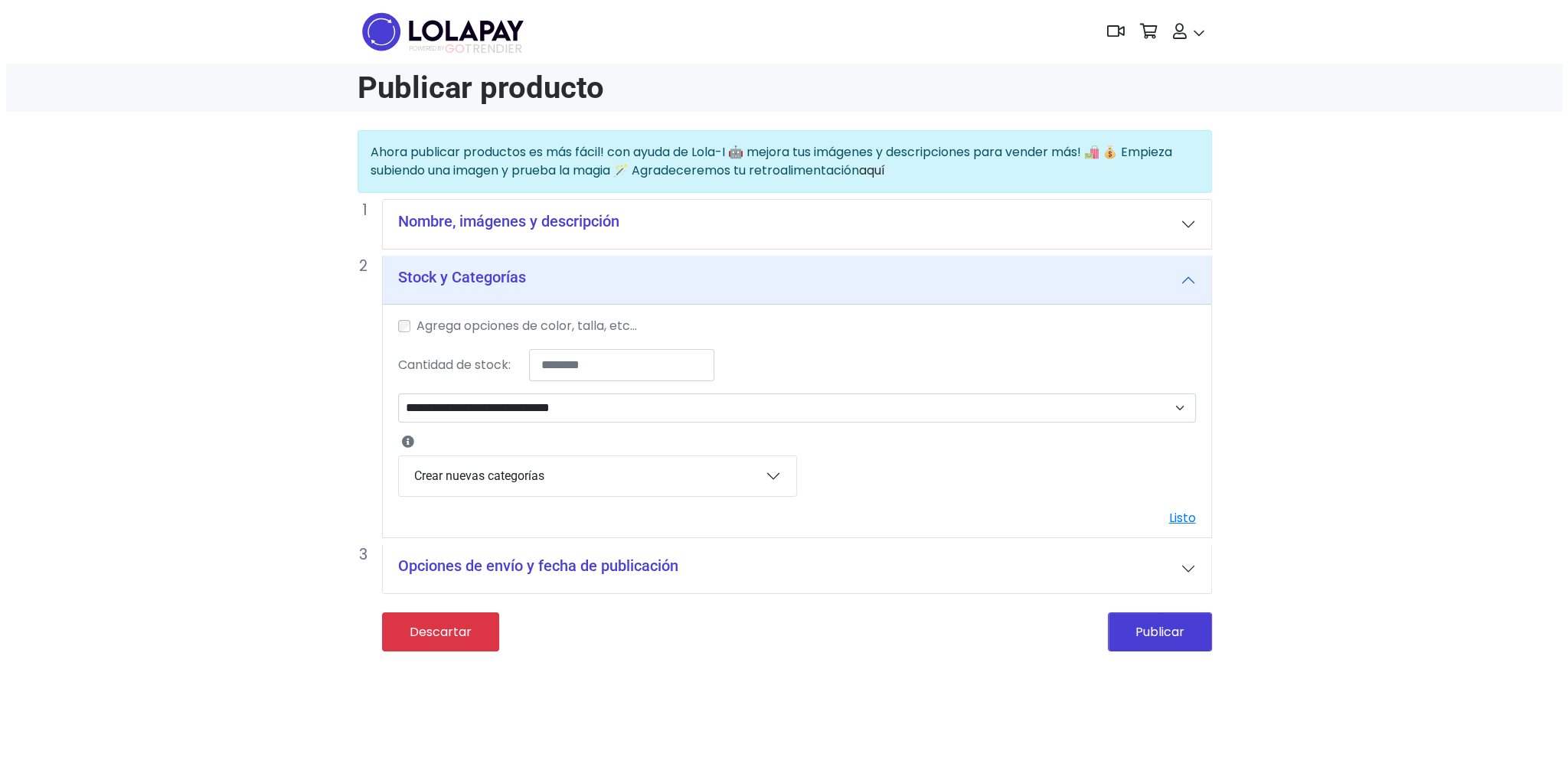 scroll, scrollTop: 0, scrollLeft: 0, axis: both 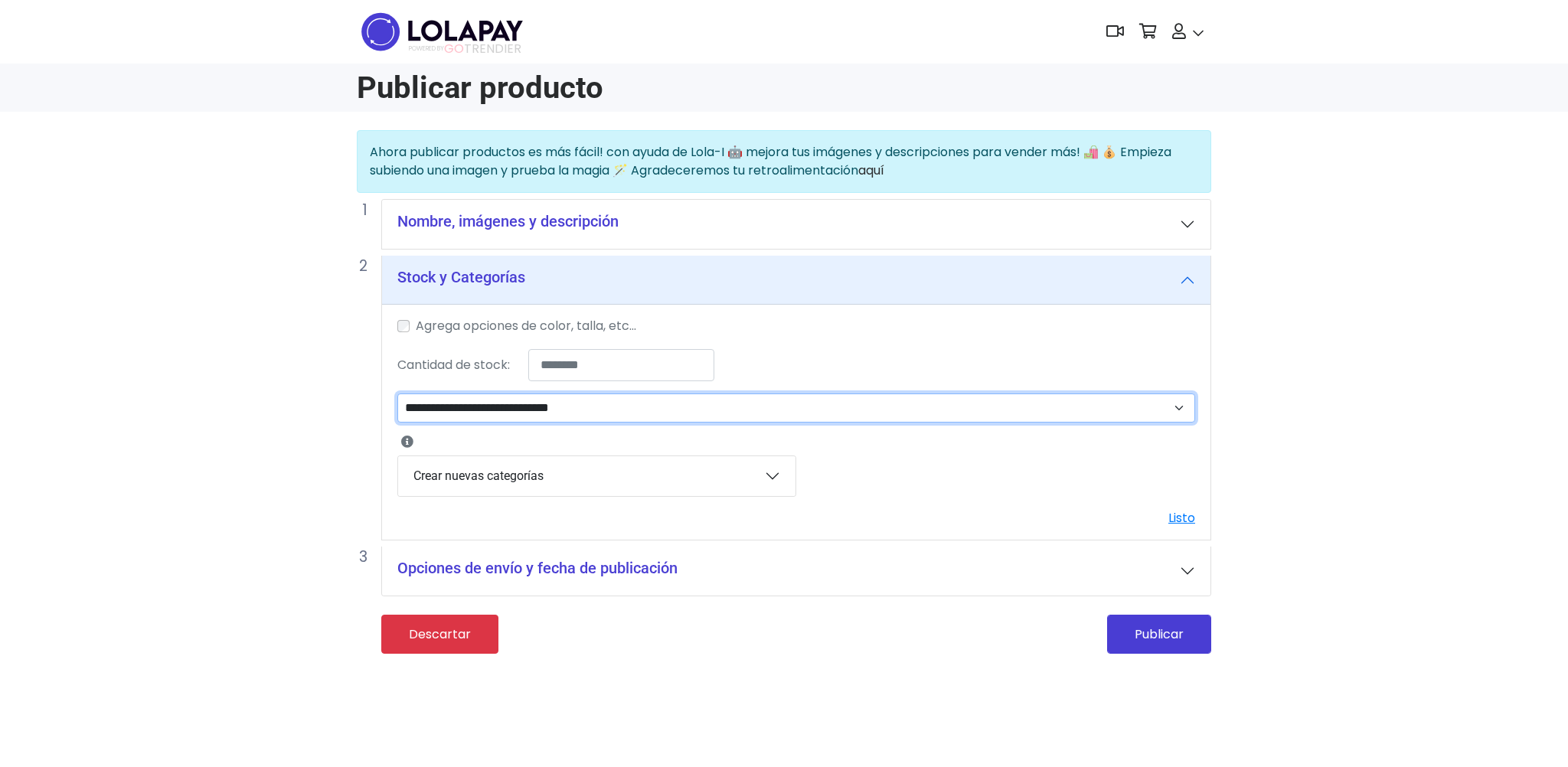 click on "**********" at bounding box center (796, 408) 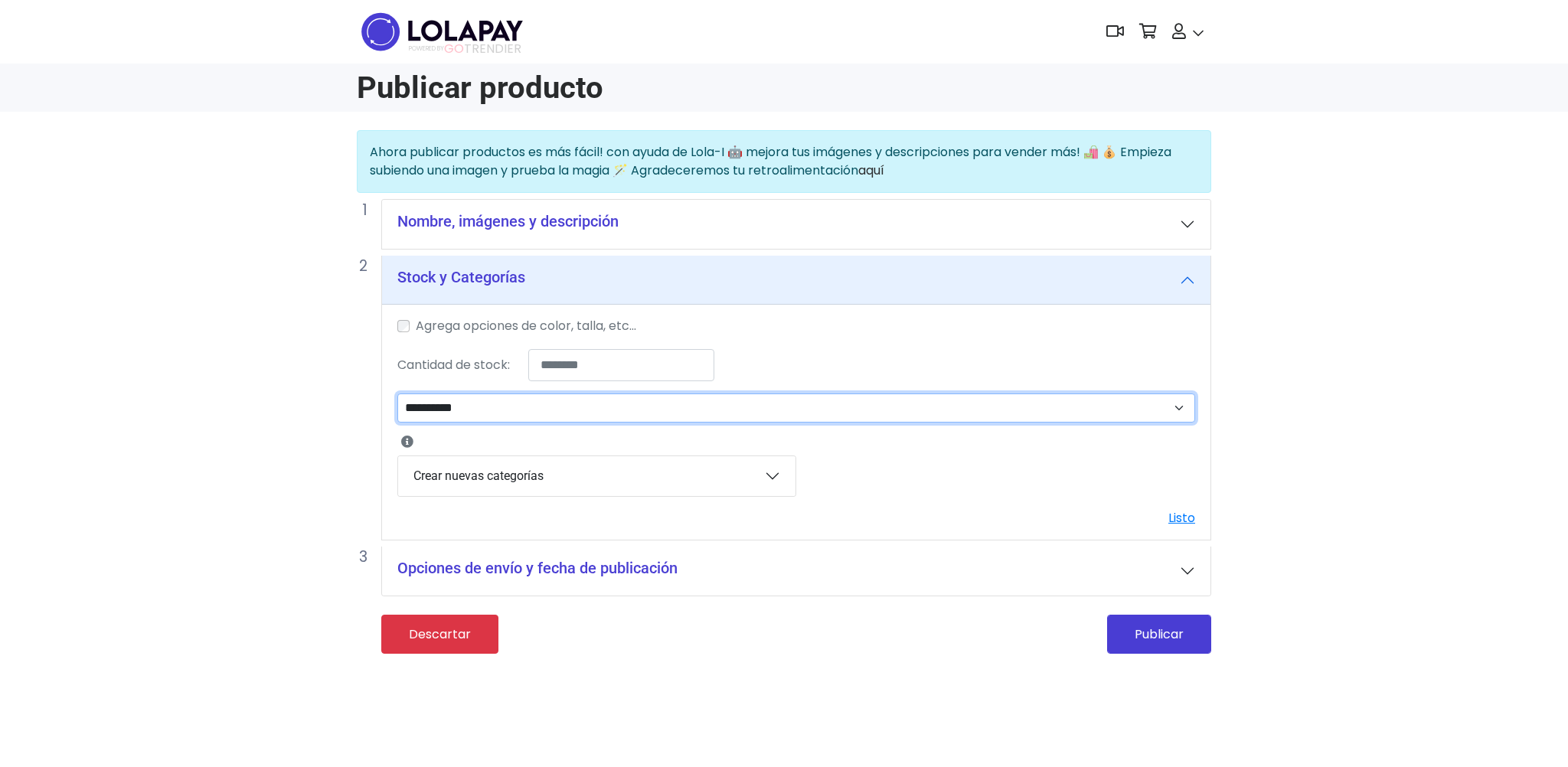 click on "**********" at bounding box center [796, 408] 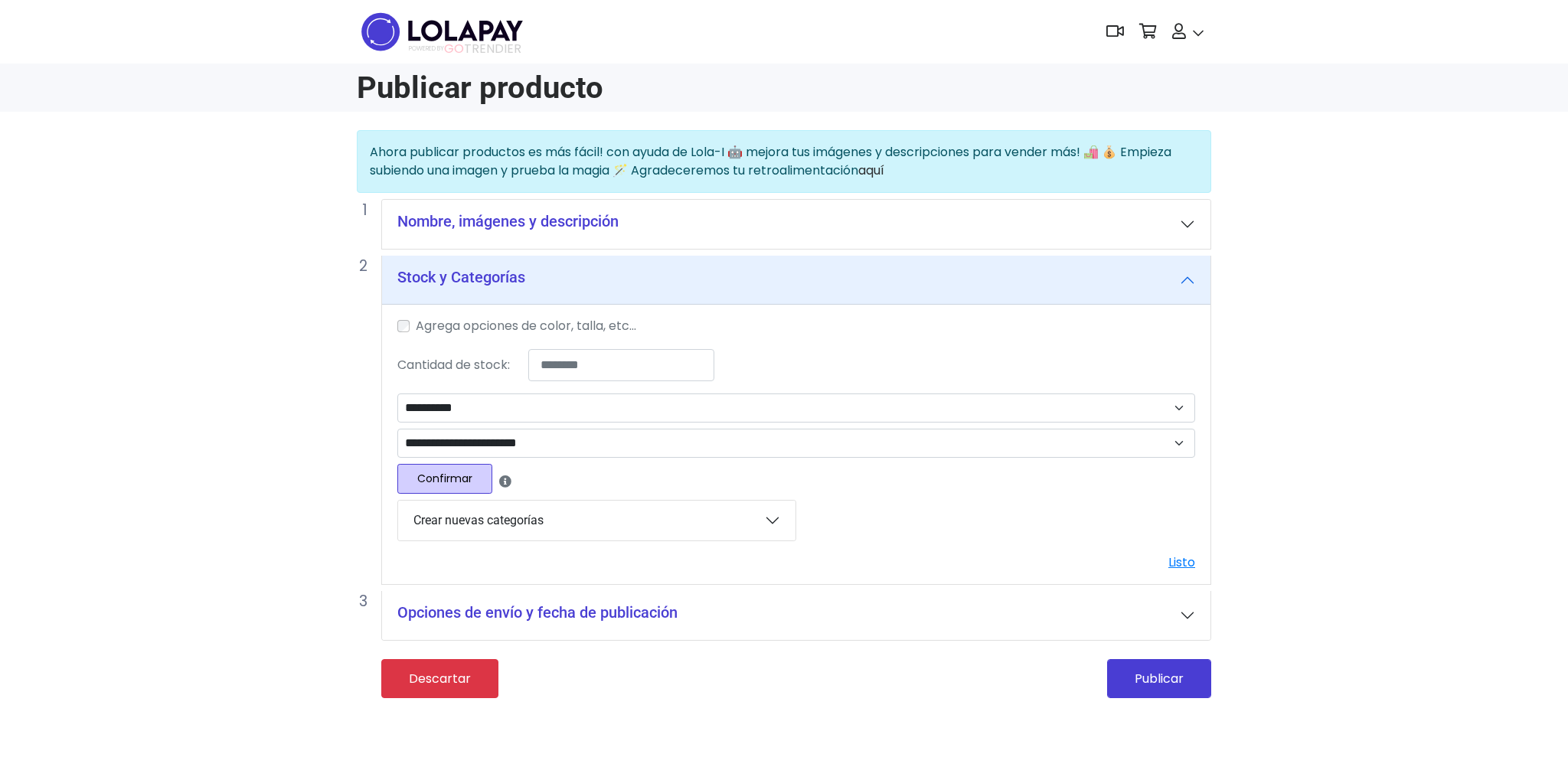 click on "Confirmar" at bounding box center [445, 478] 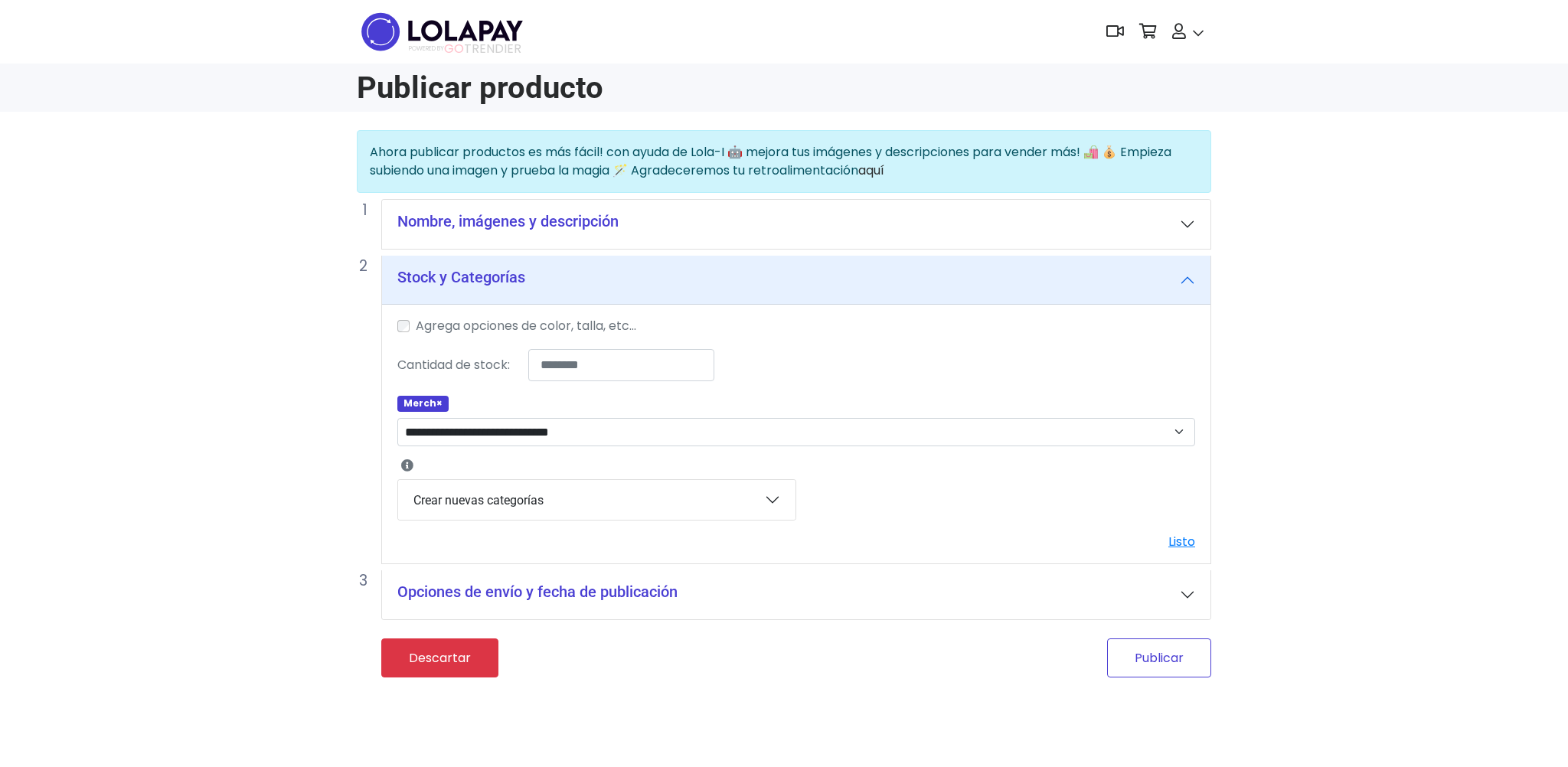 click on "Publicar" at bounding box center (1159, 658) 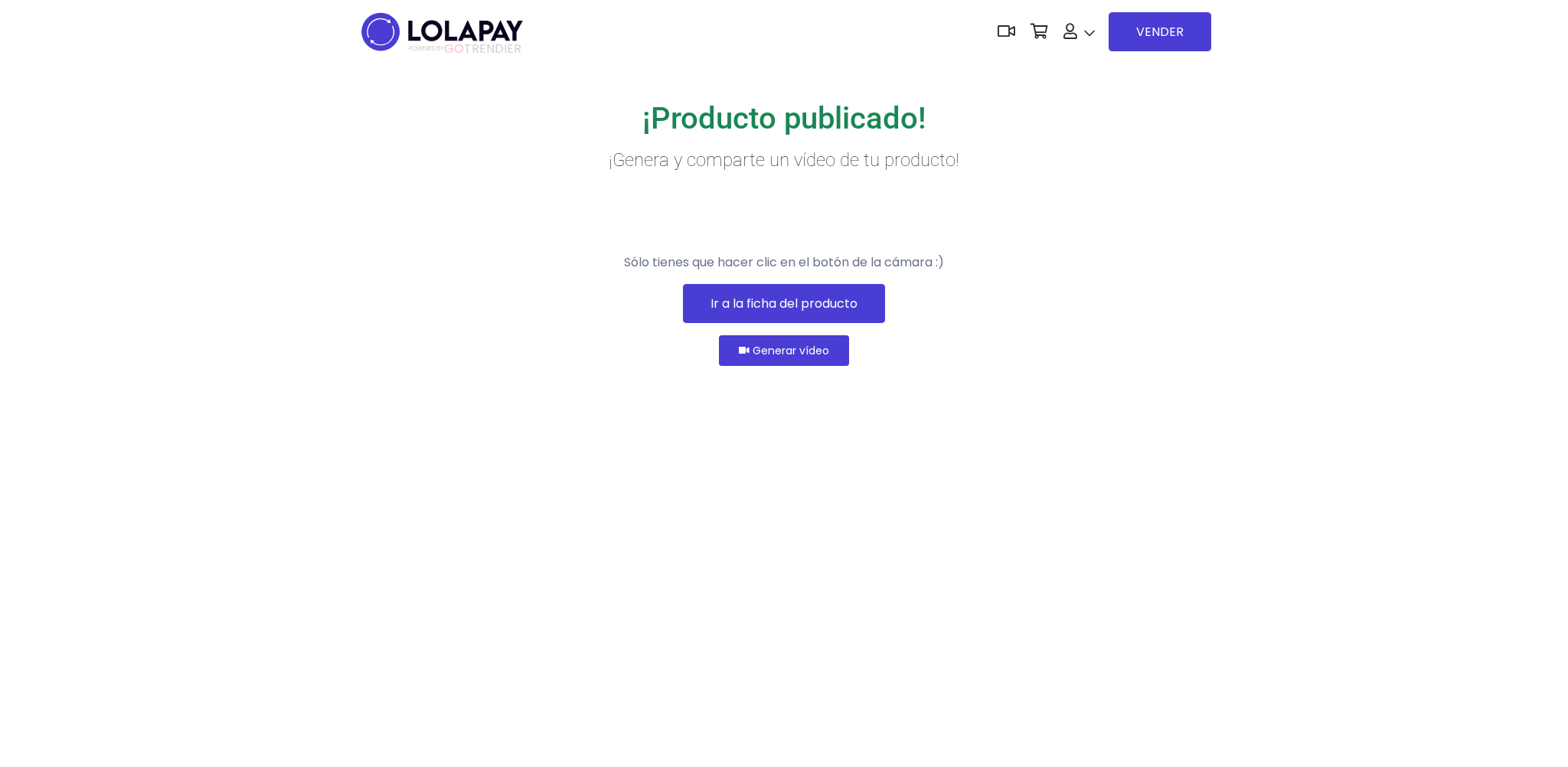 scroll, scrollTop: 0, scrollLeft: 0, axis: both 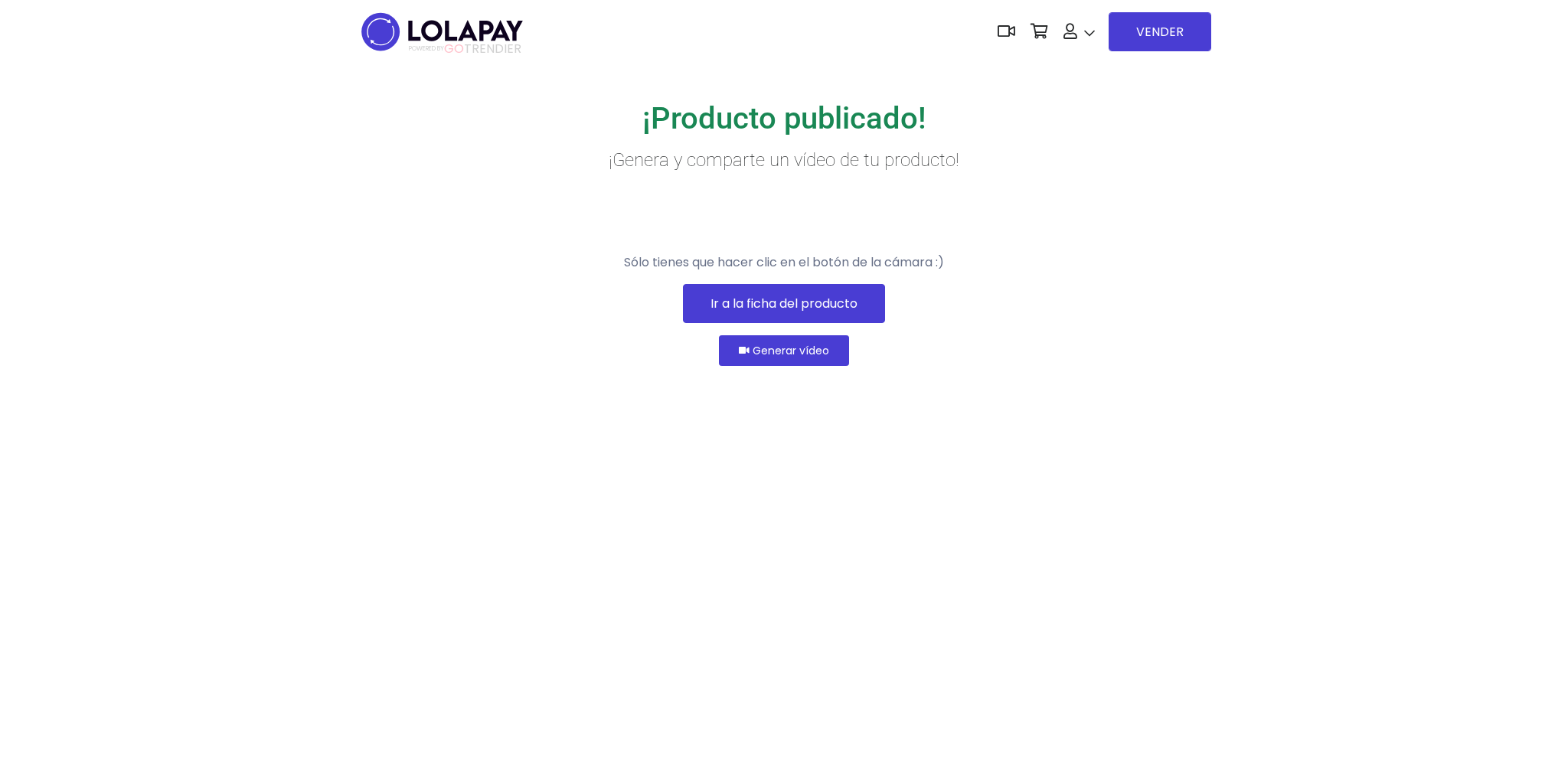 click on "Ir a la ficha del producto" at bounding box center [784, 303] 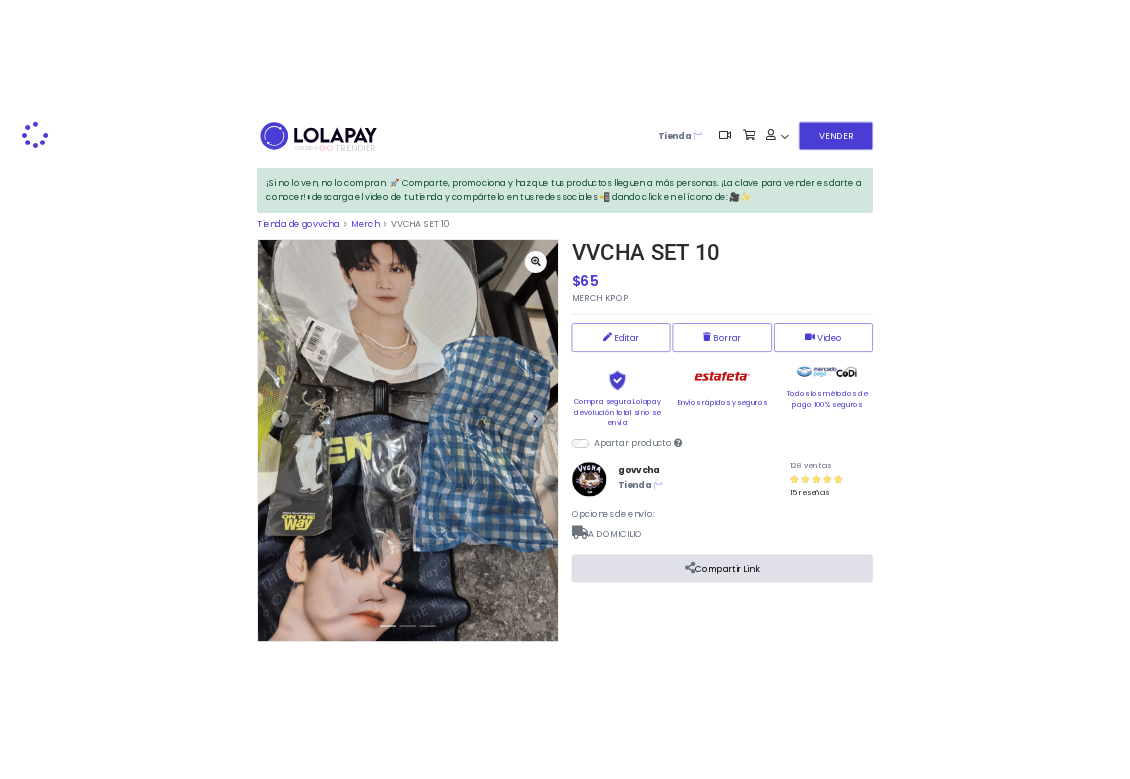 scroll, scrollTop: 0, scrollLeft: 0, axis: both 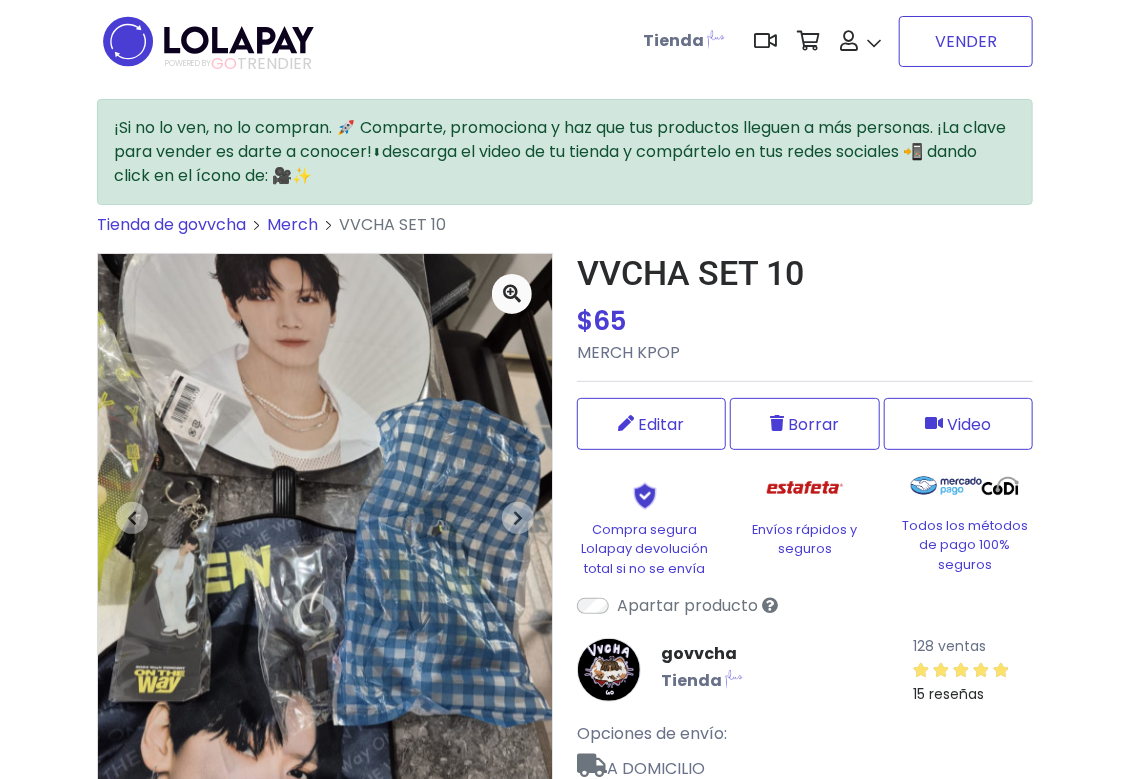 click on "VENDER" at bounding box center [966, 41] 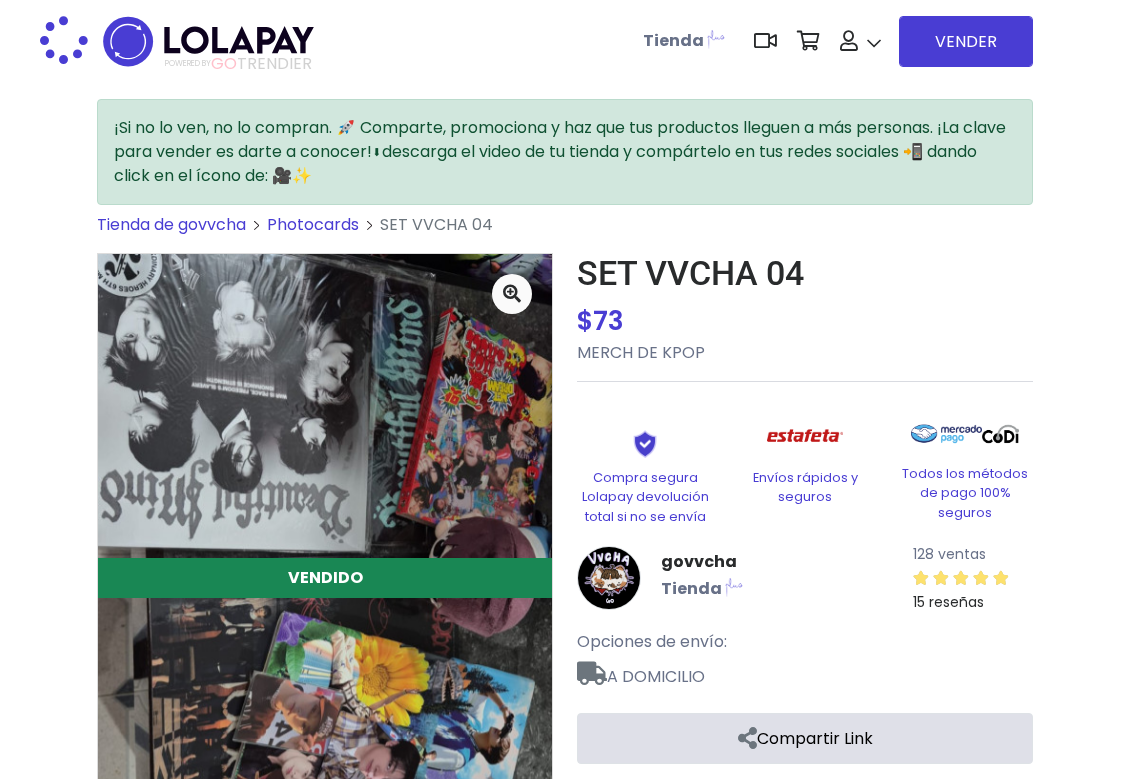 scroll, scrollTop: 0, scrollLeft: 0, axis: both 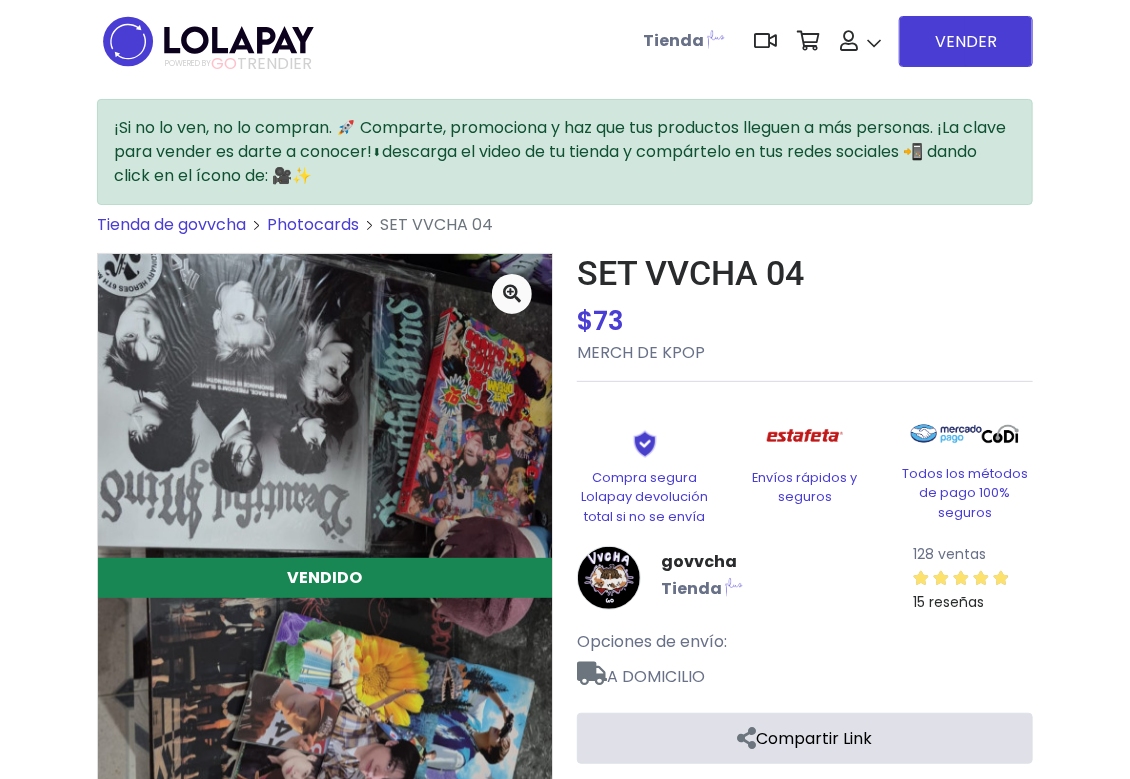 click at bounding box center (325, 557) 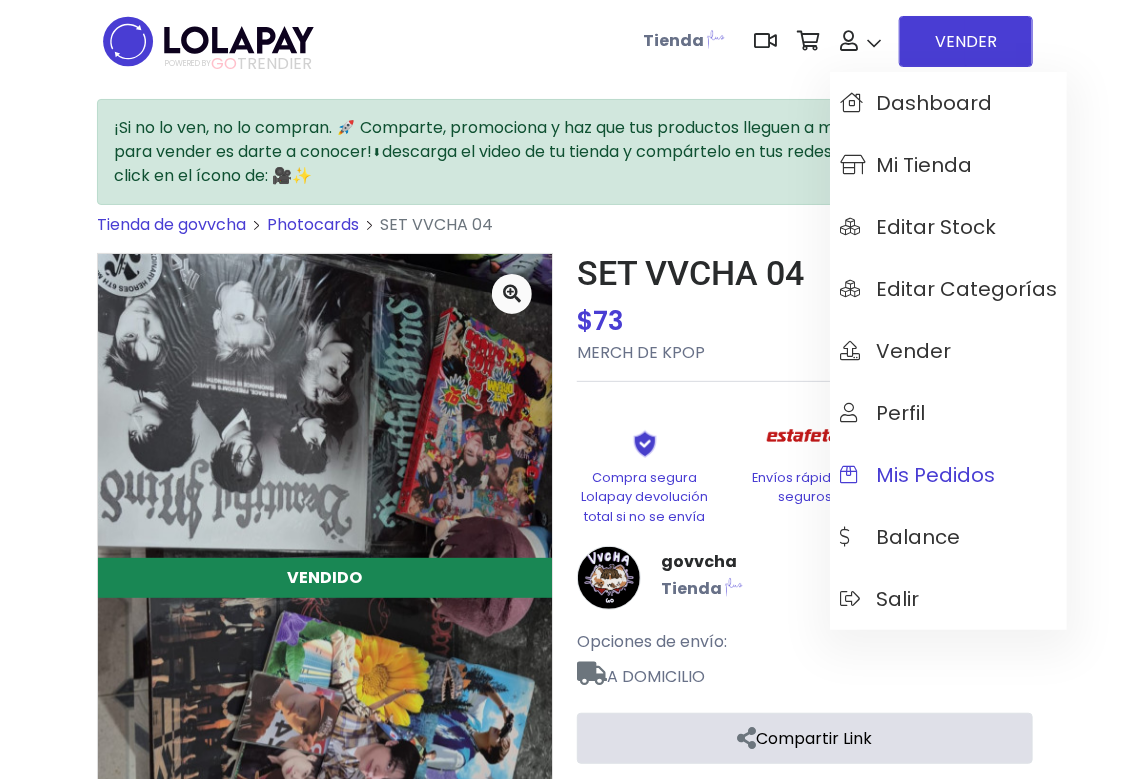 click on "Mis pedidos" at bounding box center [917, 475] 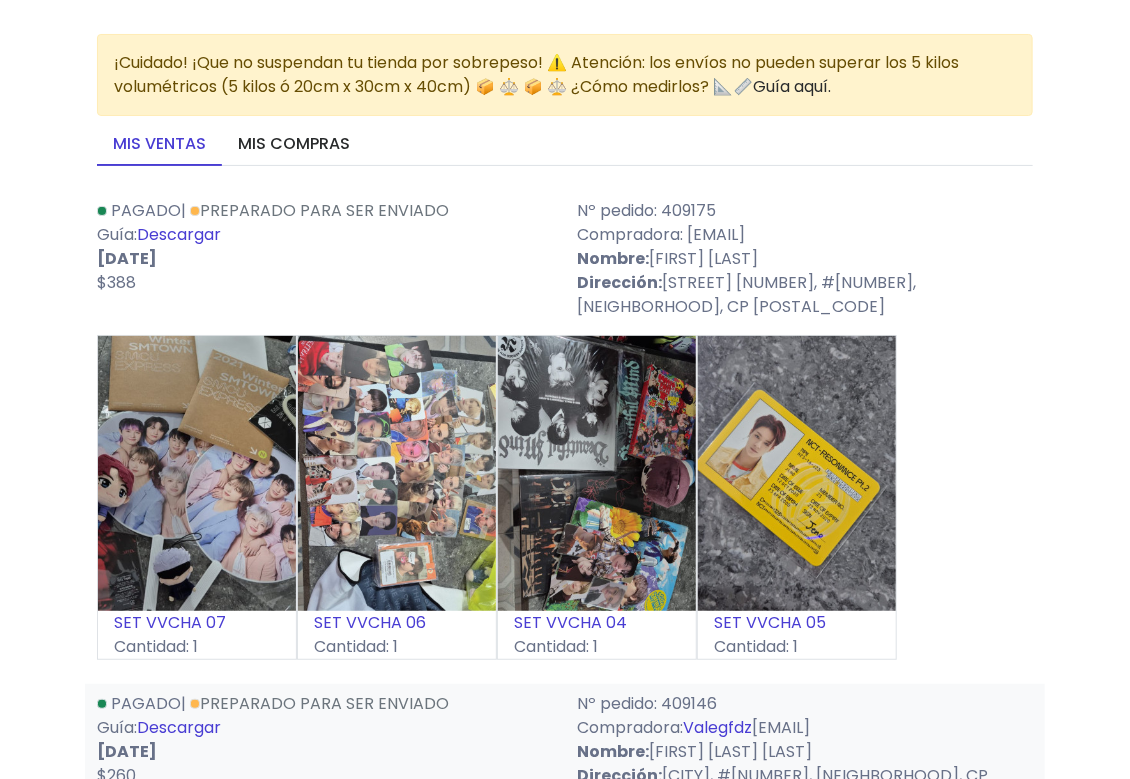scroll, scrollTop: 0, scrollLeft: 0, axis: both 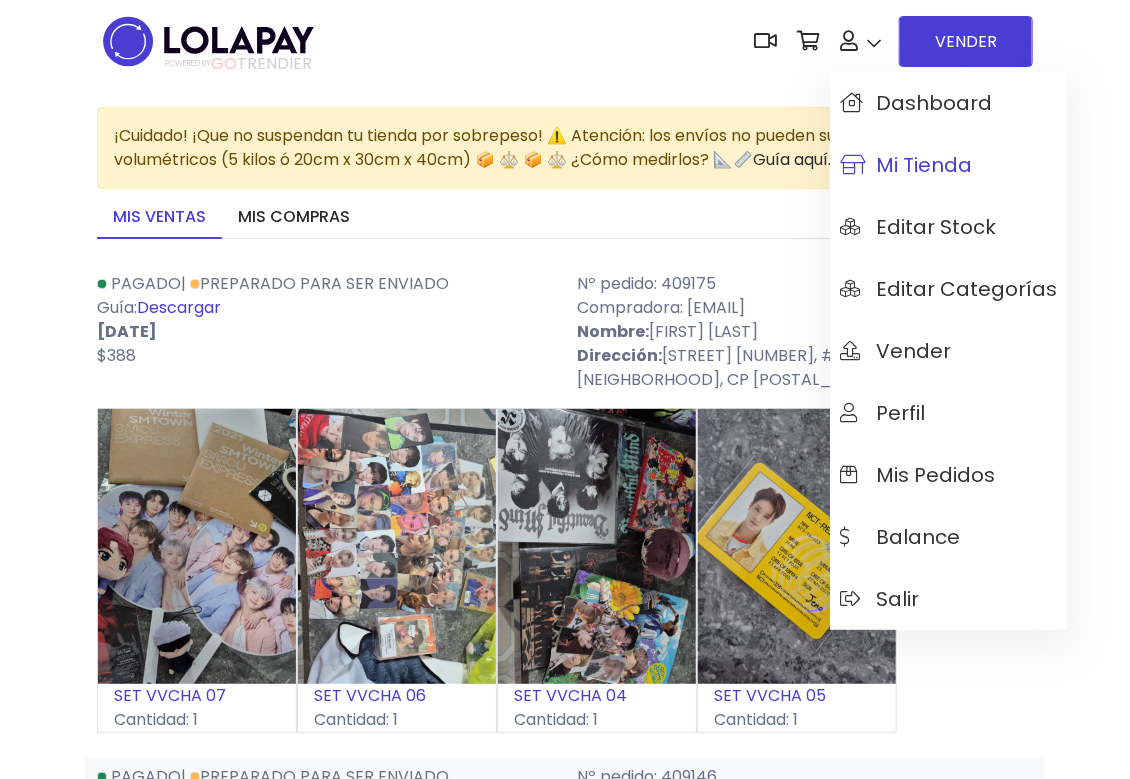click on "Mi tienda" at bounding box center (906, 165) 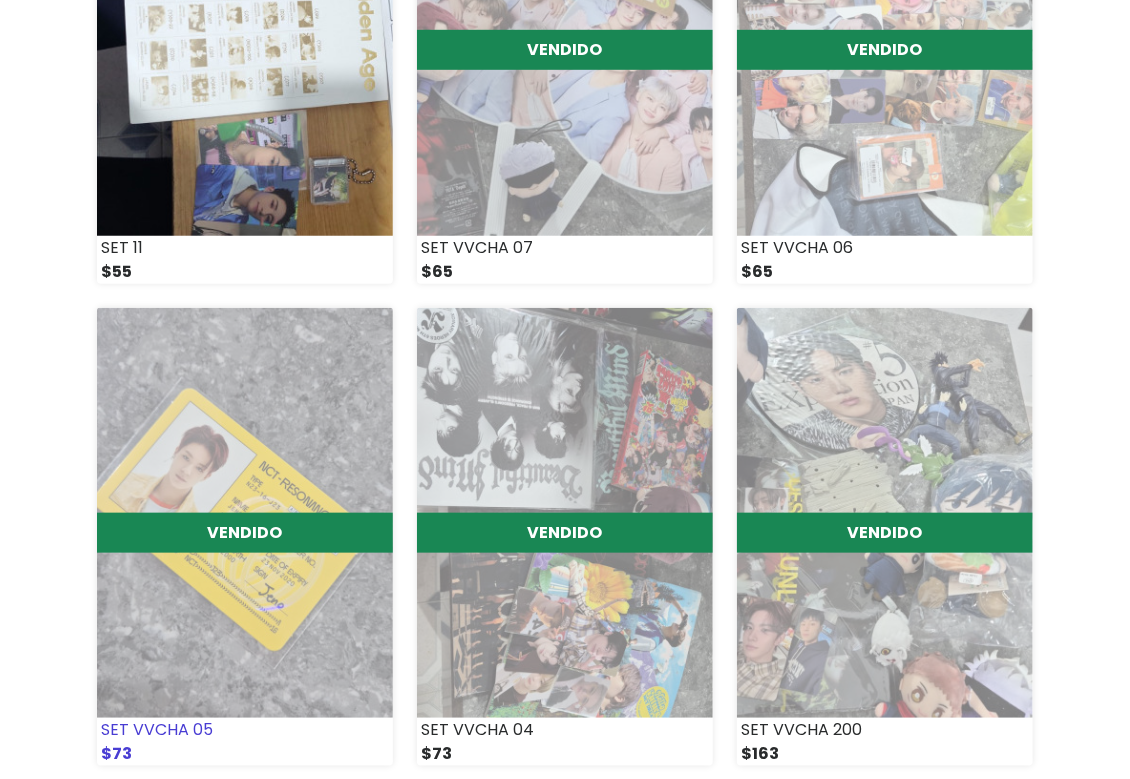 scroll, scrollTop: 3332, scrollLeft: 0, axis: vertical 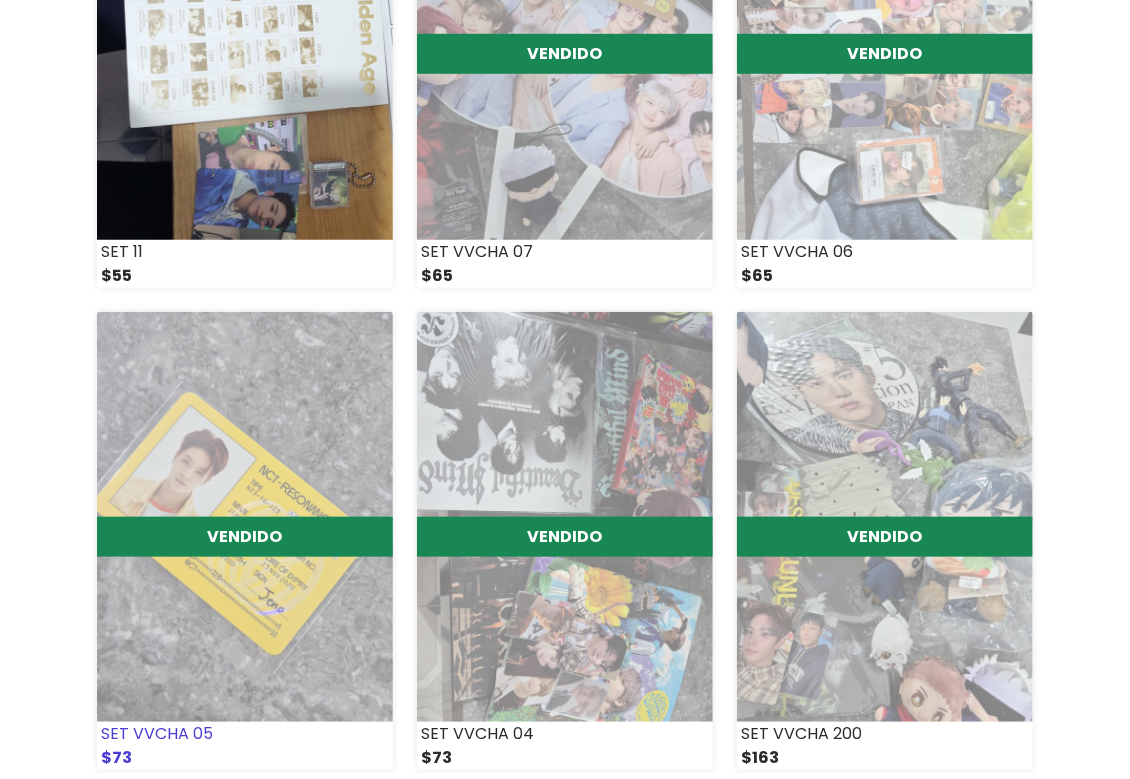 drag, startPoint x: 324, startPoint y: 369, endPoint x: 260, endPoint y: 384, distance: 65.734314 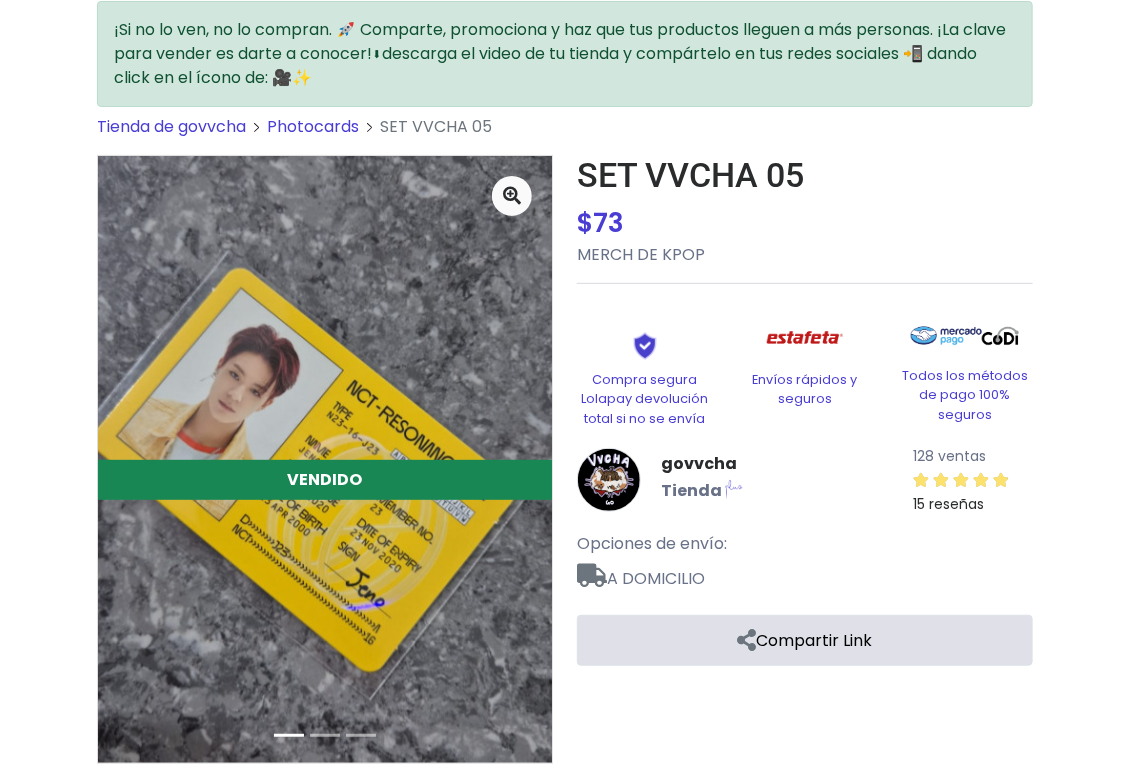 scroll, scrollTop: 0, scrollLeft: 0, axis: both 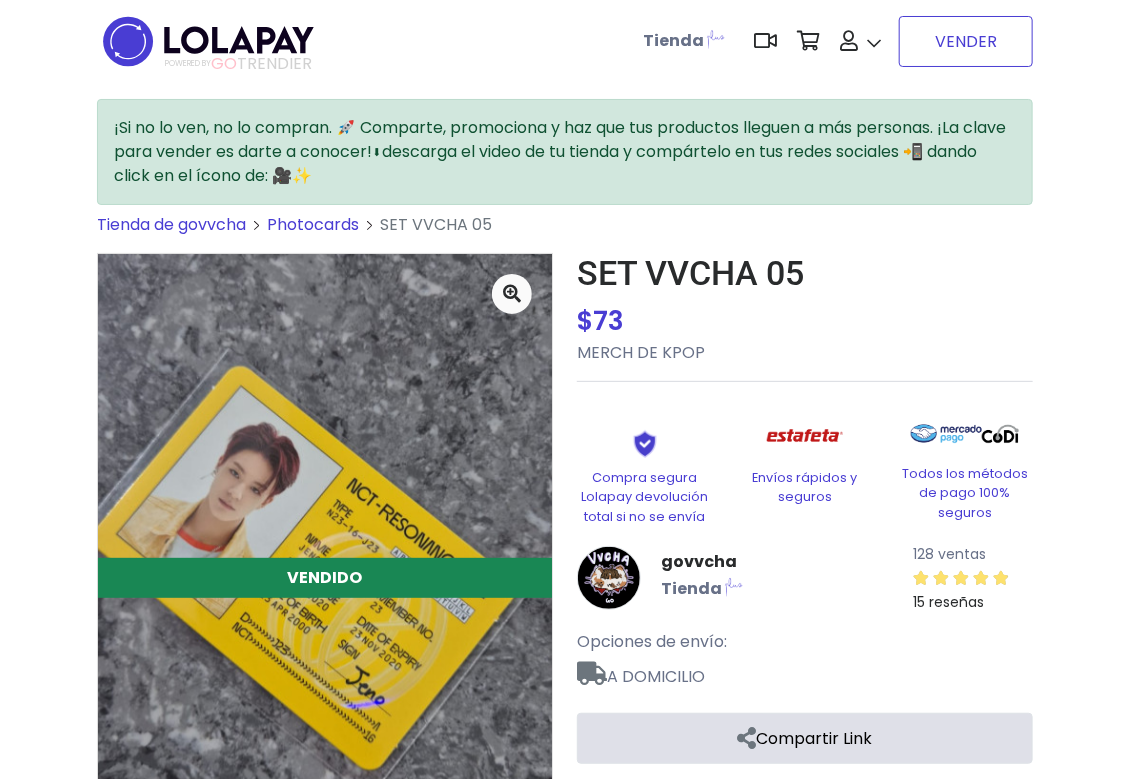 click on "VENDER" at bounding box center [966, 41] 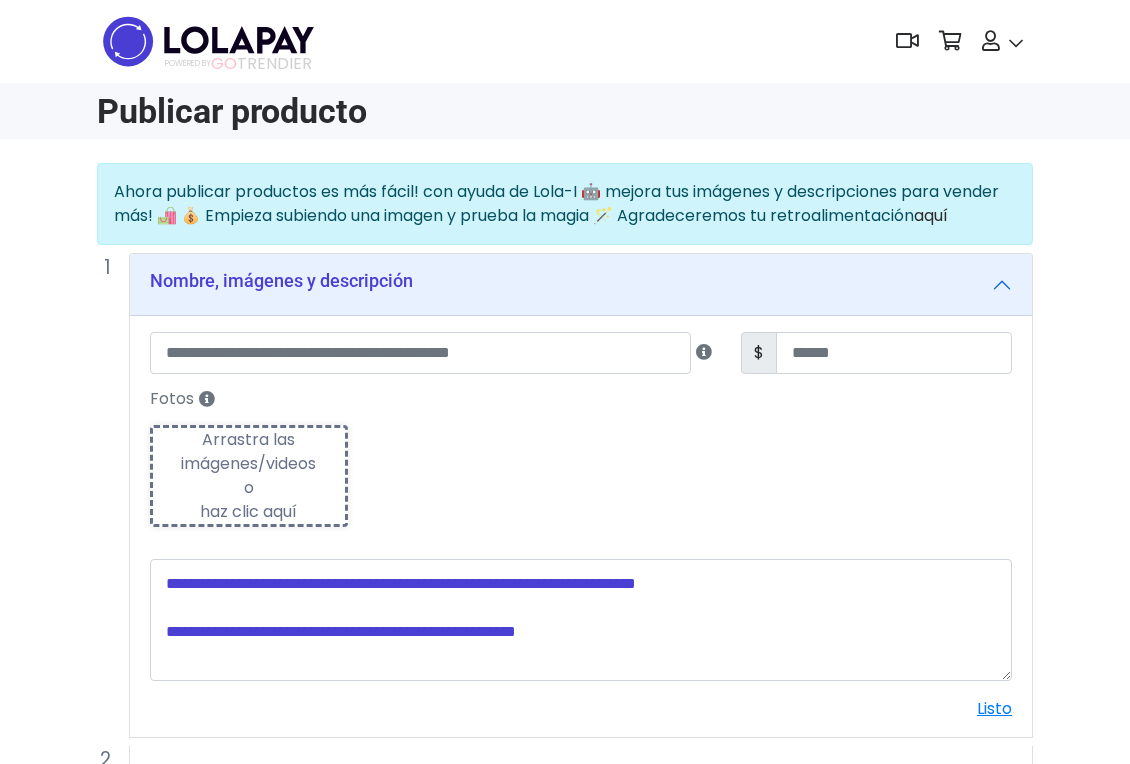 scroll, scrollTop: 0, scrollLeft: 0, axis: both 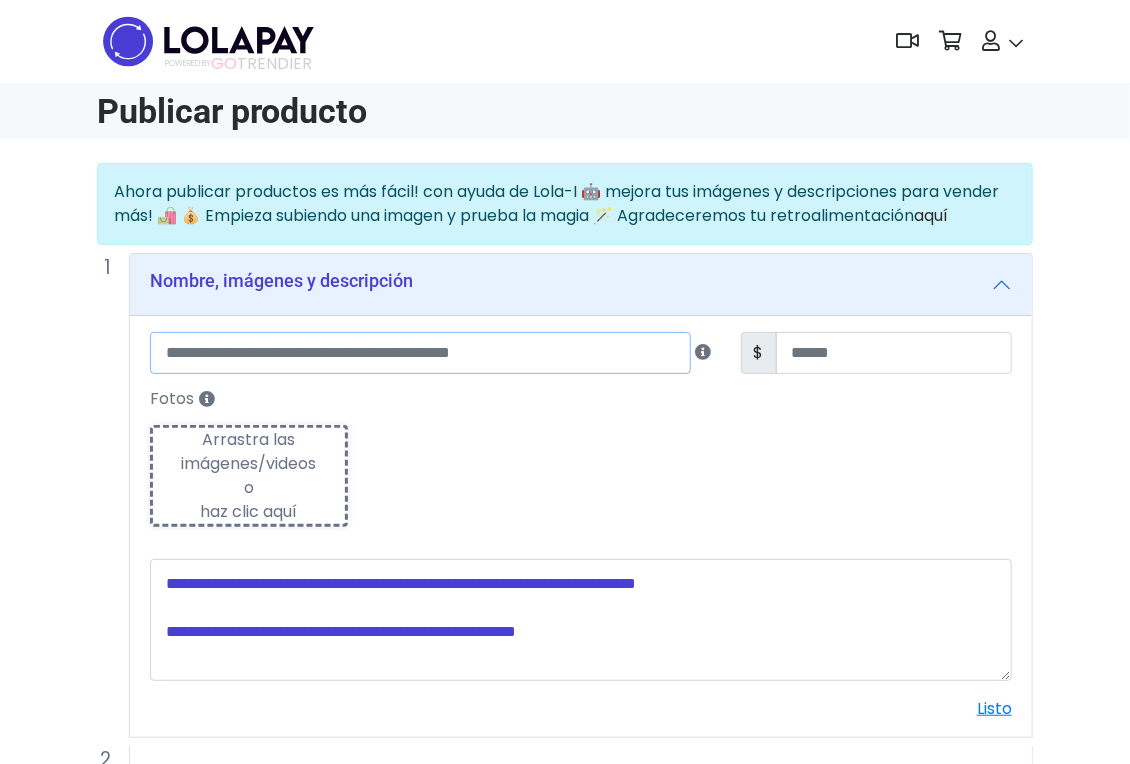click at bounding box center (420, 353) 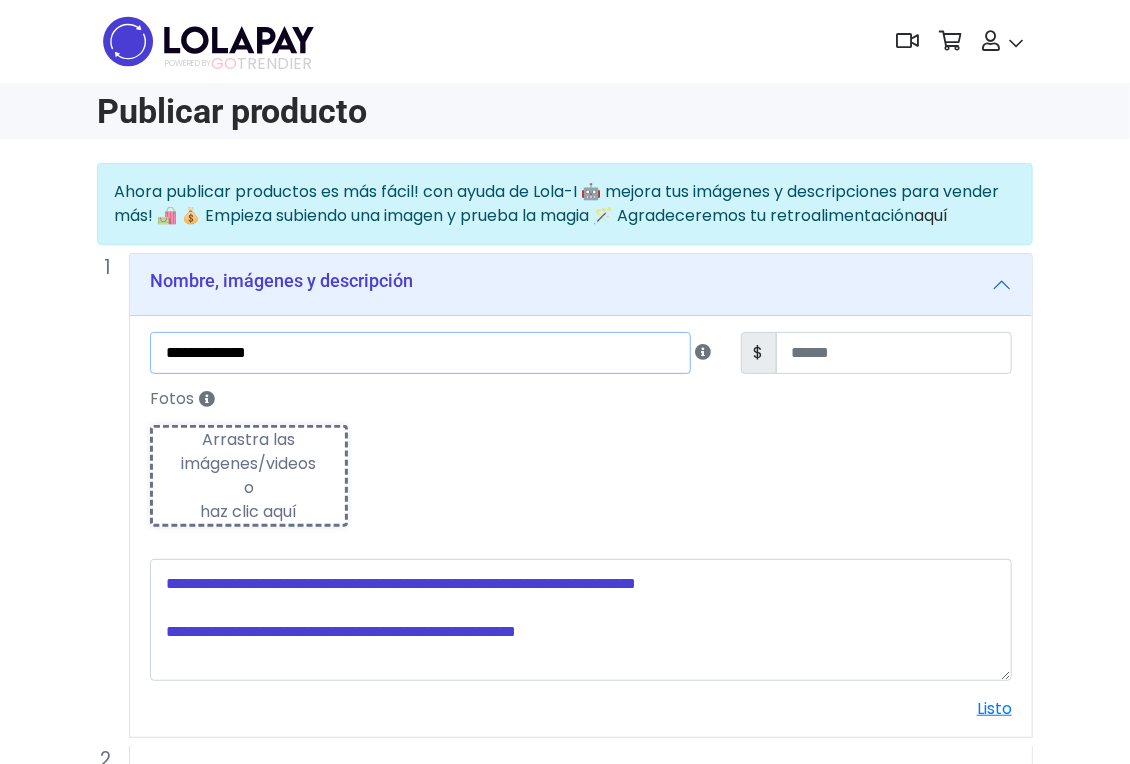type on "**********" 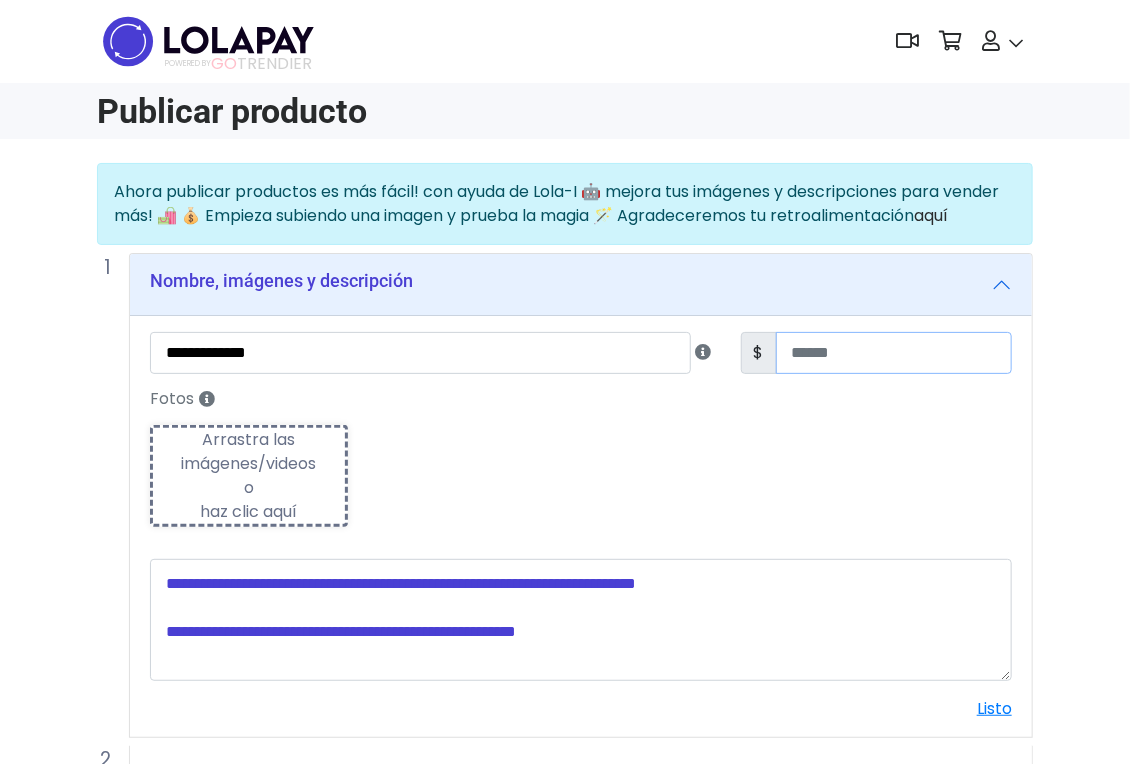 type on "**" 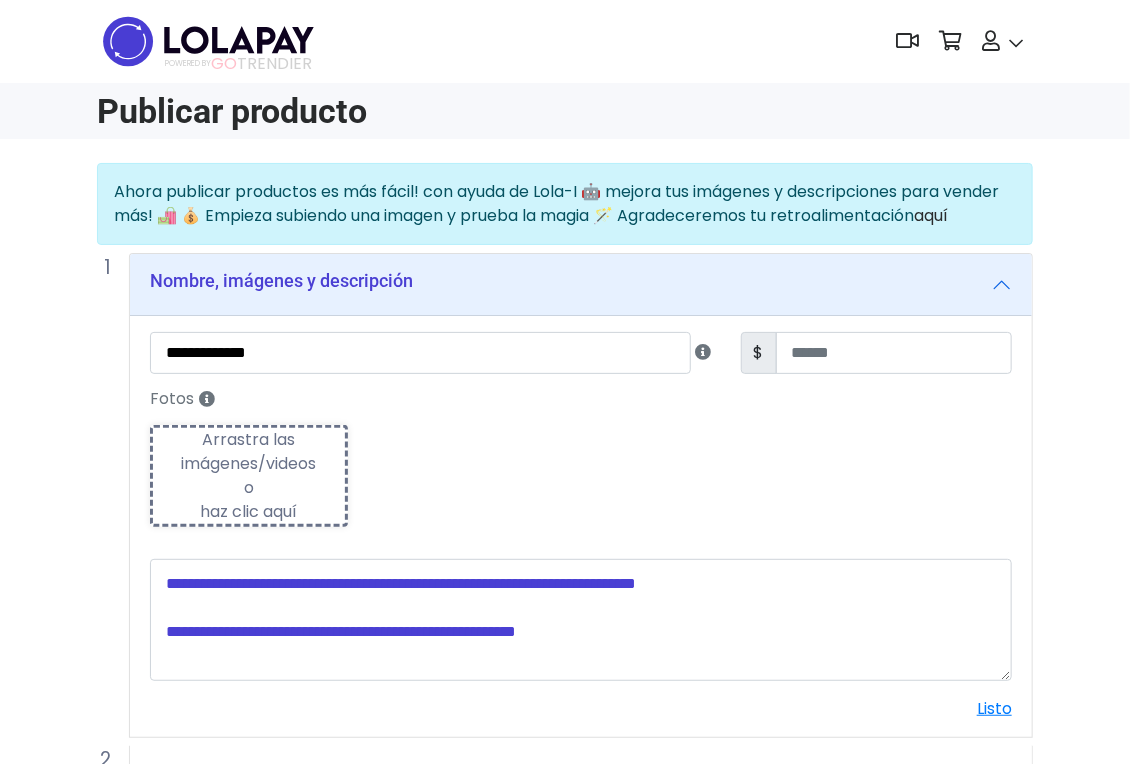 click on "Arrastra las
imágenes/videos
o
haz clic aquí" at bounding box center [249, 476] 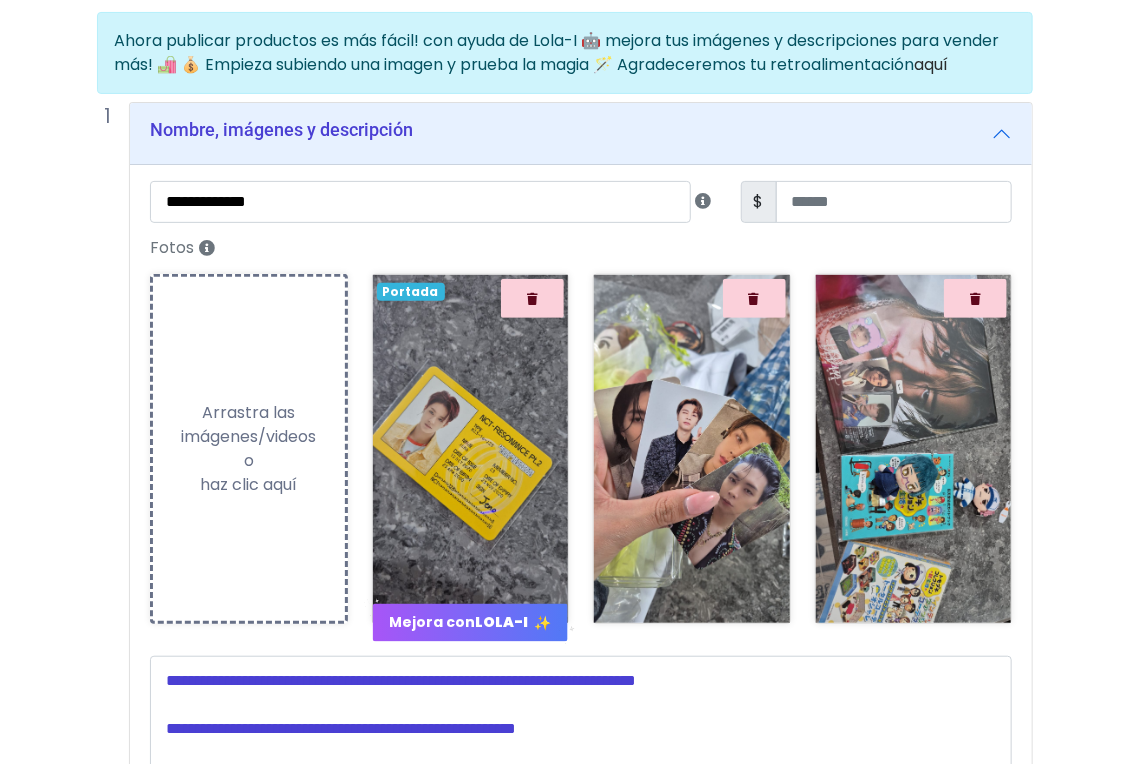 scroll, scrollTop: 474, scrollLeft: 0, axis: vertical 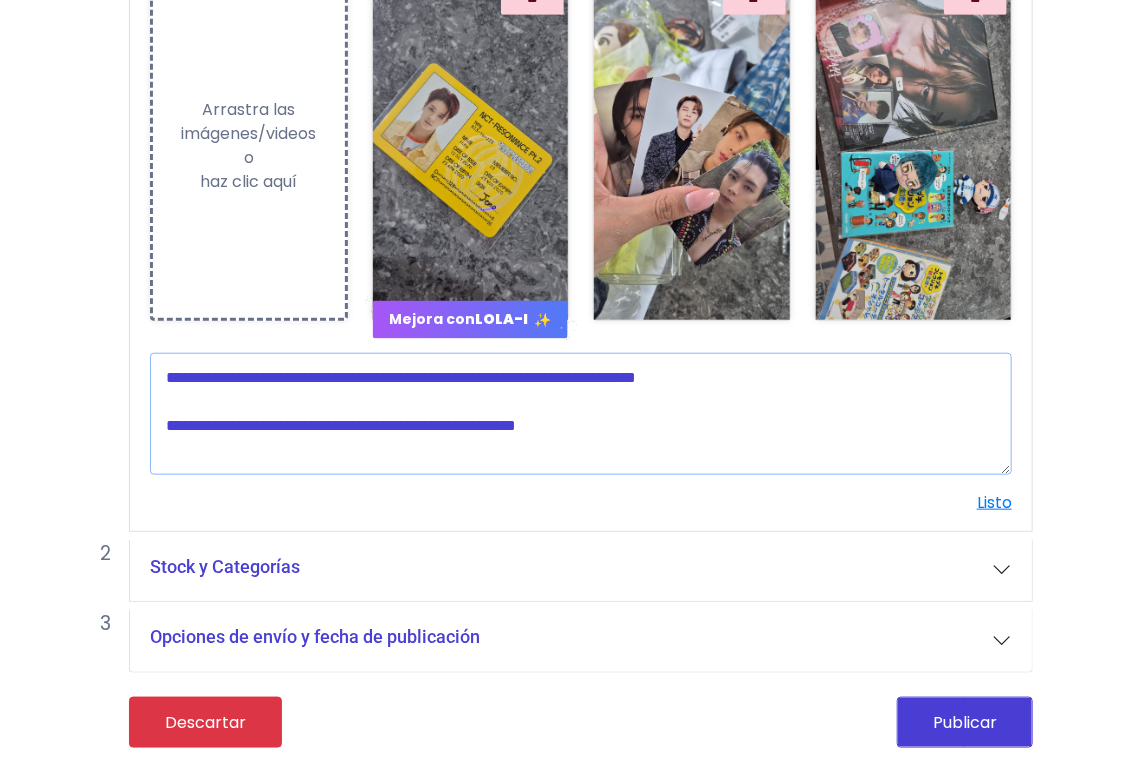 click at bounding box center [581, 414] 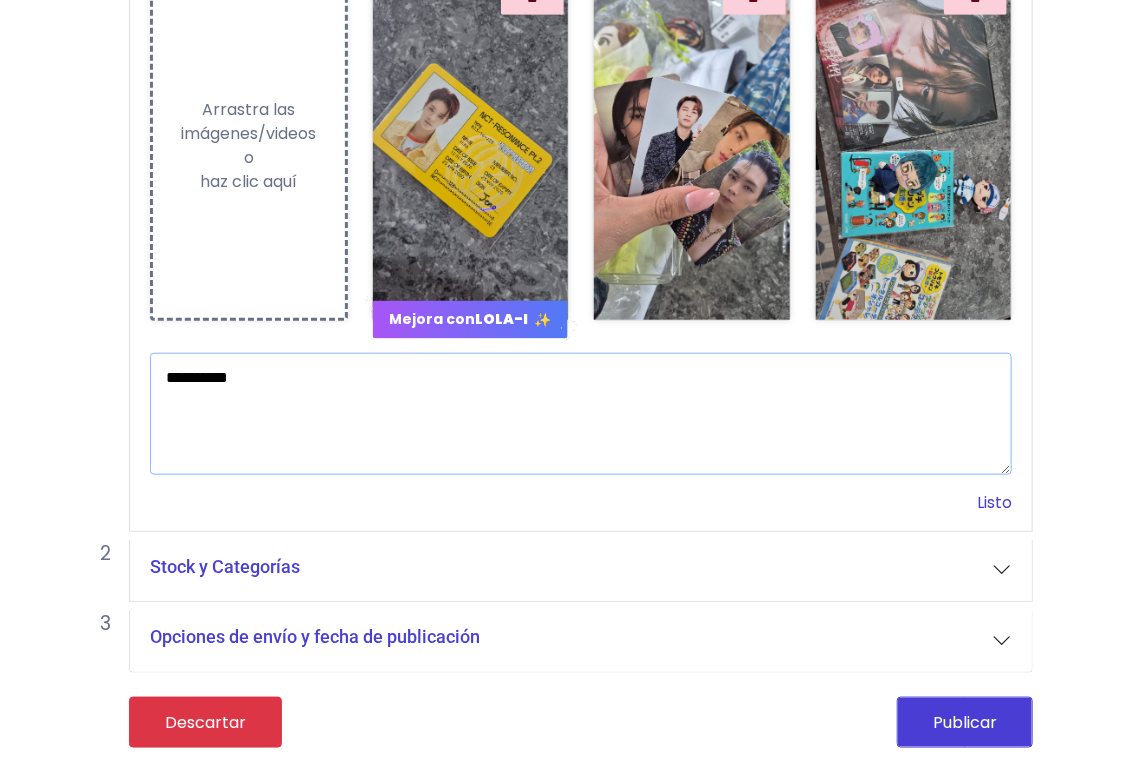 type on "**********" 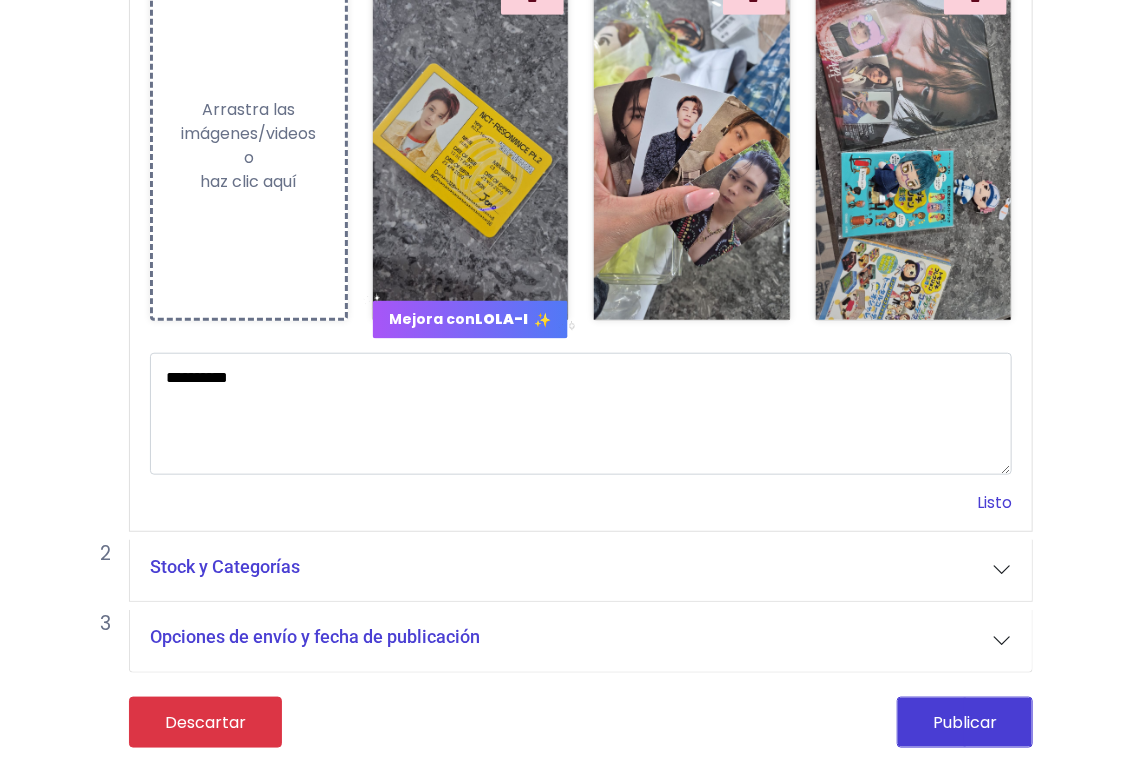 click on "Listo" at bounding box center [994, 502] 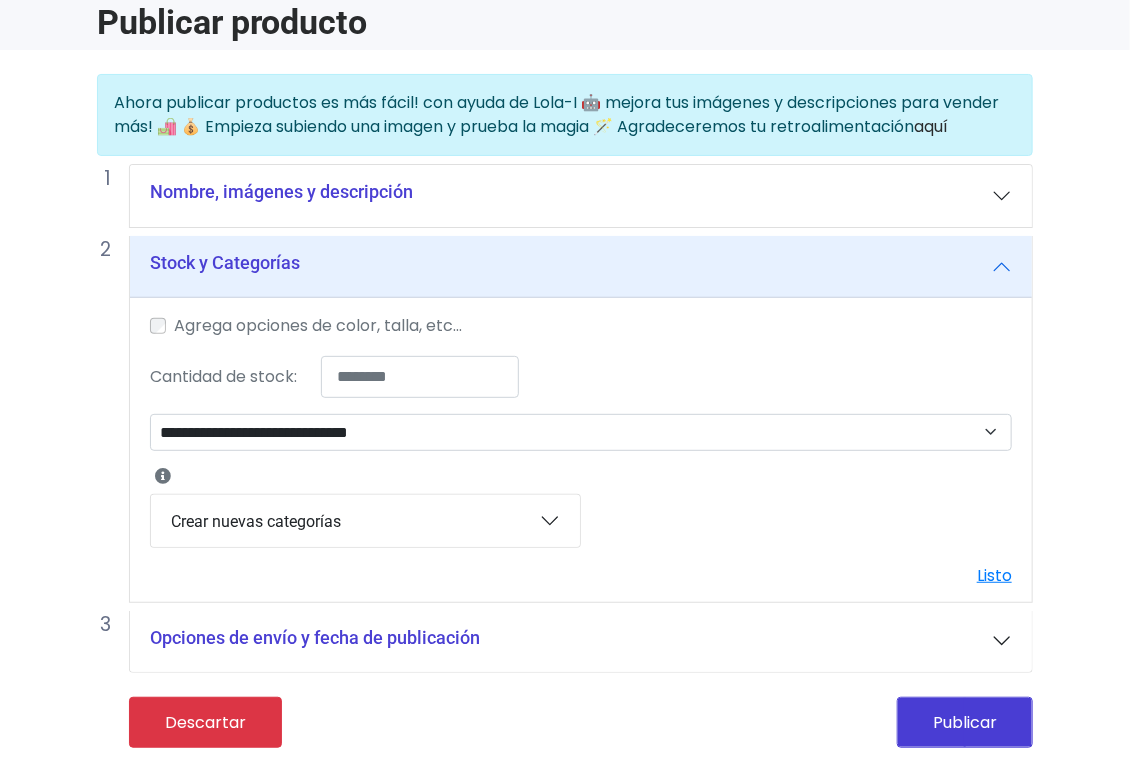 scroll, scrollTop: 112, scrollLeft: 0, axis: vertical 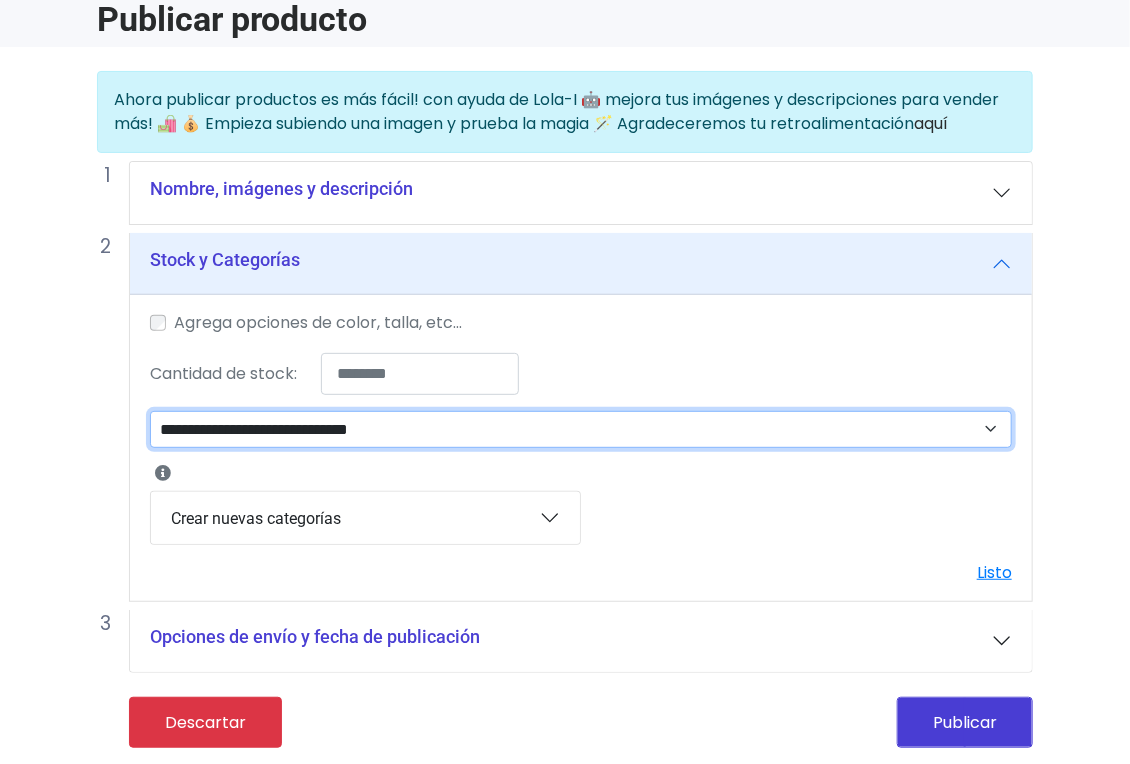click on "**********" at bounding box center [581, 430] 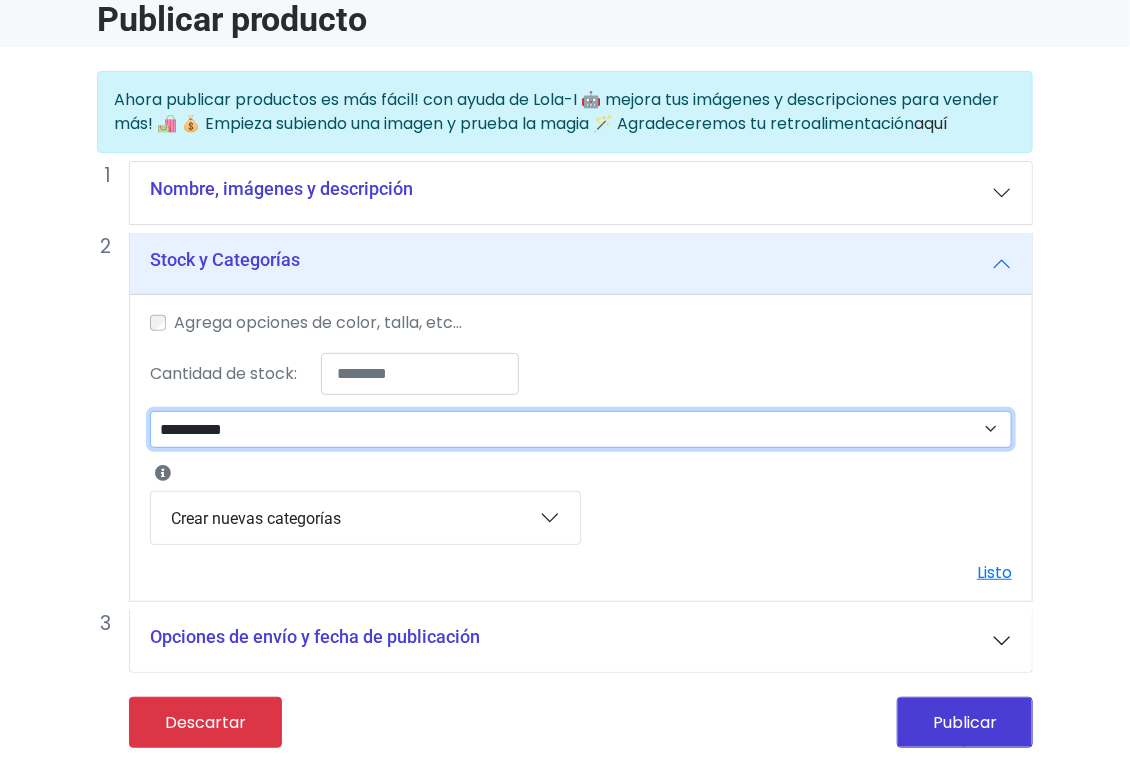 click on "**********" at bounding box center (581, 430) 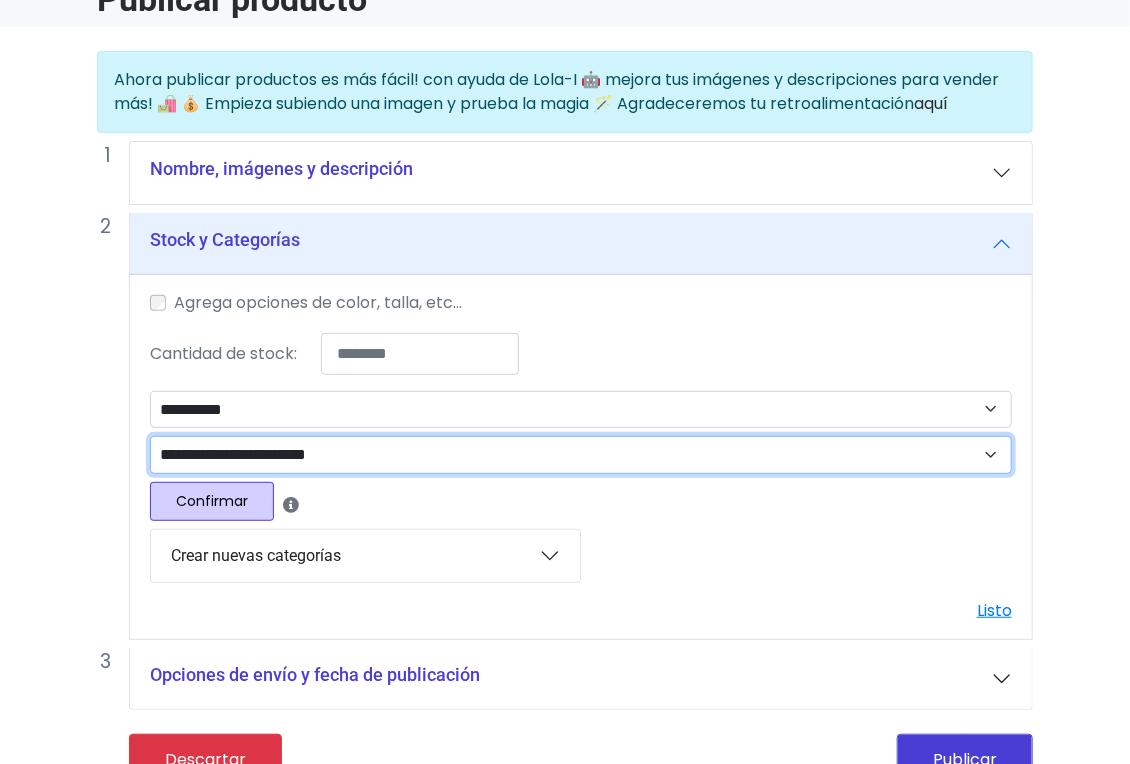 click on "**********" at bounding box center [581, 455] 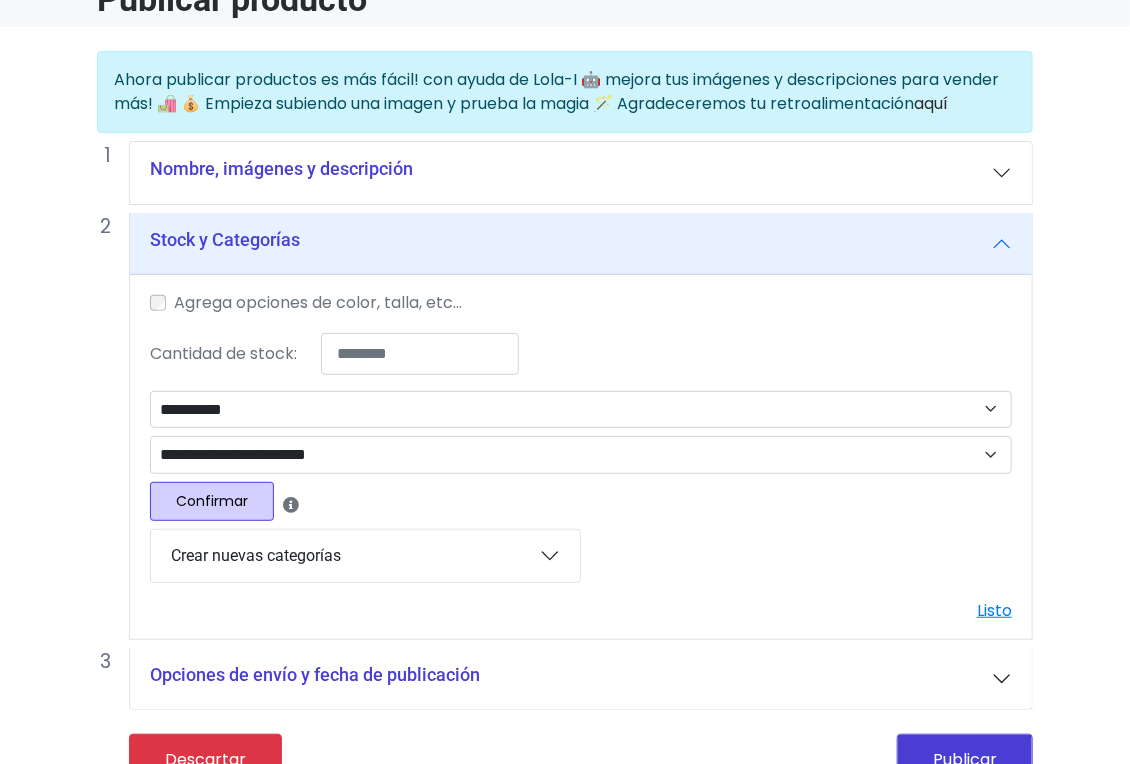 click on "Cantidad de stock:
*
Stock compartido entre variaciones
Ilimitado" at bounding box center (581, 354) 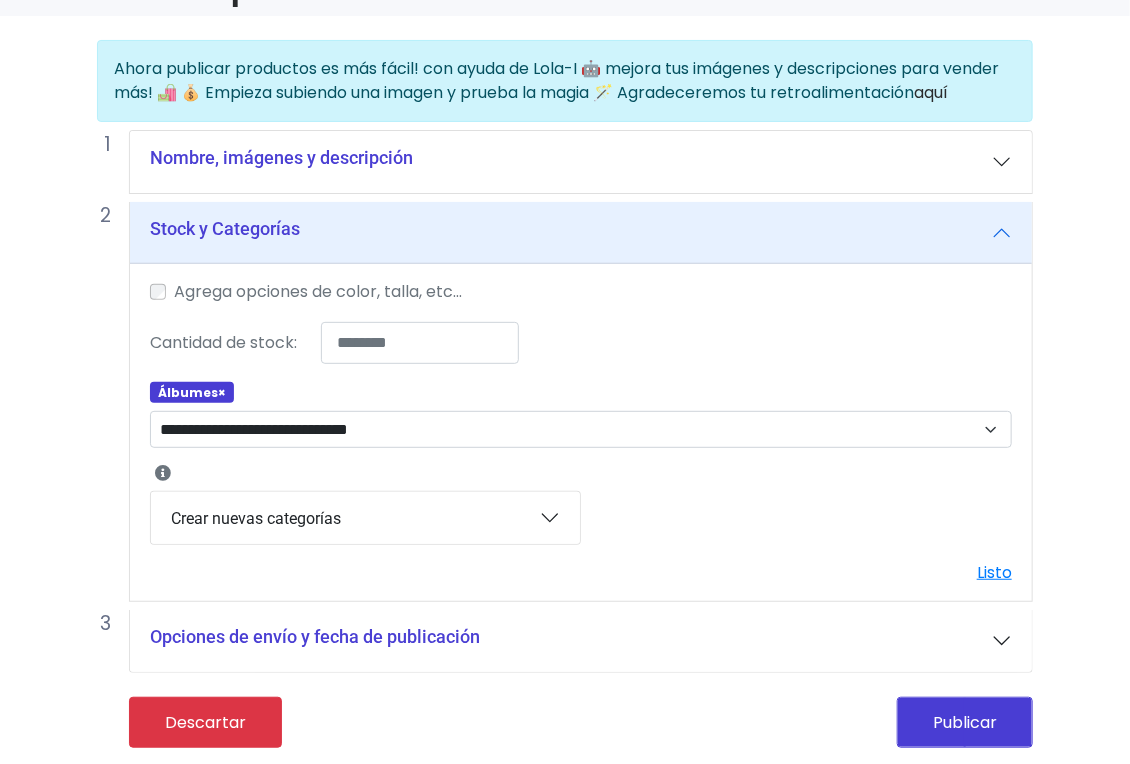 scroll, scrollTop: 143, scrollLeft: 0, axis: vertical 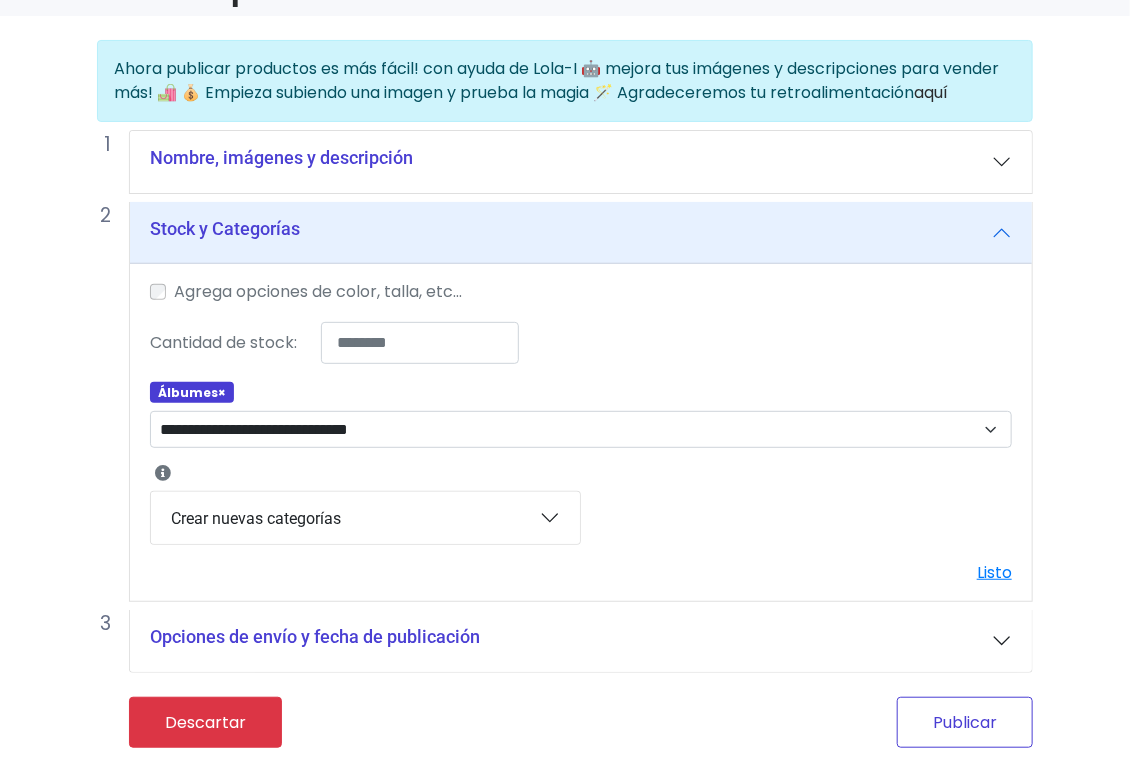 click on "Publicar" at bounding box center [965, 722] 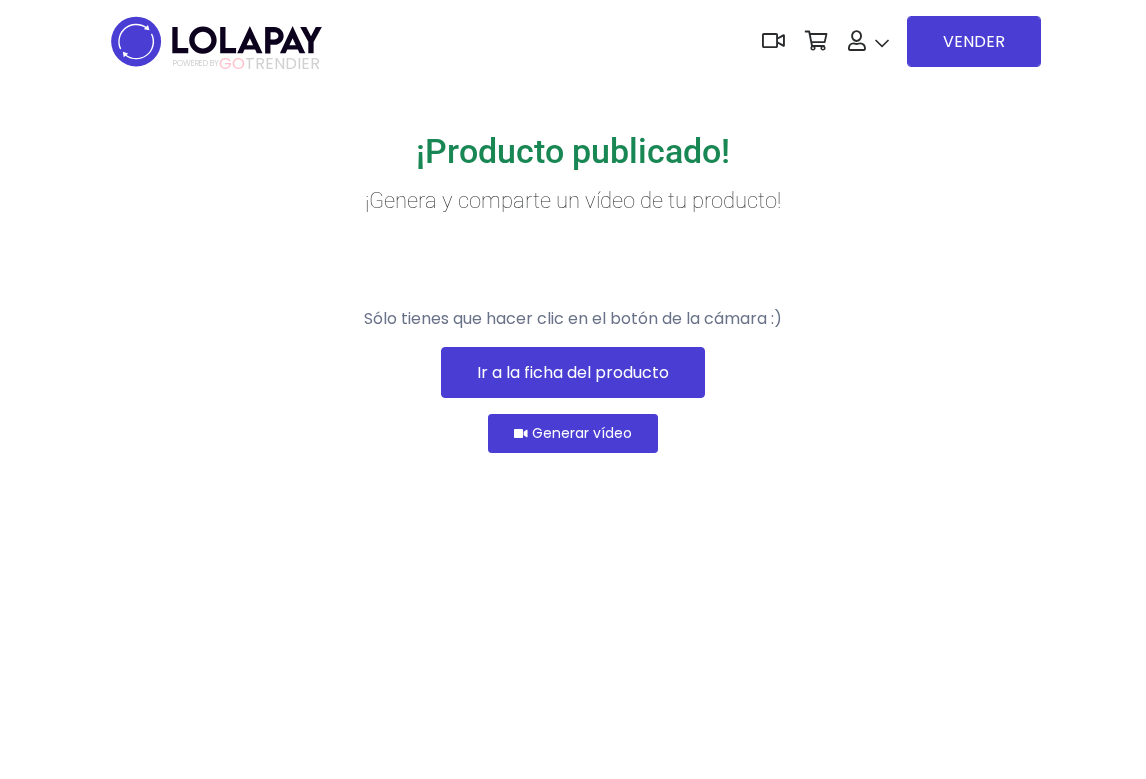 scroll, scrollTop: 0, scrollLeft: 0, axis: both 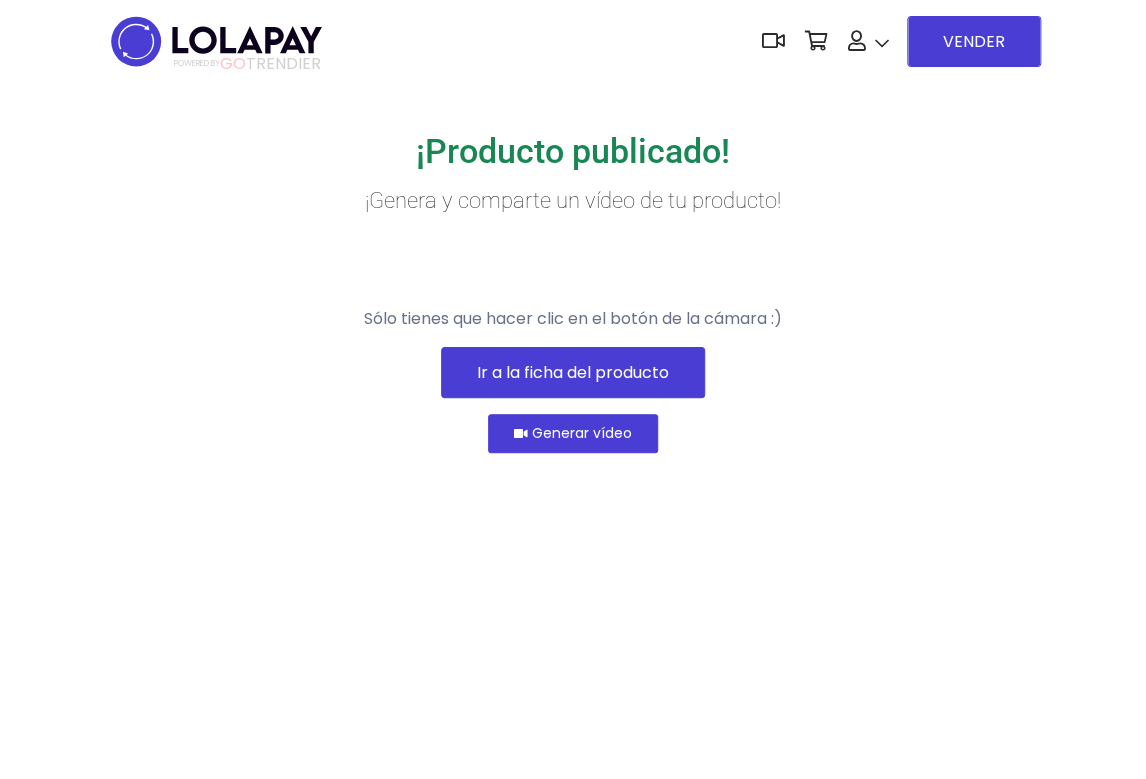 click on "Ir a la ficha del producto" at bounding box center [573, 372] 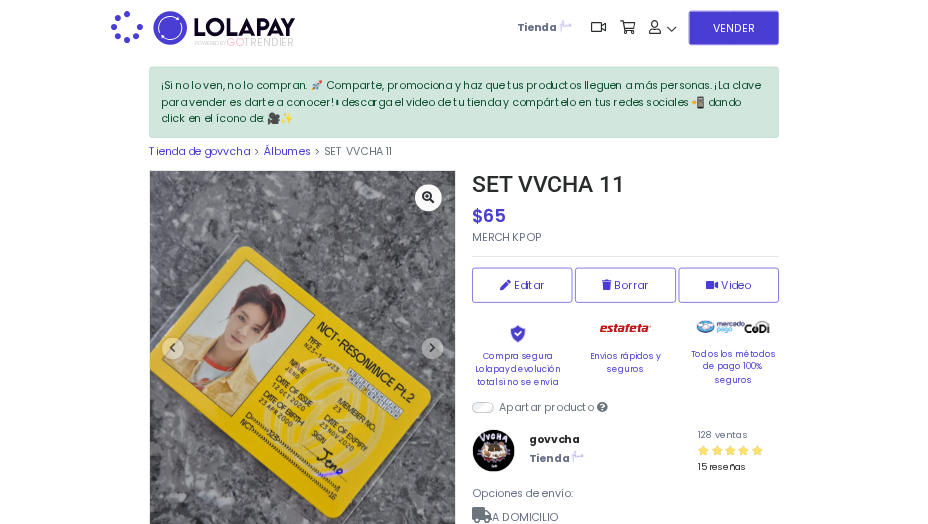 scroll, scrollTop: 0, scrollLeft: 0, axis: both 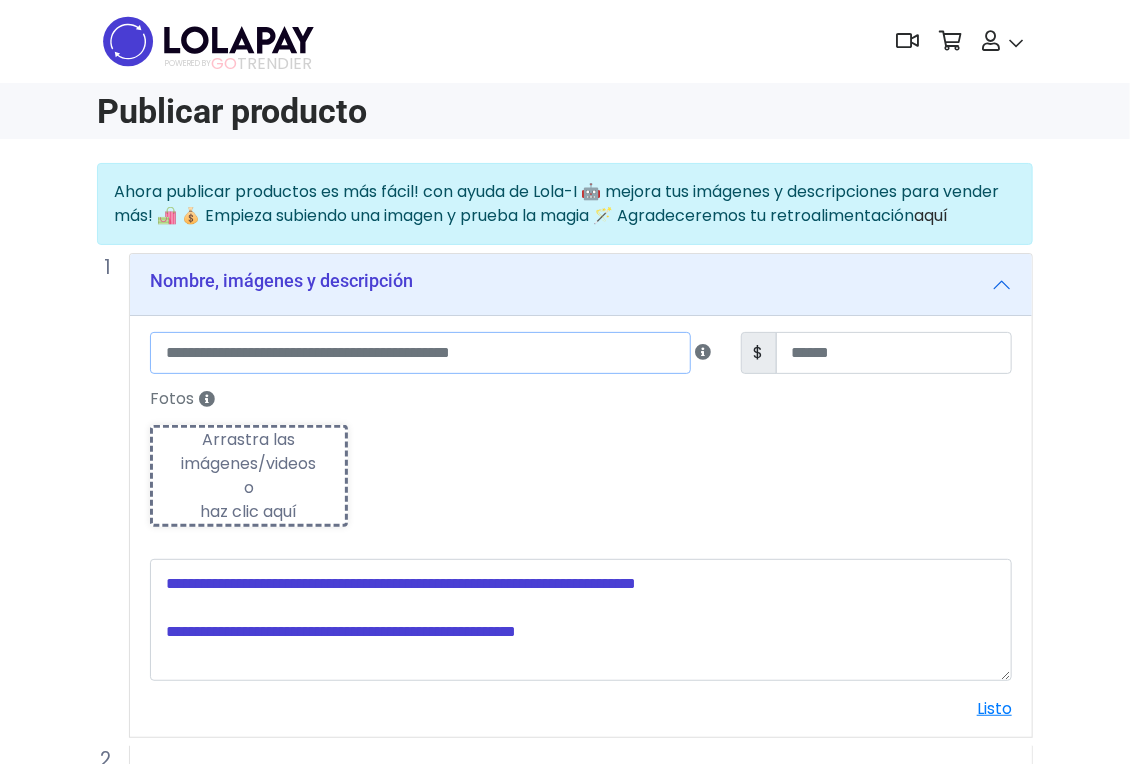click at bounding box center (420, 353) 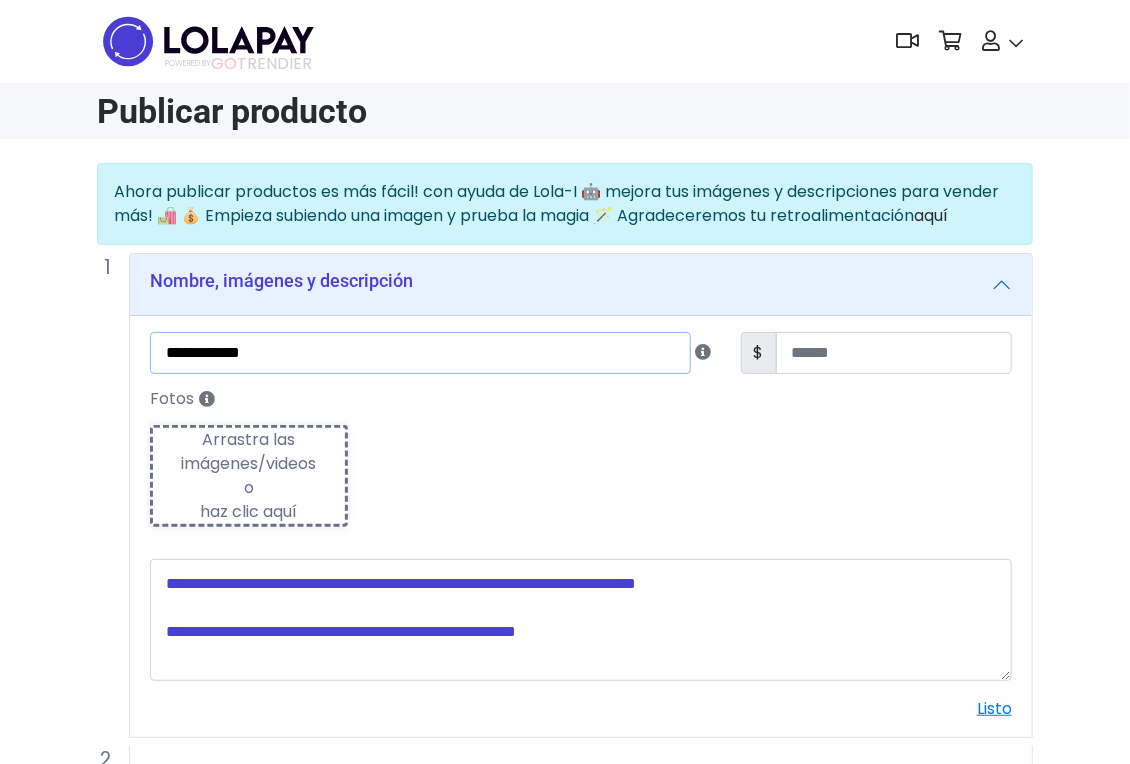 type on "**********" 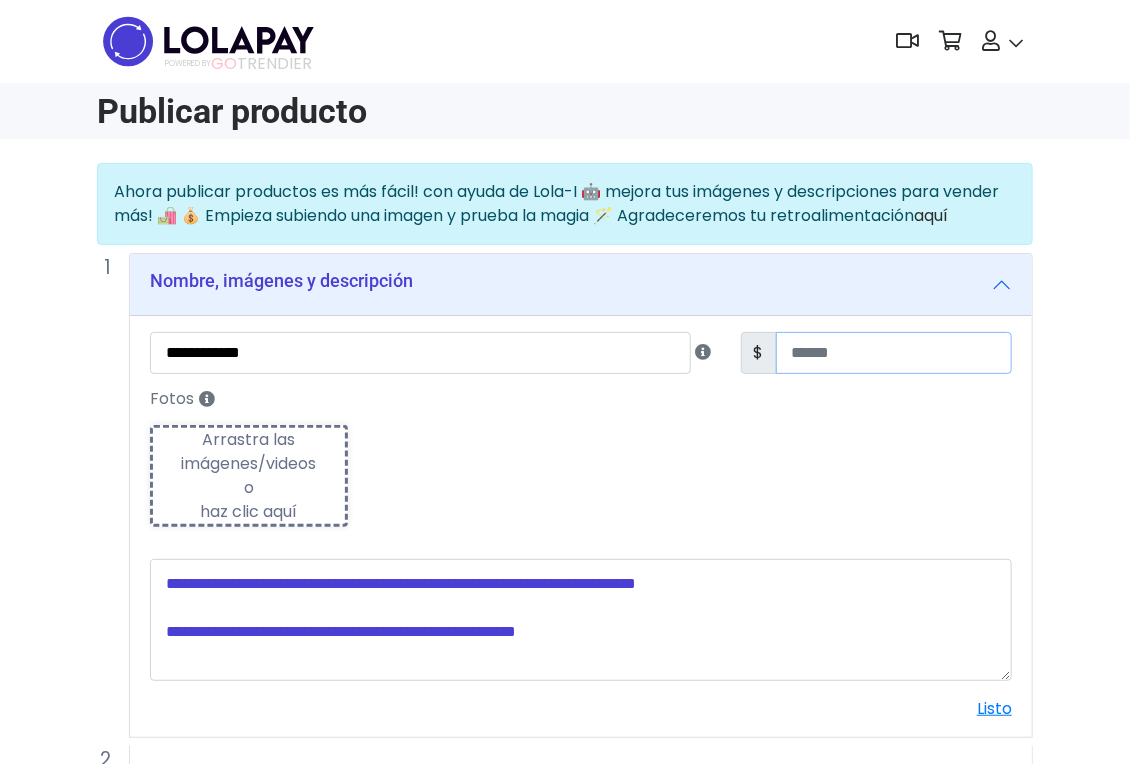 type on "**" 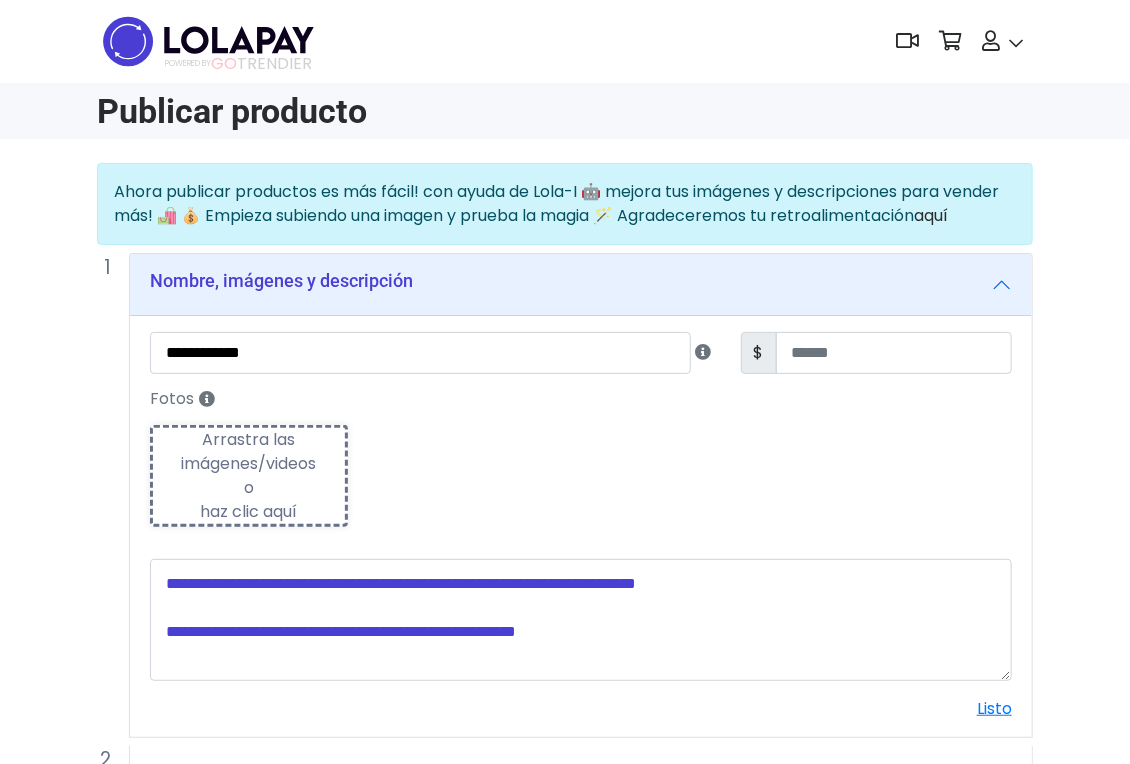 click on "Arrastra las
imágenes/videos
o
haz clic aquí" at bounding box center [249, 476] 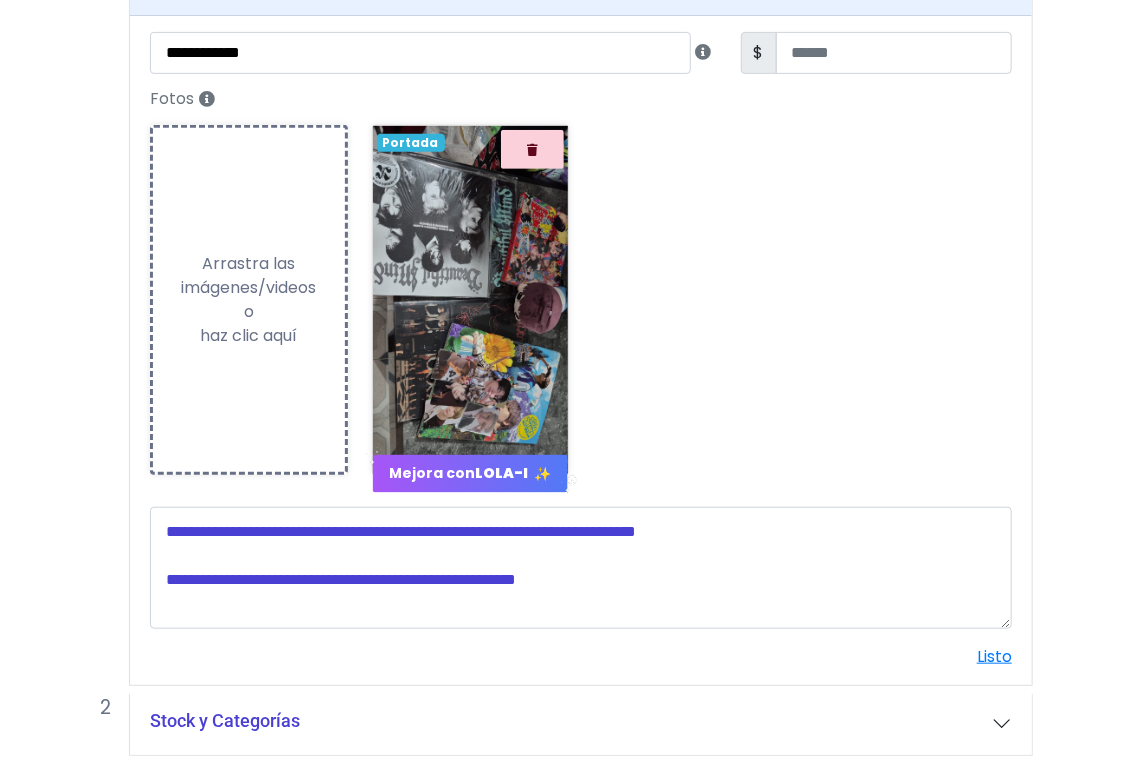 scroll, scrollTop: 474, scrollLeft: 0, axis: vertical 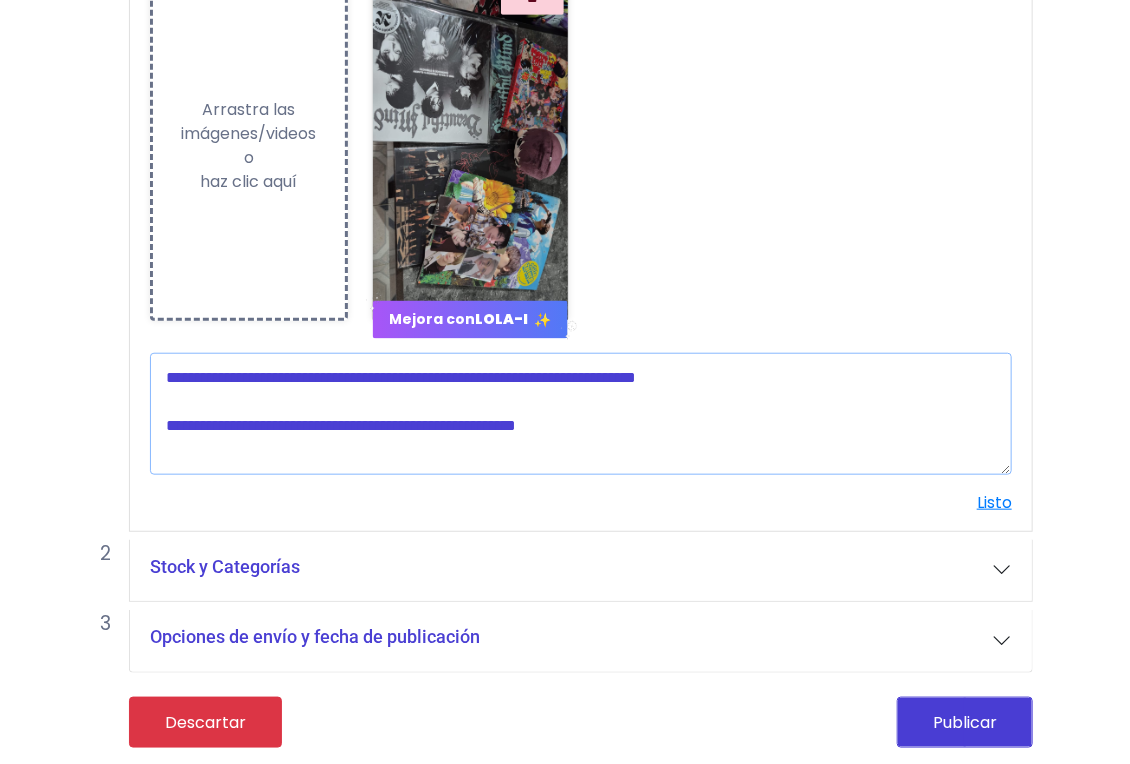 click at bounding box center (581, 414) 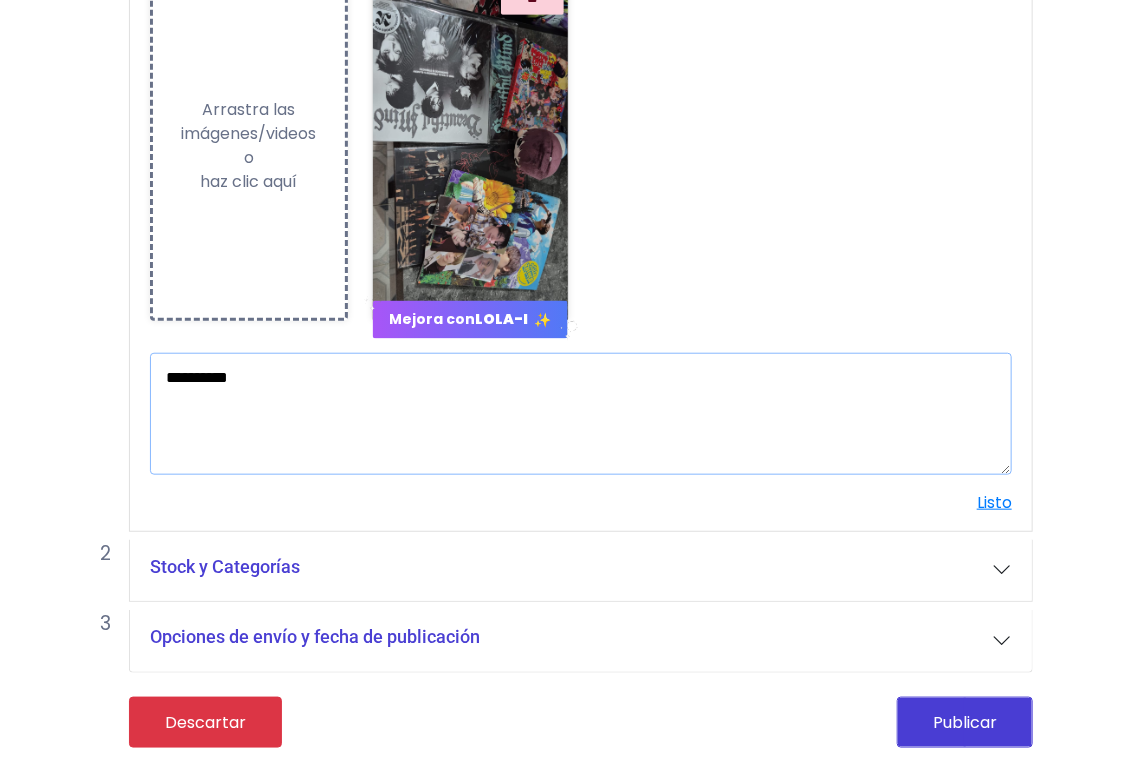 type on "**********" 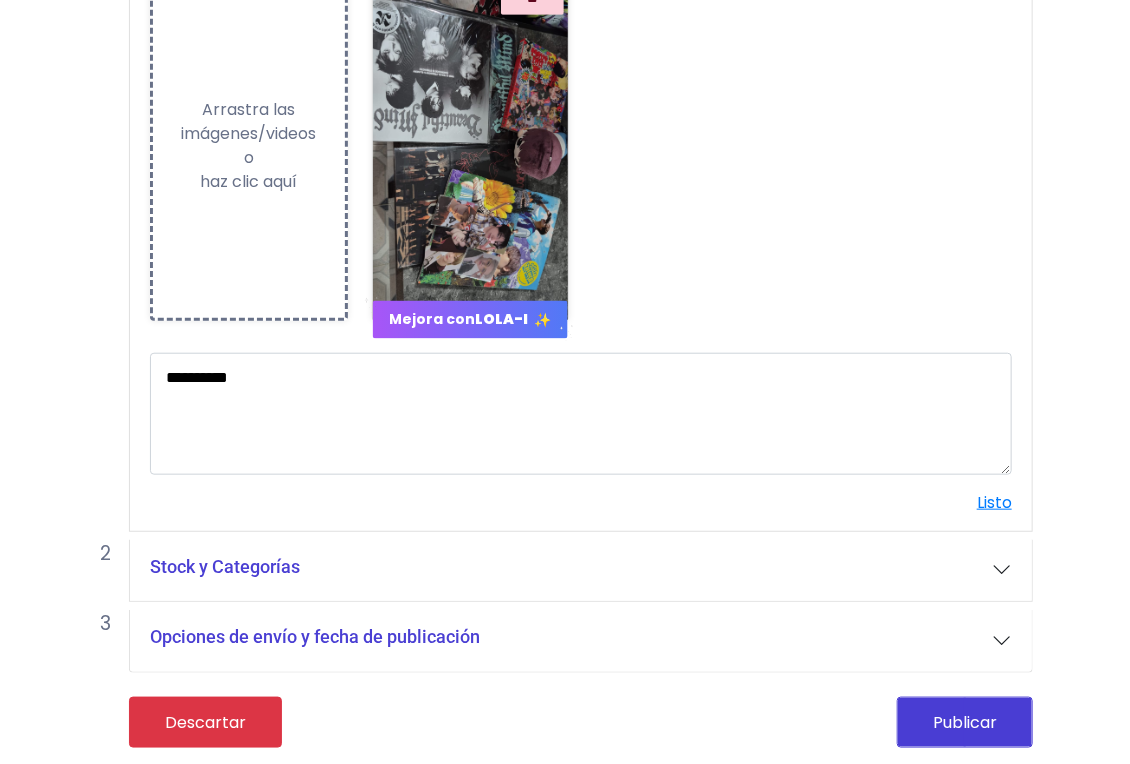 click on "Stock y Categorías" at bounding box center (581, 571) 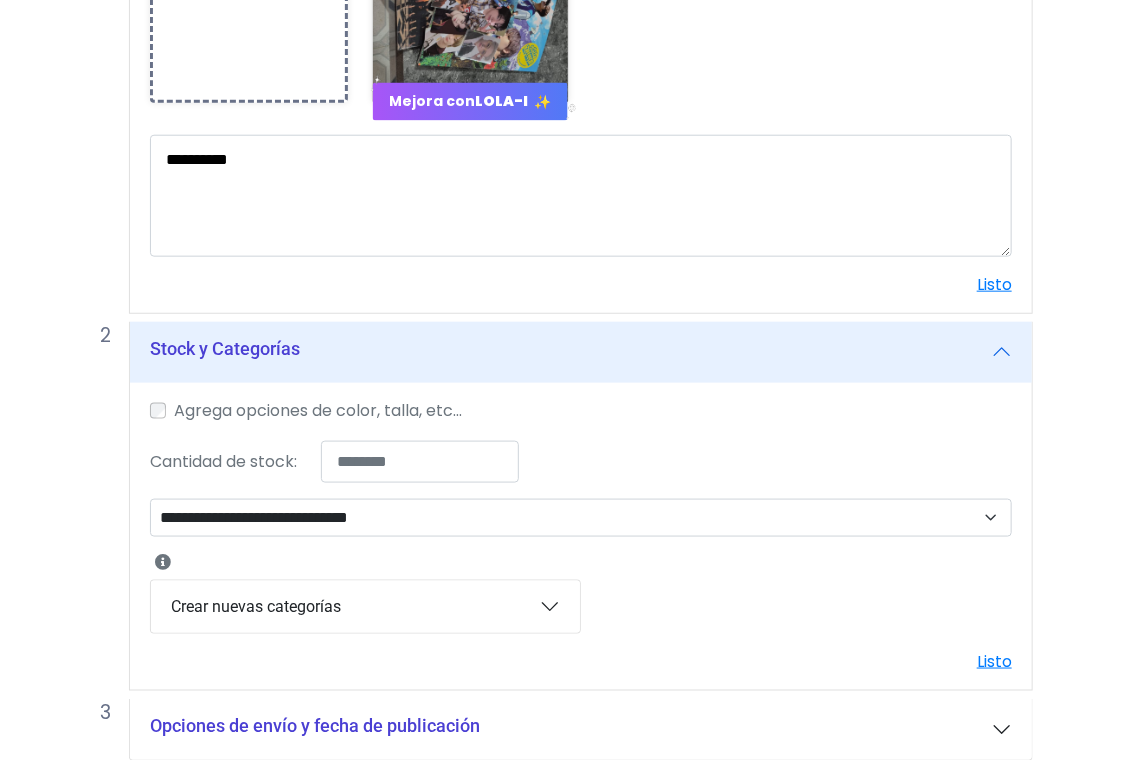 scroll, scrollTop: 674, scrollLeft: 0, axis: vertical 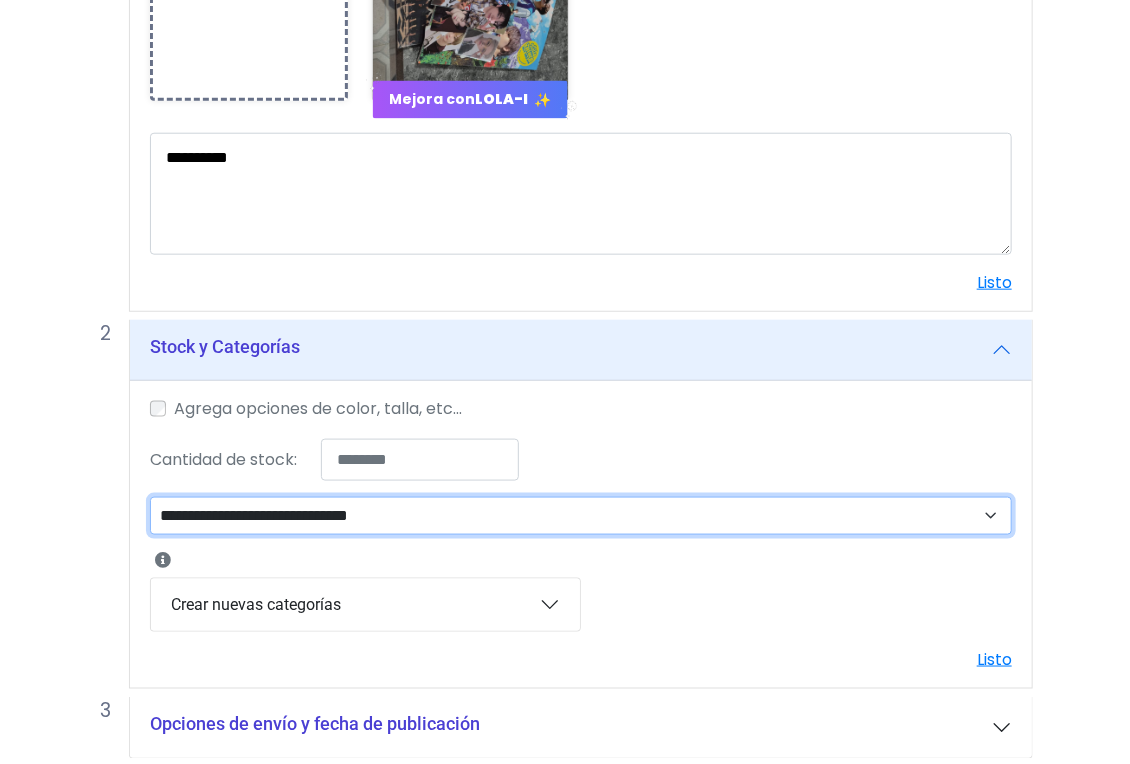 click on "**********" at bounding box center [581, 516] 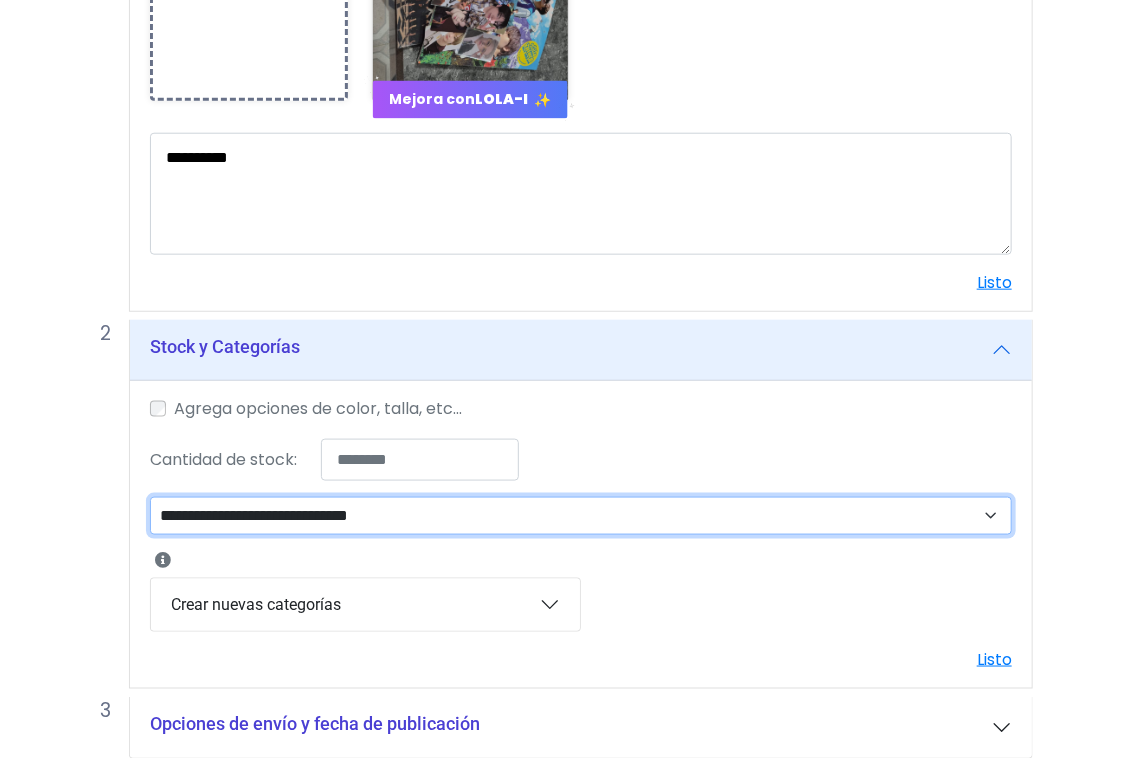 select on "**" 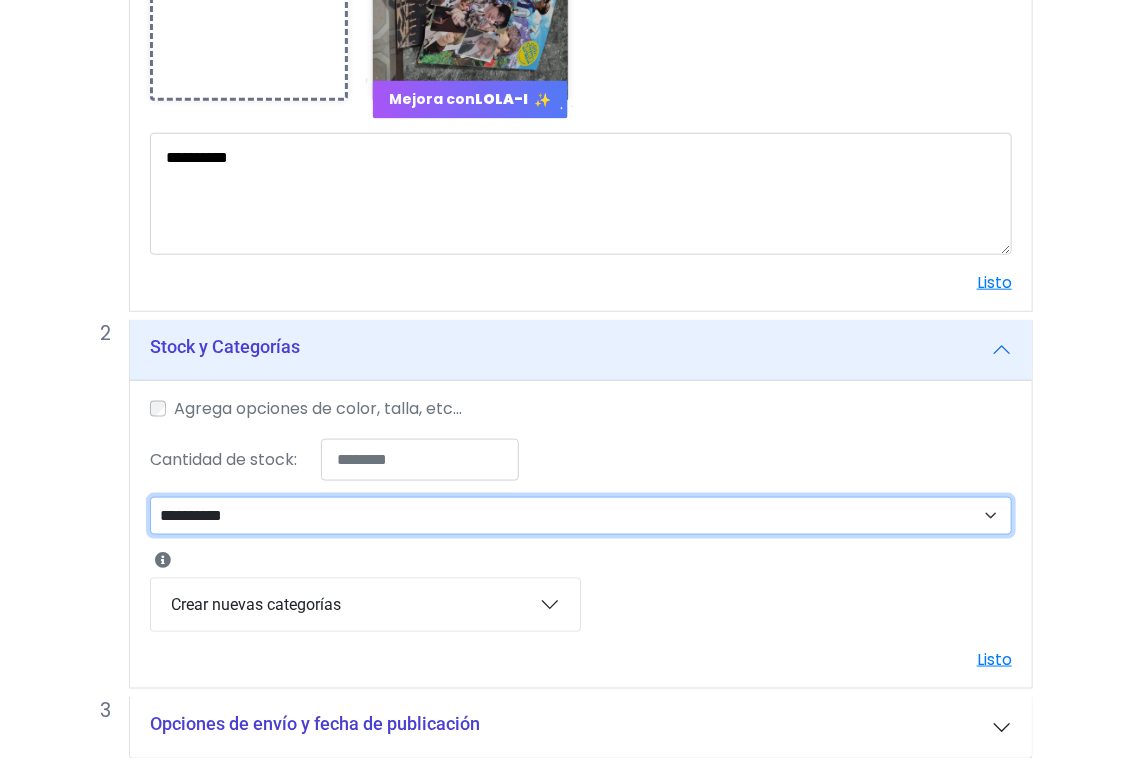 click on "**********" at bounding box center [581, 516] 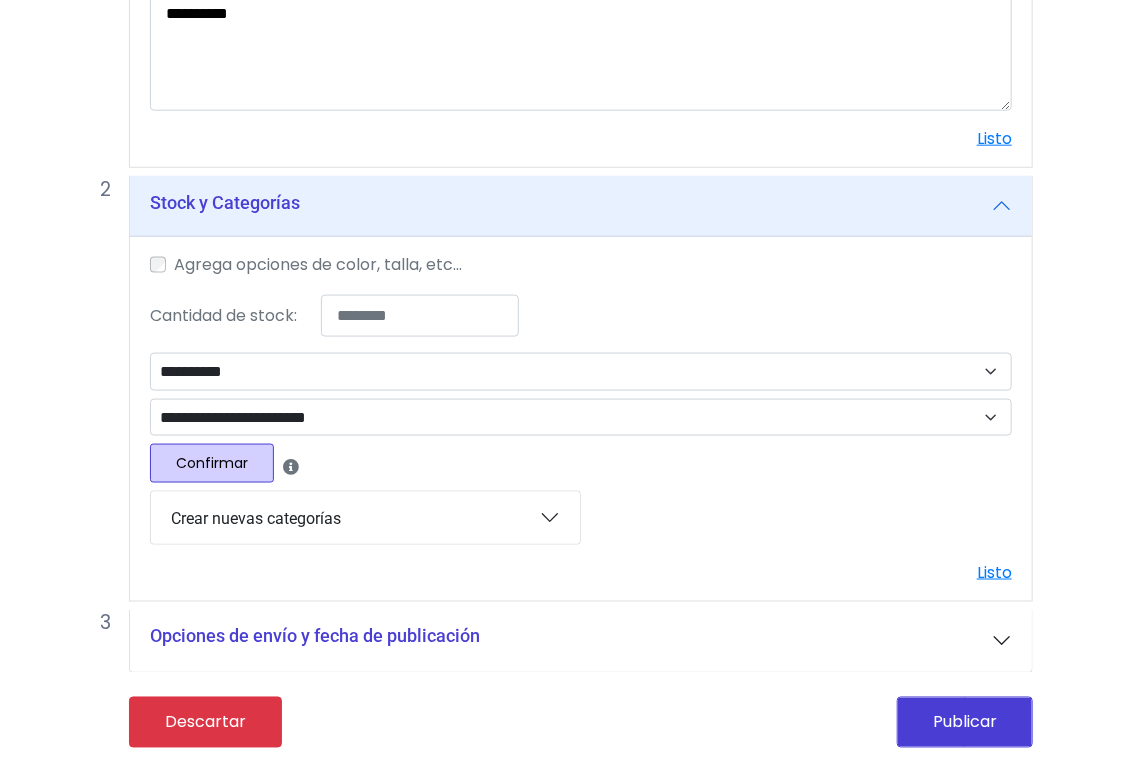 click on "Confirmar" at bounding box center [212, 463] 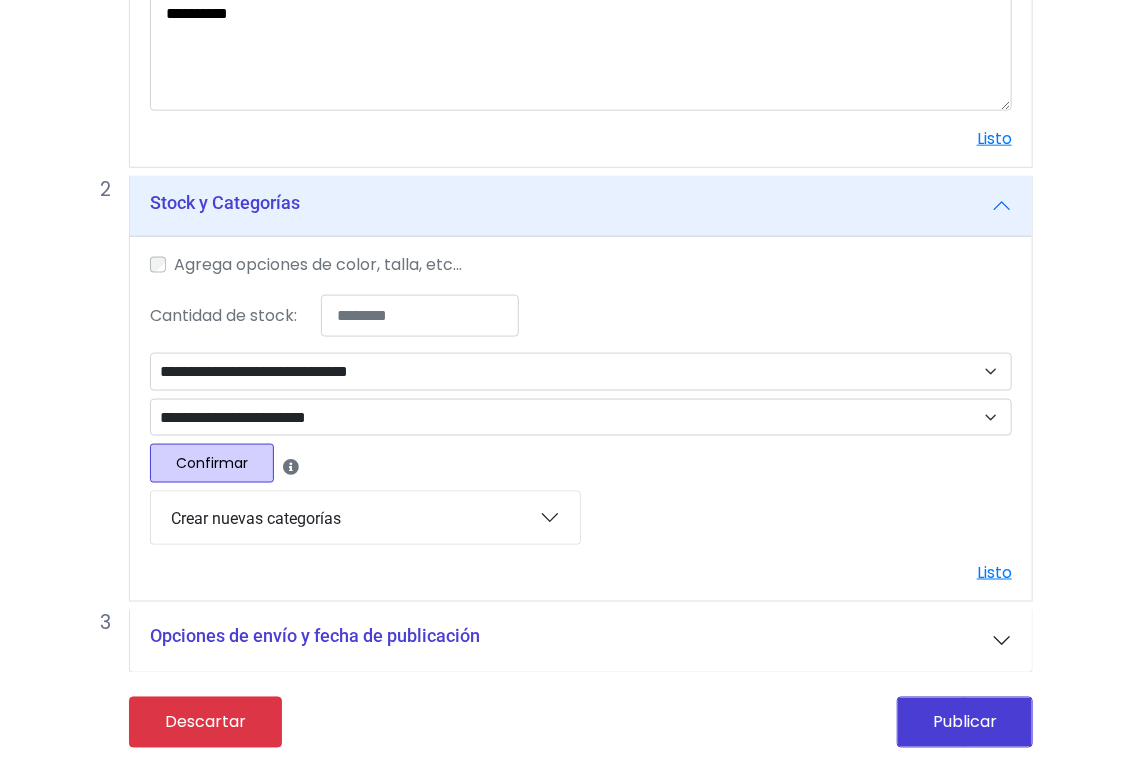 scroll, scrollTop: 810, scrollLeft: 0, axis: vertical 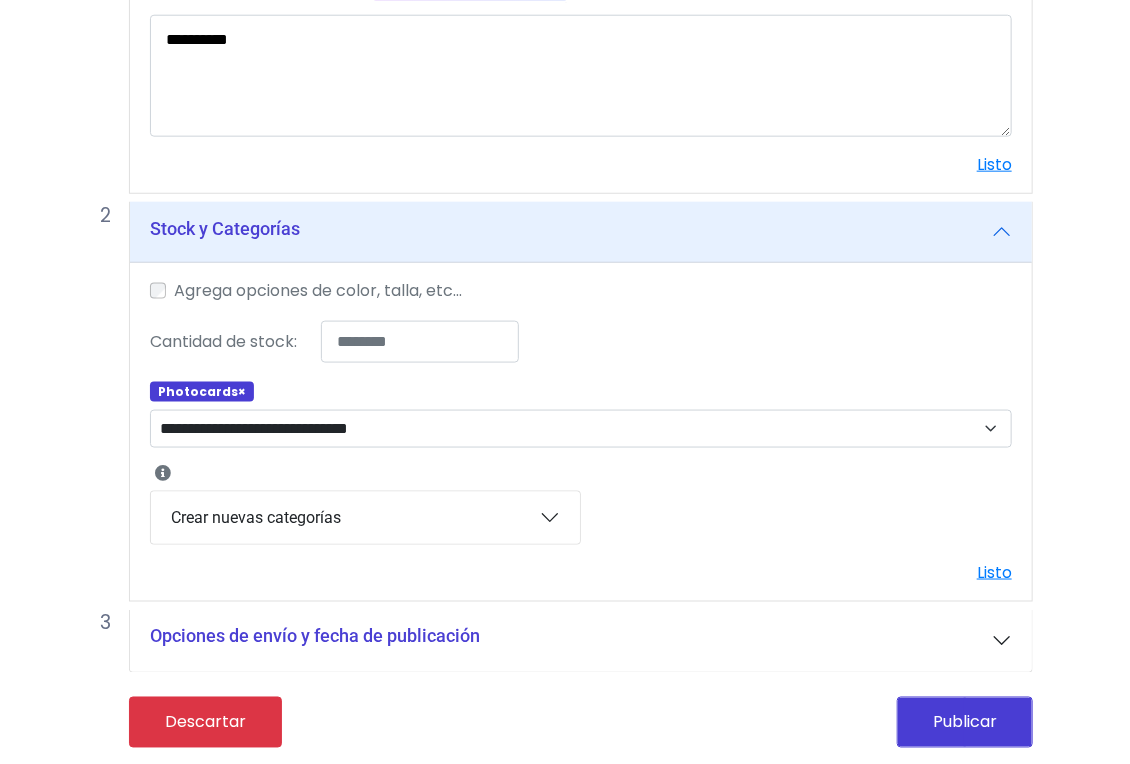 click on "Publicar" at bounding box center (965, 722) 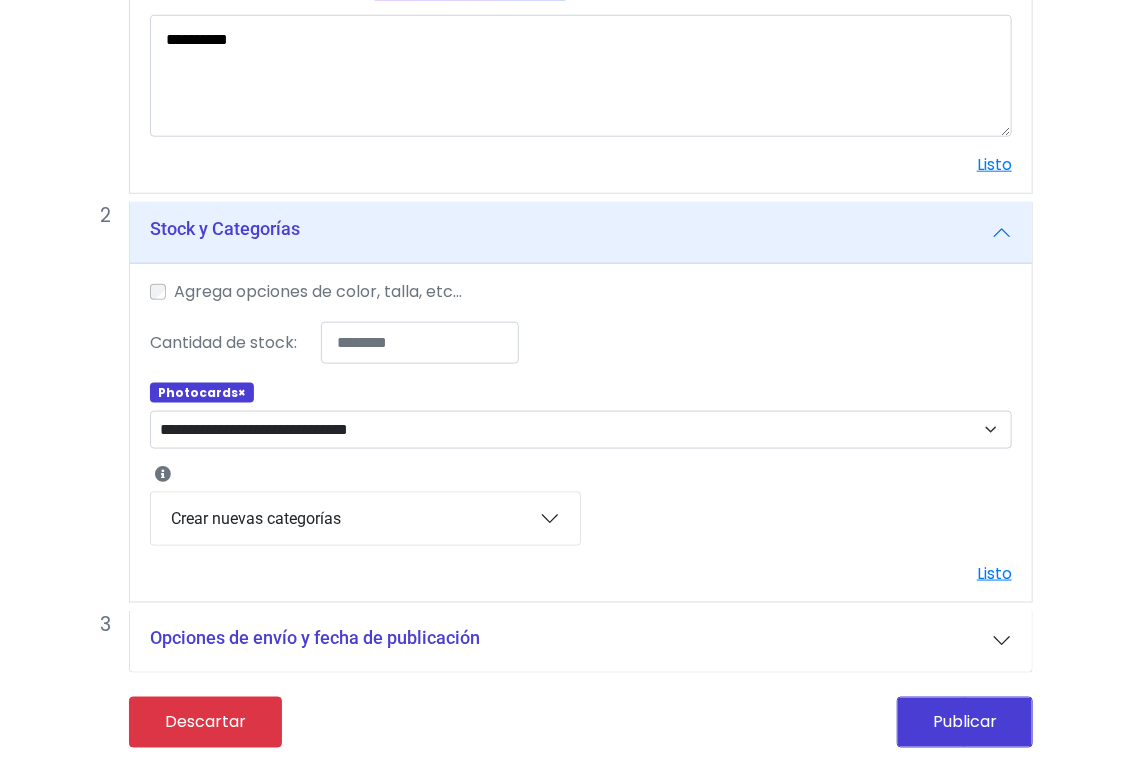 scroll, scrollTop: 733, scrollLeft: 0, axis: vertical 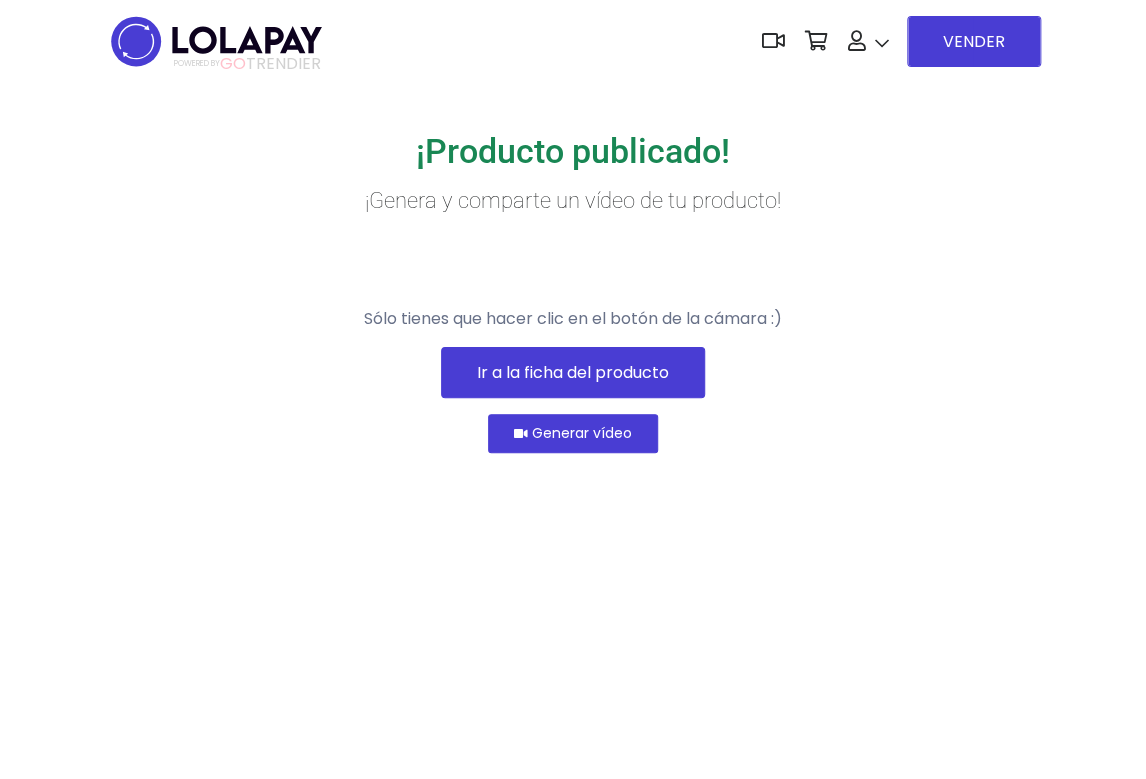 click on "Ir a la ficha del producto" at bounding box center (573, 372) 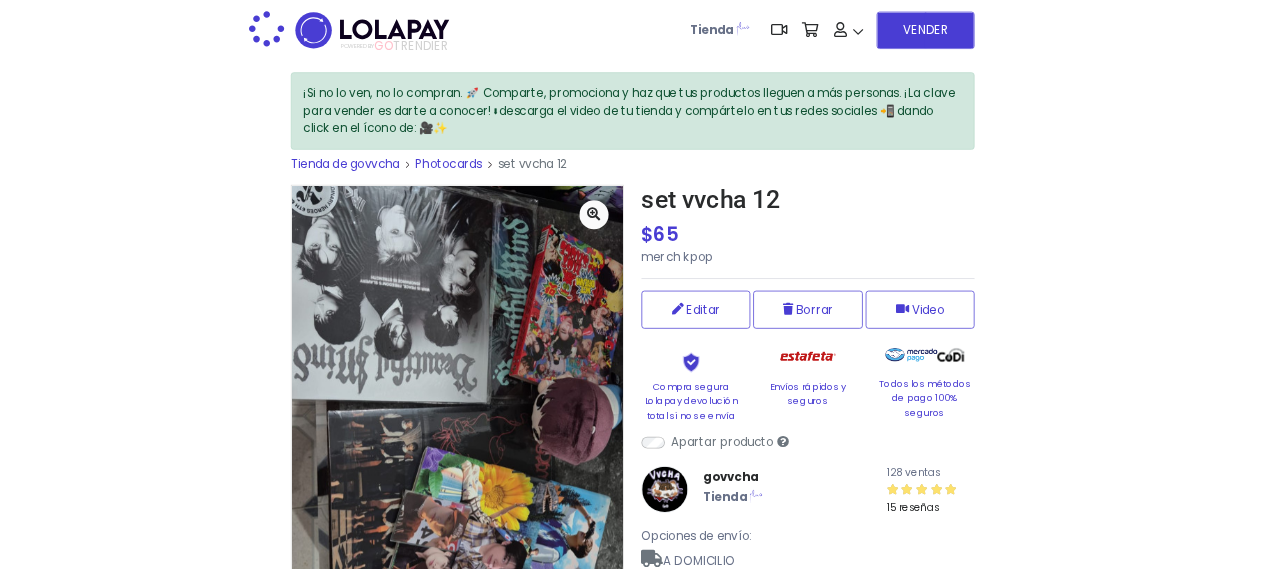scroll, scrollTop: 0, scrollLeft: 0, axis: both 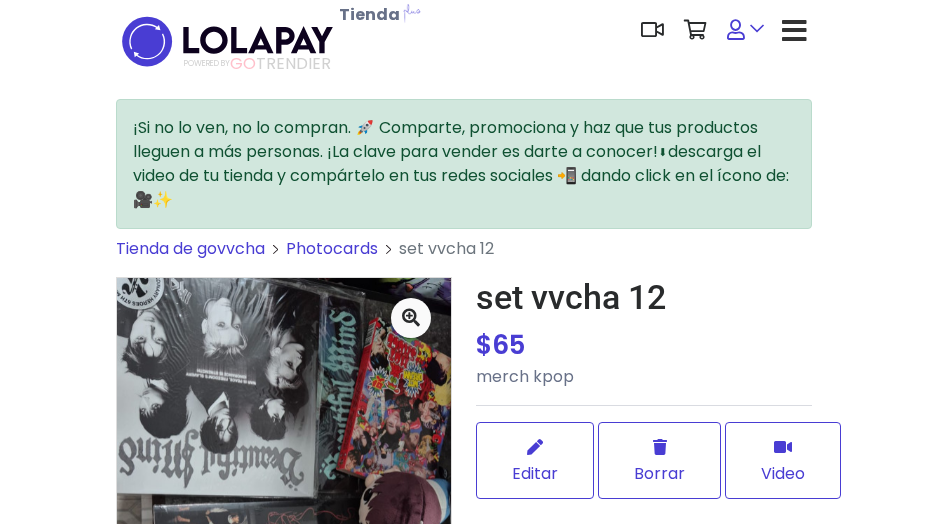 click at bounding box center (745, 30) 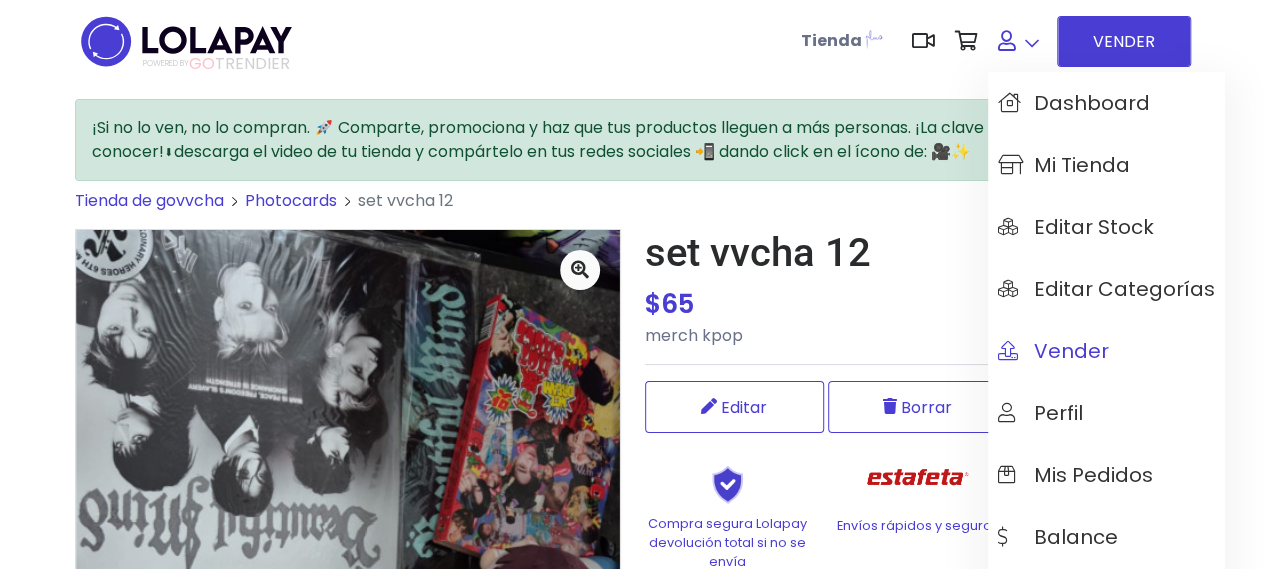 scroll, scrollTop: 100, scrollLeft: 0, axis: vertical 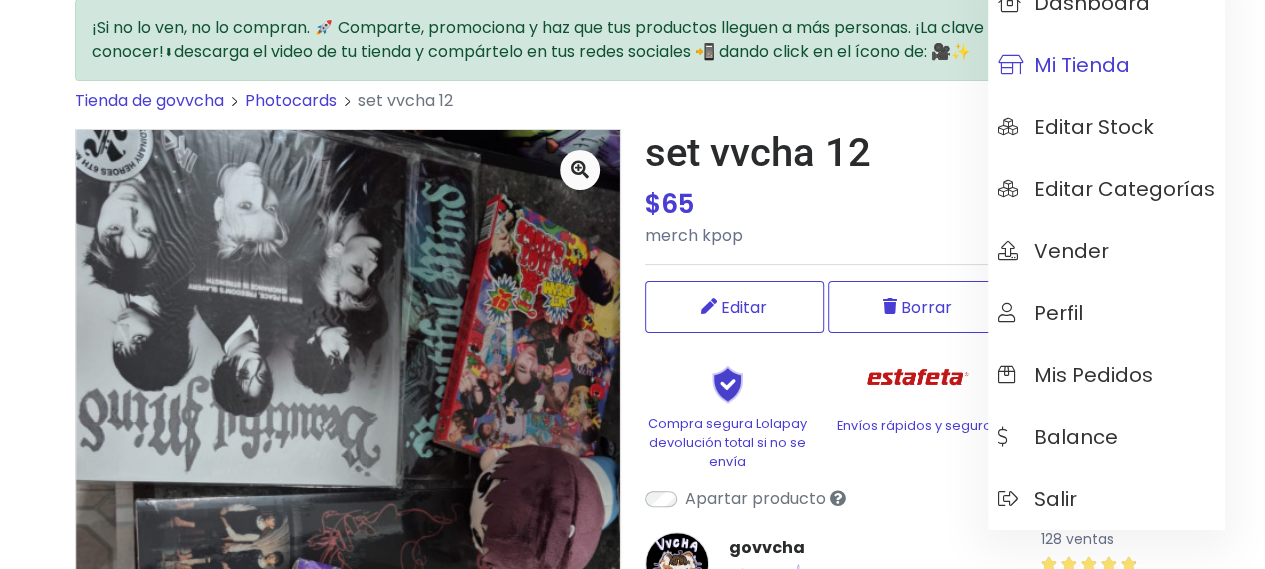 click on "Mi tienda" at bounding box center [1064, 65] 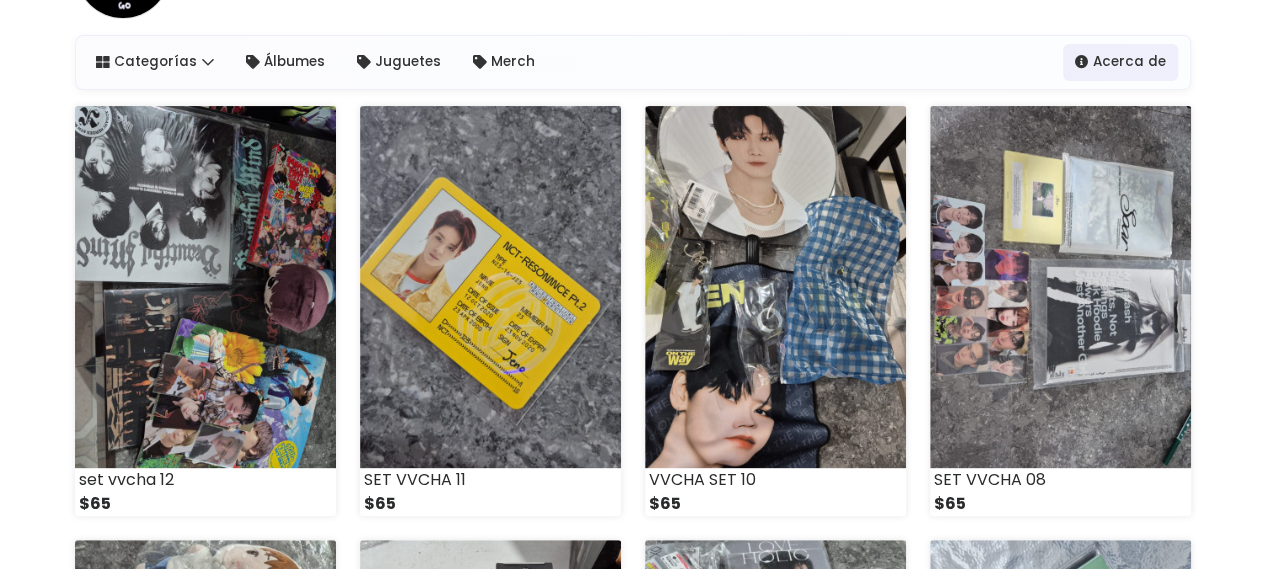 scroll, scrollTop: 200, scrollLeft: 0, axis: vertical 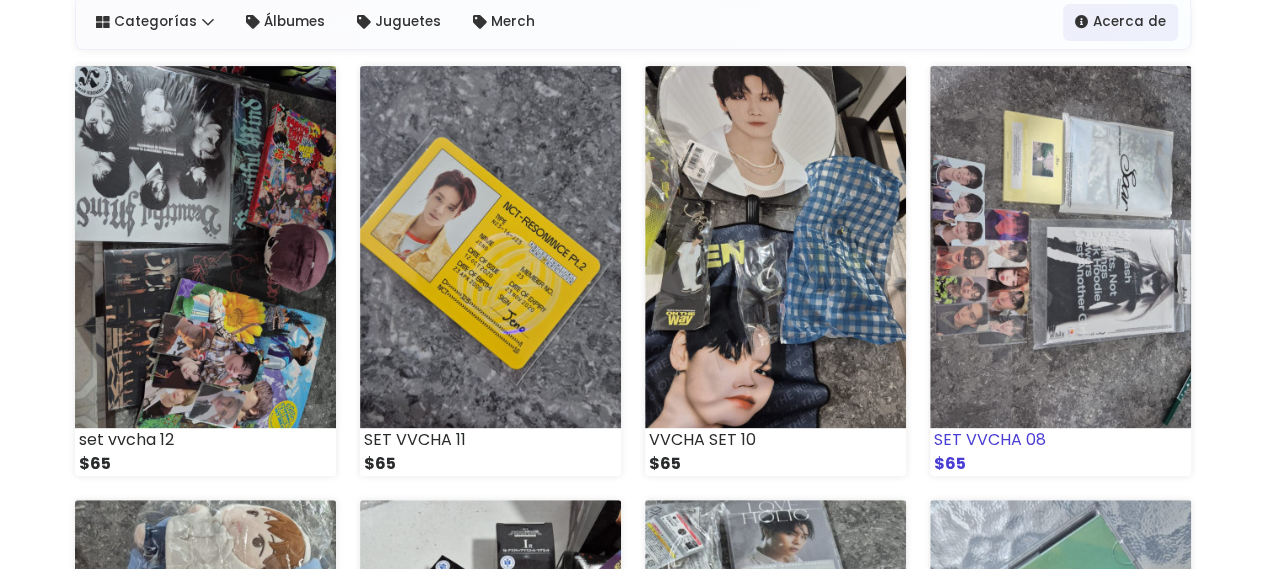 click at bounding box center (1060, 247) 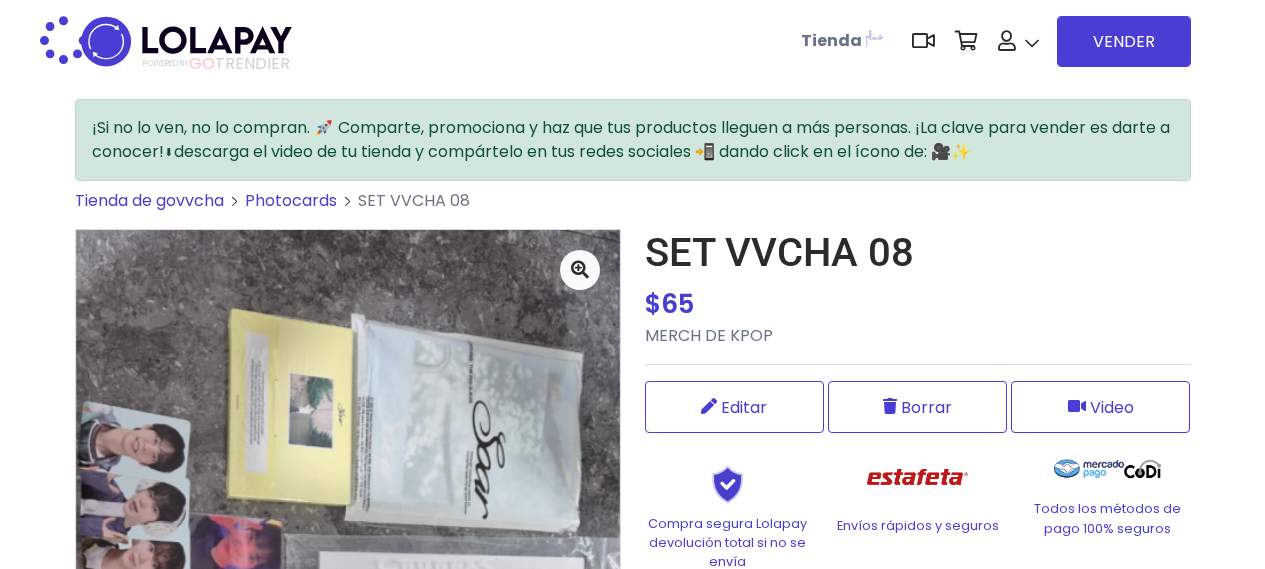 scroll, scrollTop: 0, scrollLeft: 0, axis: both 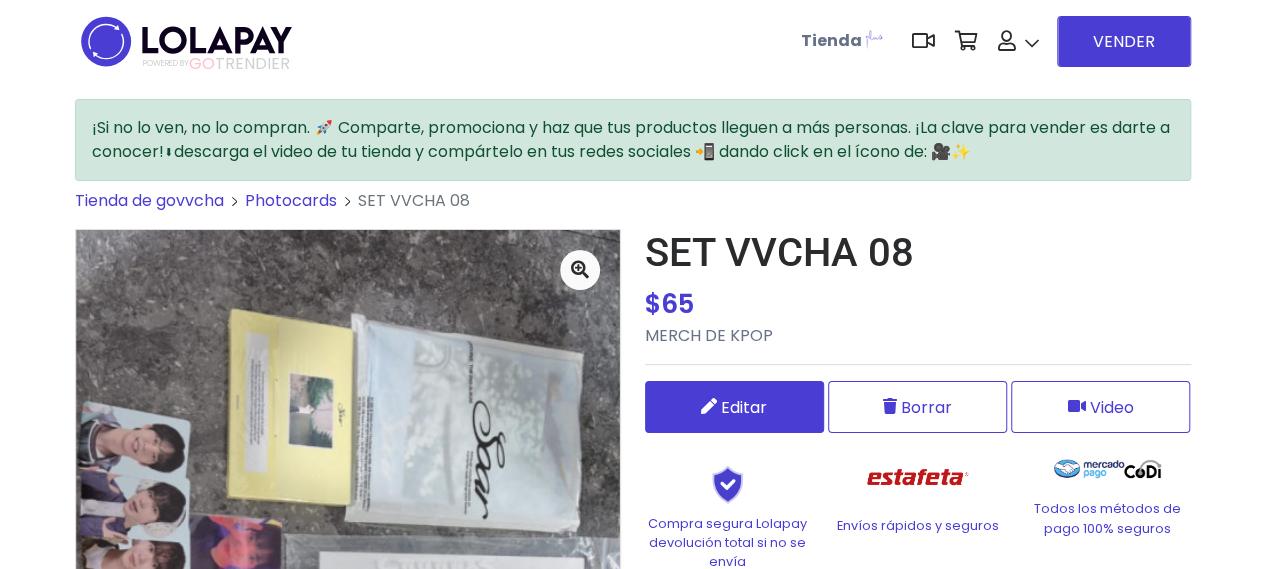 click on "Editar" at bounding box center (734, 407) 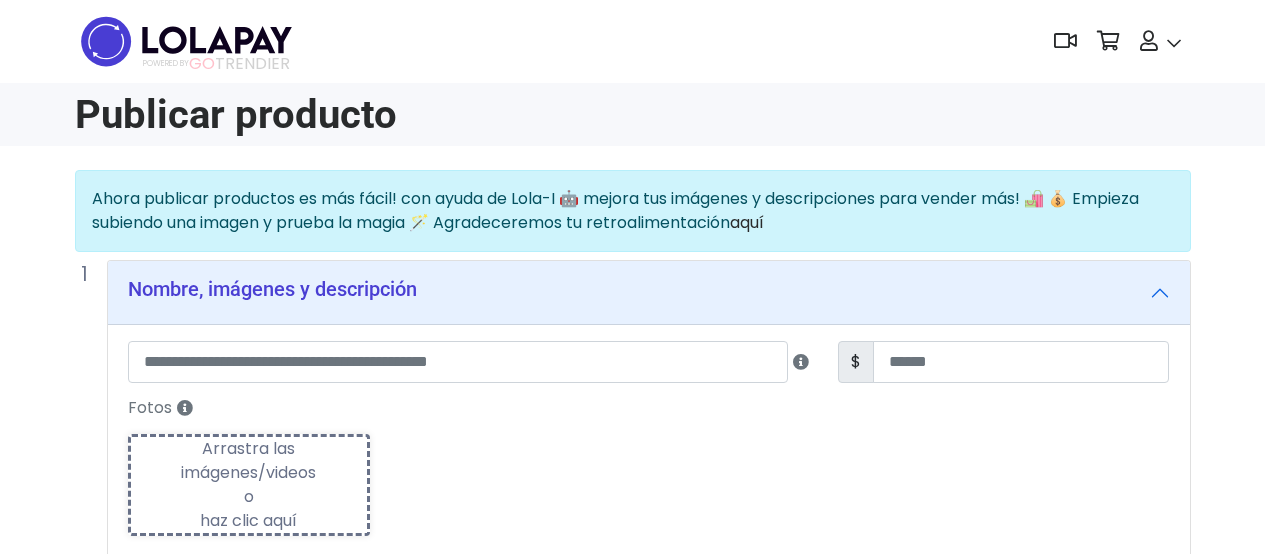 type on "**********" 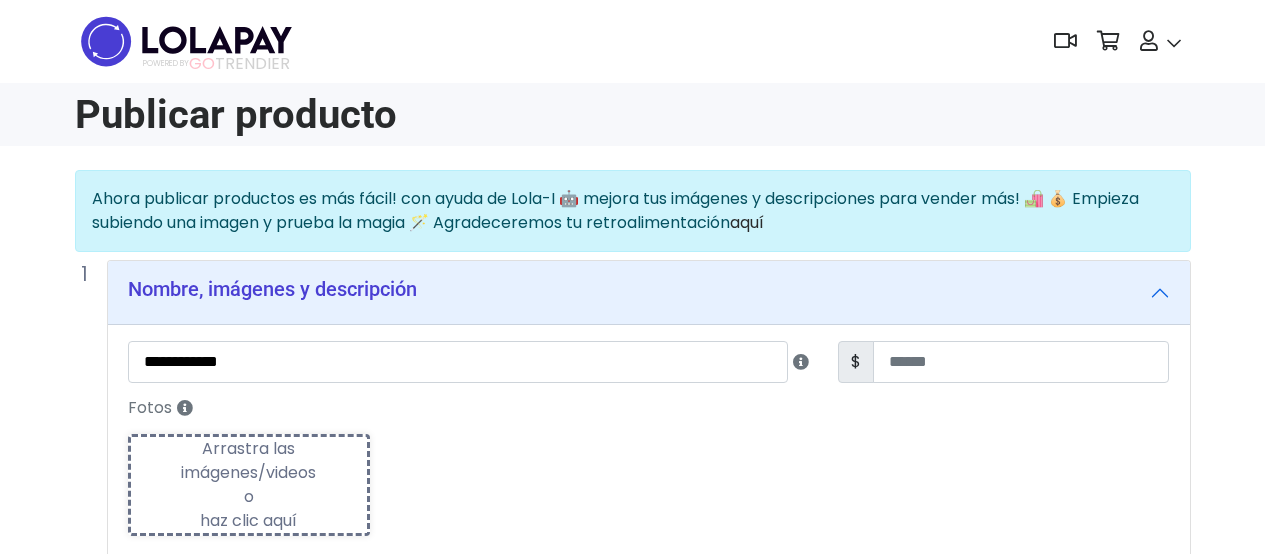 scroll, scrollTop: 0, scrollLeft: 0, axis: both 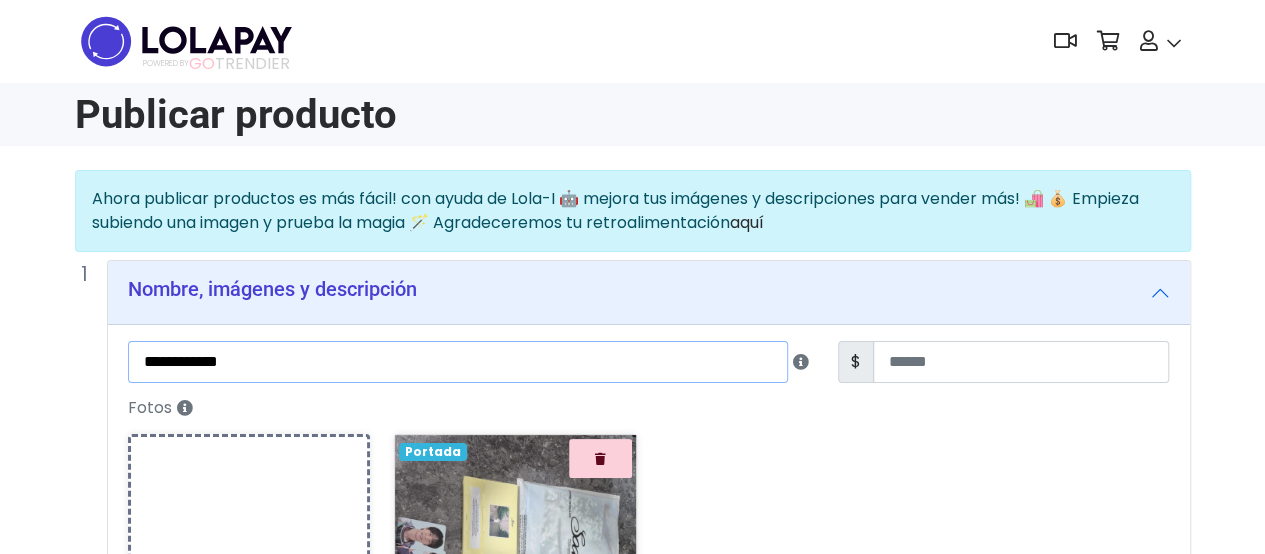 drag, startPoint x: 234, startPoint y: 363, endPoint x: 329, endPoint y: 357, distance: 95.189285 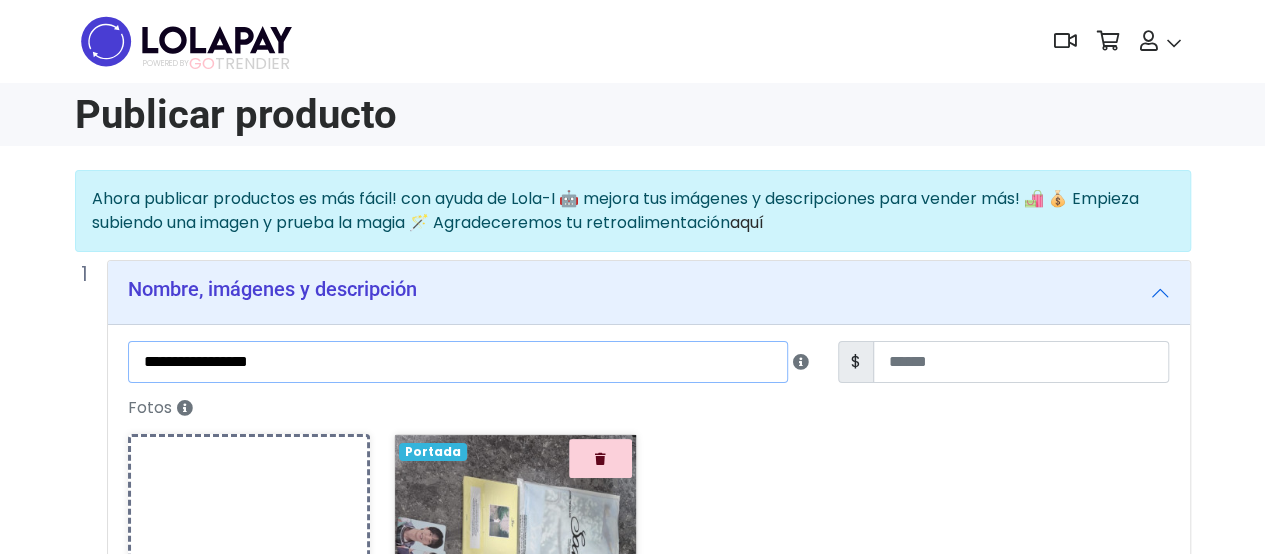 type on "**********" 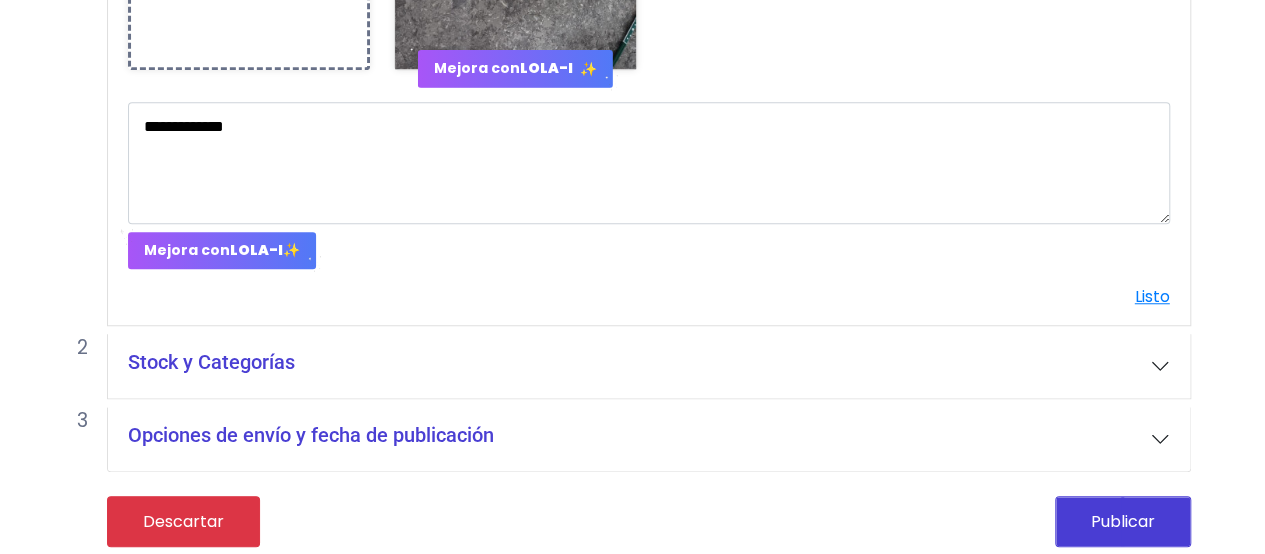 scroll, scrollTop: 702, scrollLeft: 0, axis: vertical 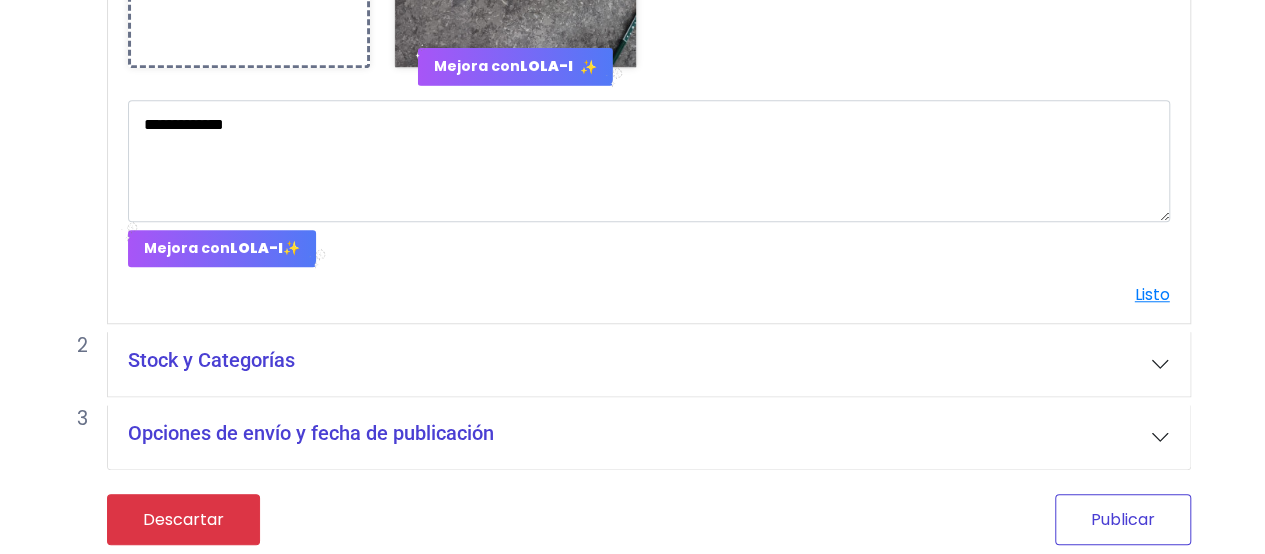 click on "Publicar" at bounding box center (1123, 519) 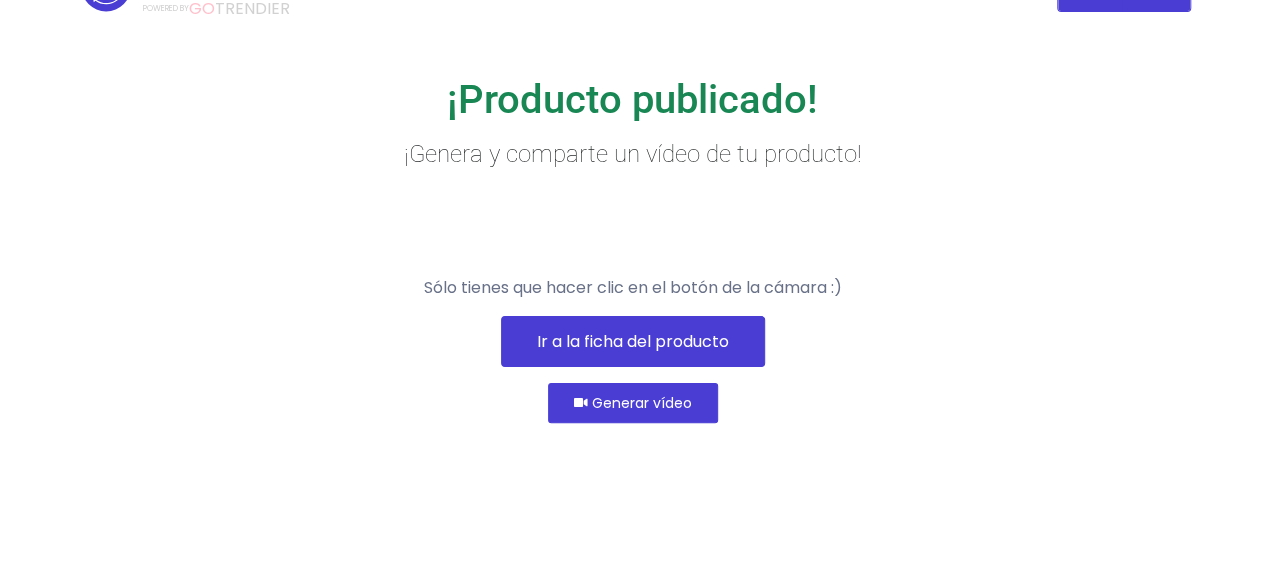 scroll, scrollTop: 134, scrollLeft: 0, axis: vertical 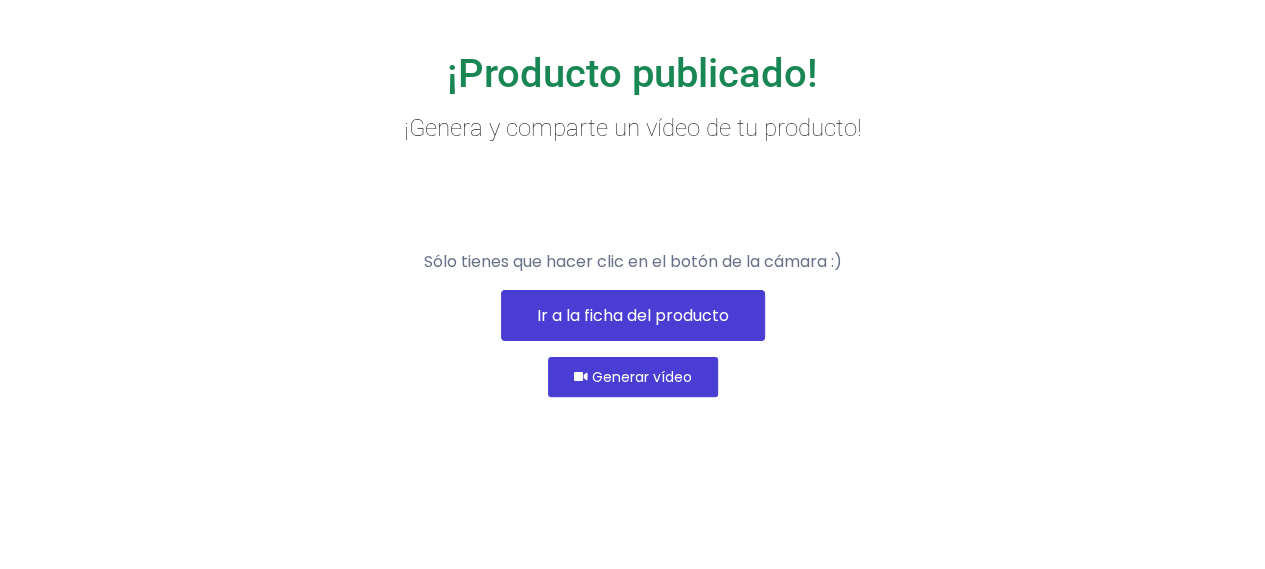 click on "Ir a la ficha del producto" at bounding box center [633, 315] 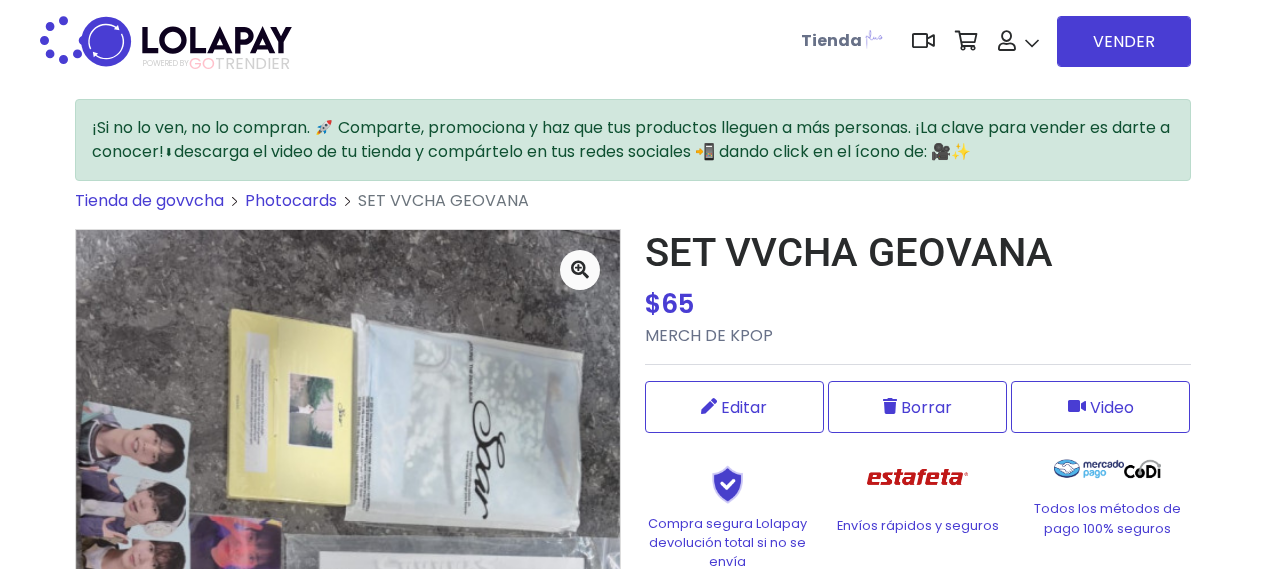 scroll, scrollTop: 0, scrollLeft: 0, axis: both 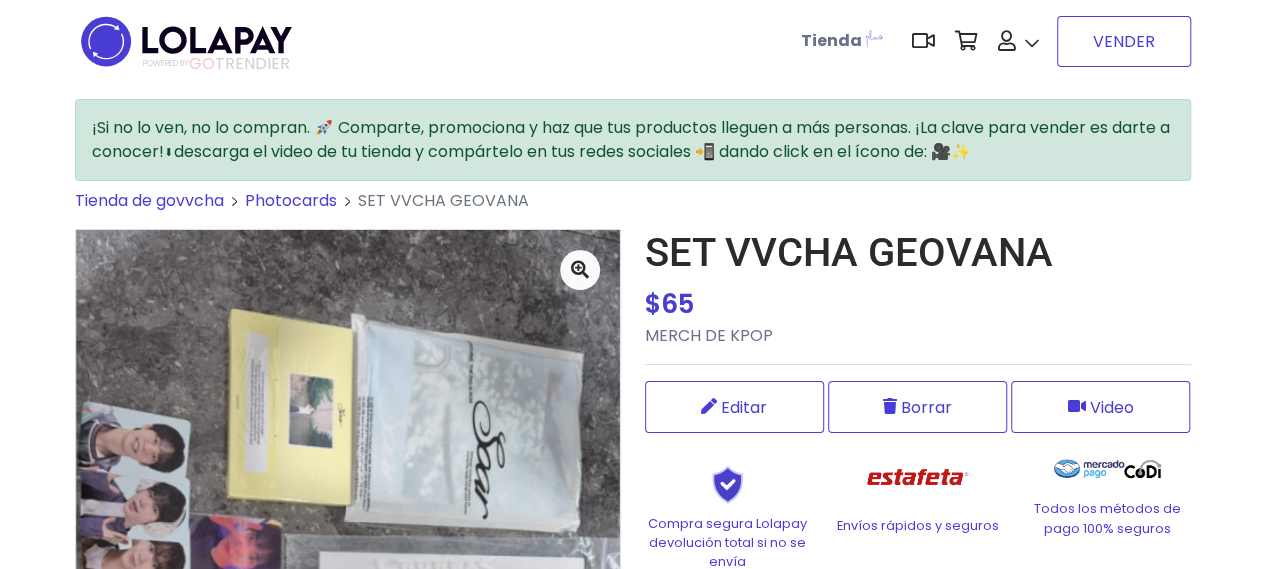 click on "VENDER" at bounding box center (1124, 41) 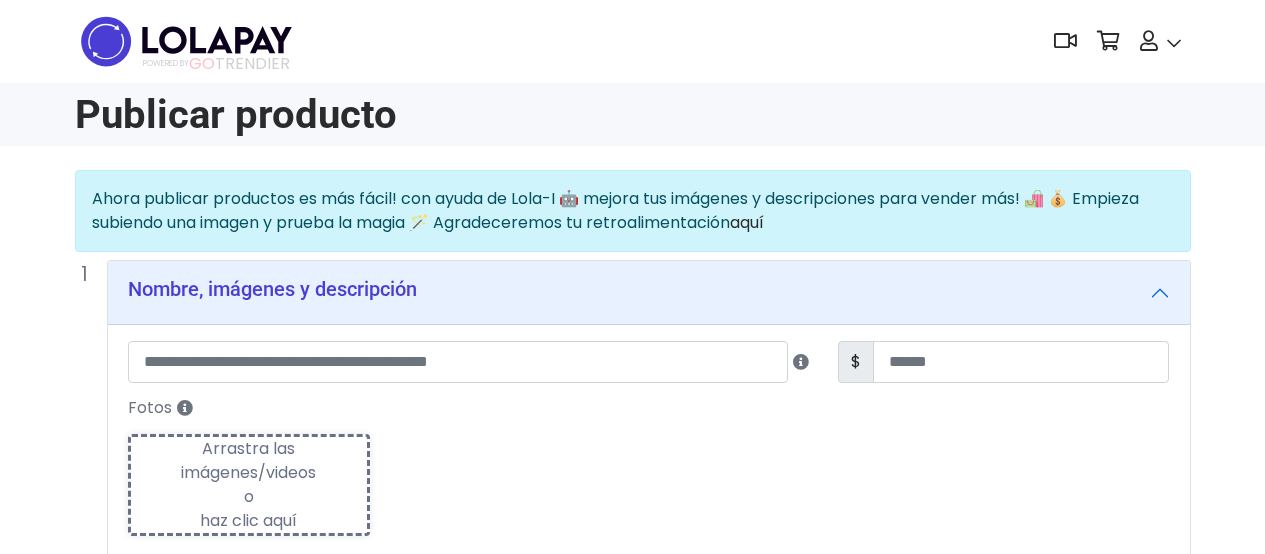 scroll, scrollTop: 0, scrollLeft: 0, axis: both 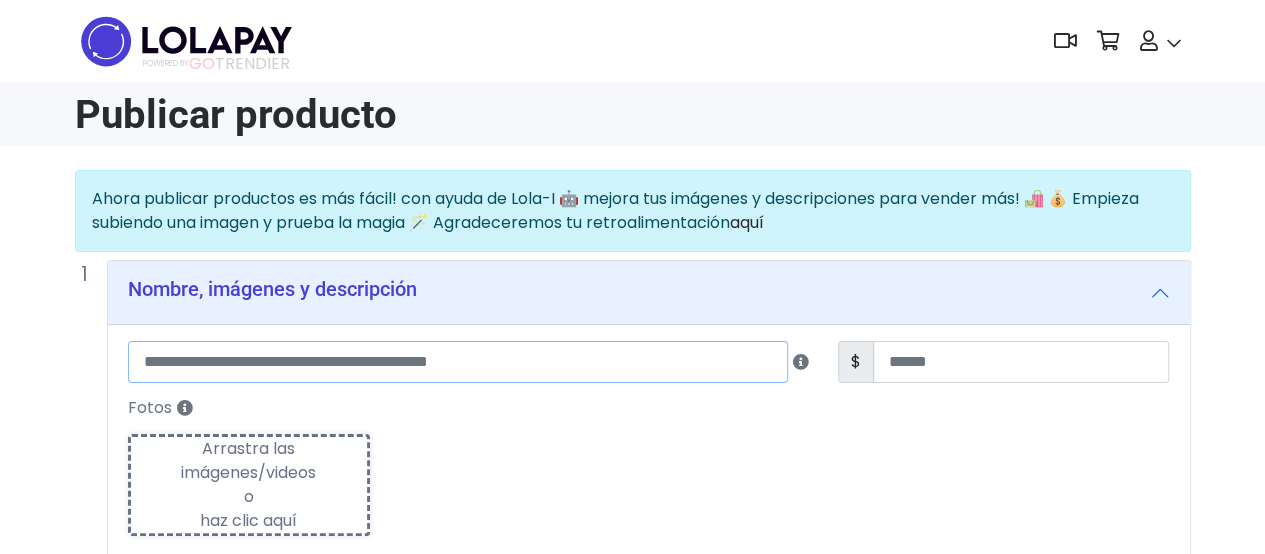 click at bounding box center (458, 362) 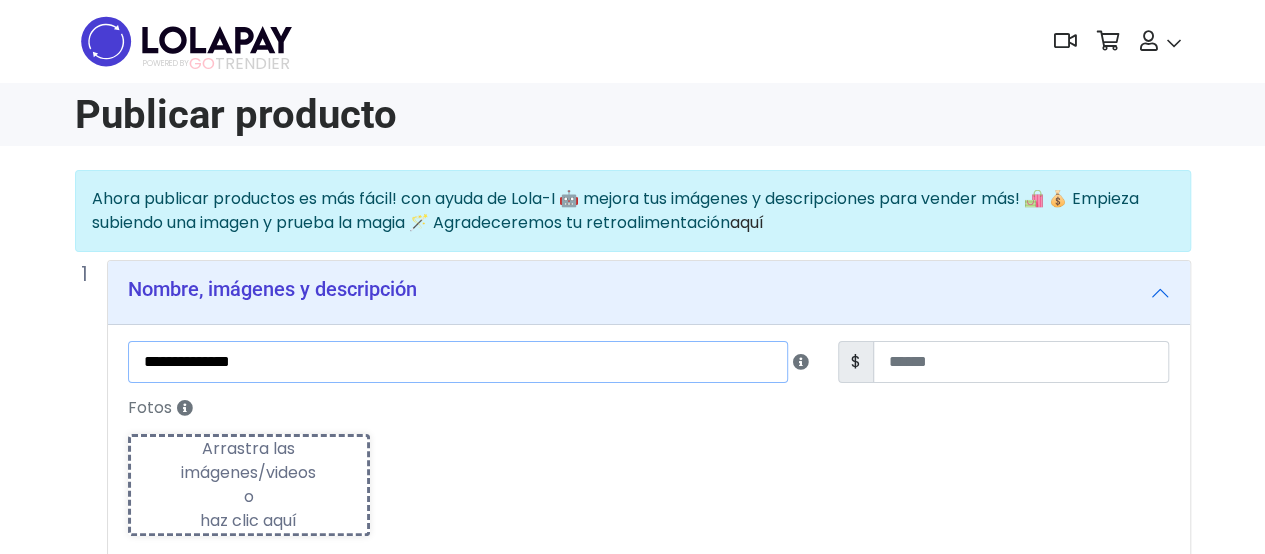 type on "**********" 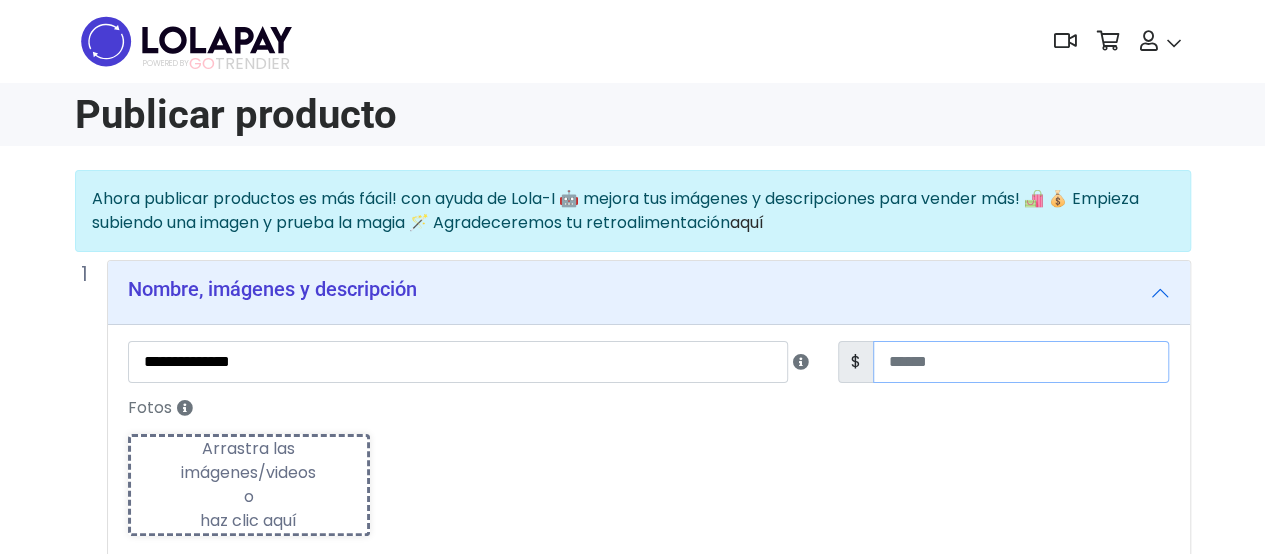 type on "**" 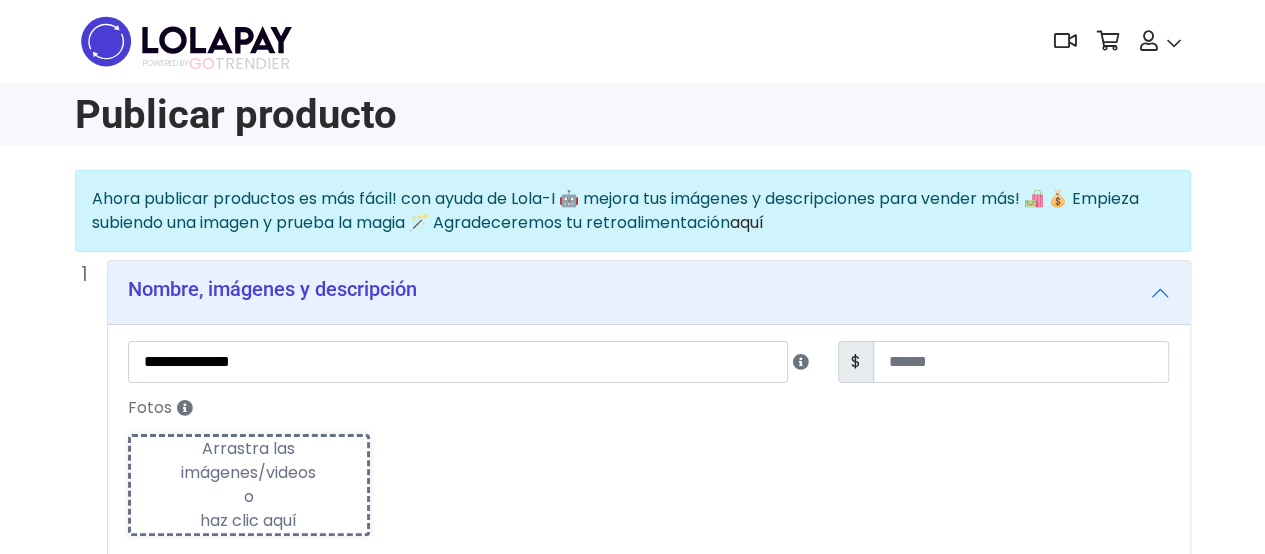 click on "Arrastra las
imágenes/videos
o
haz clic aquí" at bounding box center (249, 485) 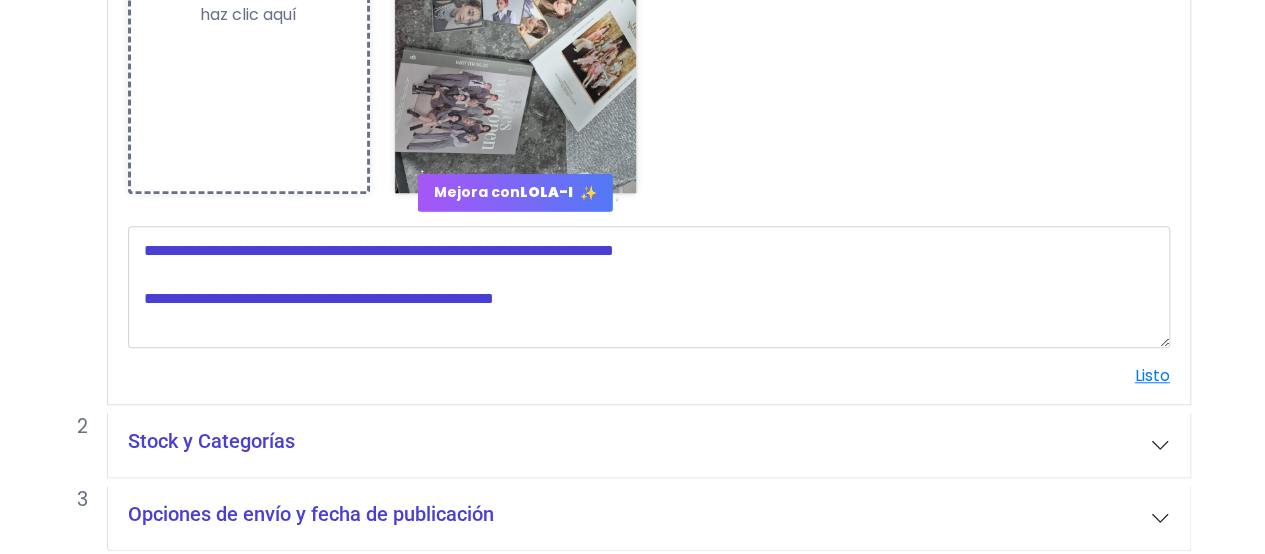 scroll, scrollTop: 752, scrollLeft: 0, axis: vertical 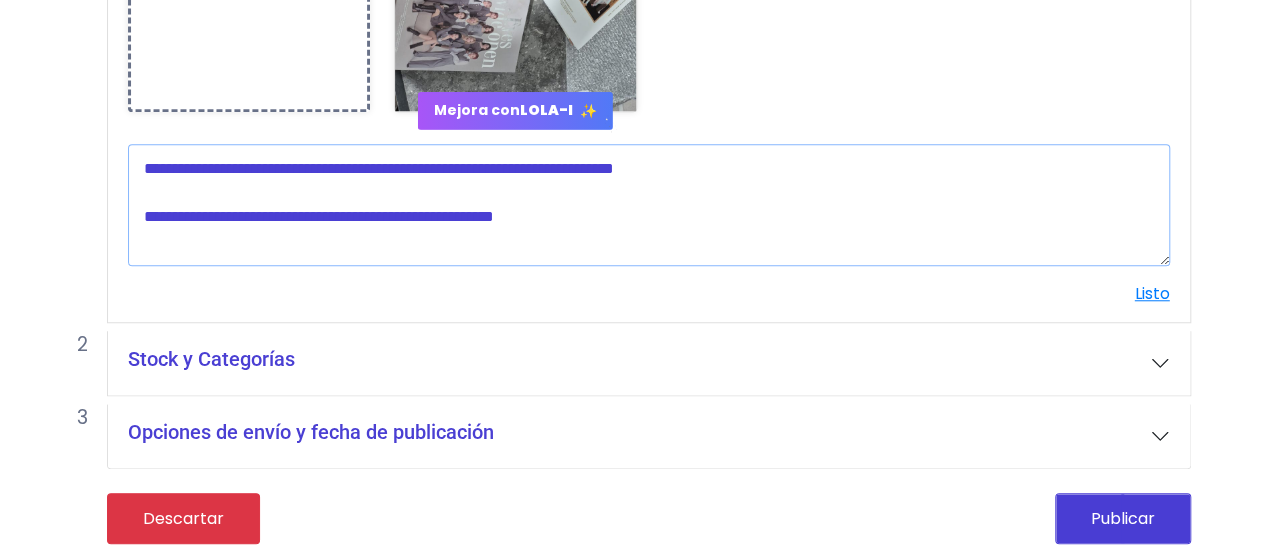 click at bounding box center (649, 205) 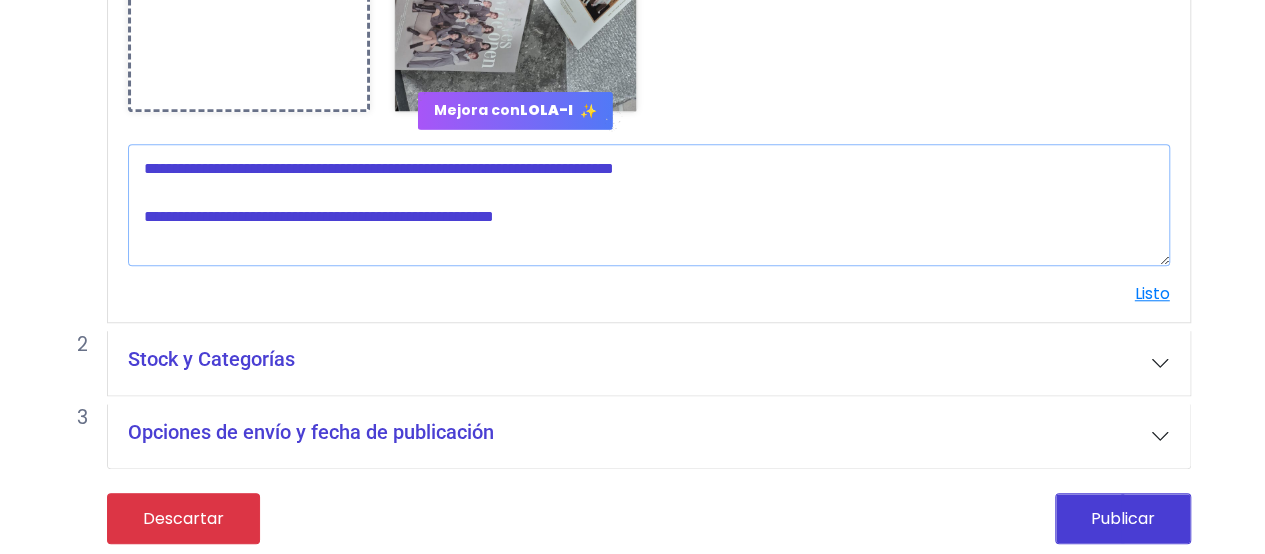 type on "*" 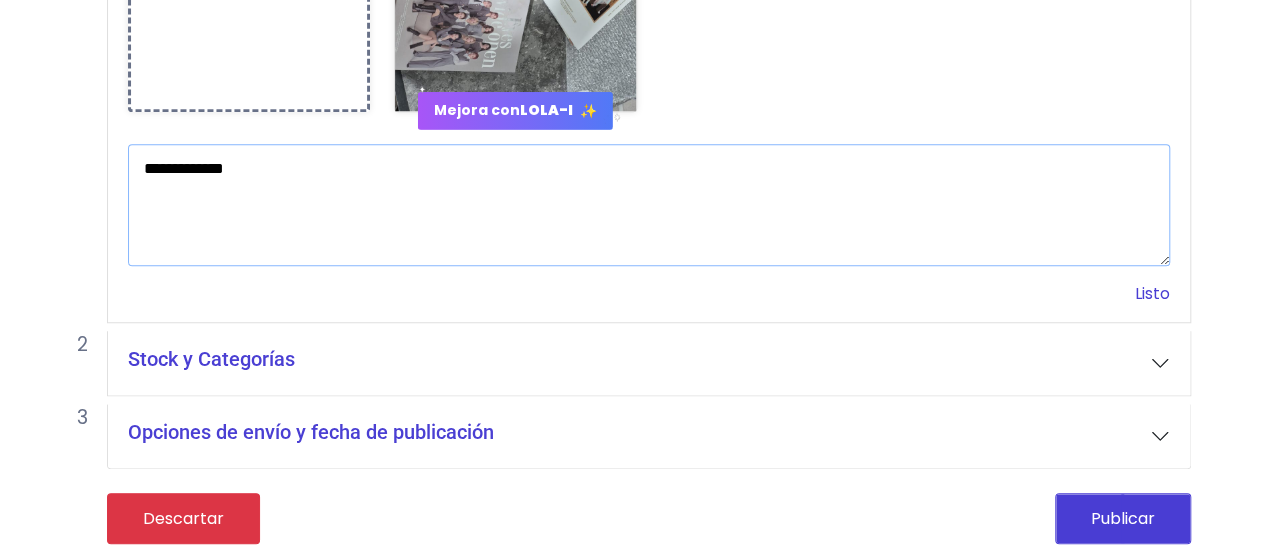 type on "**********" 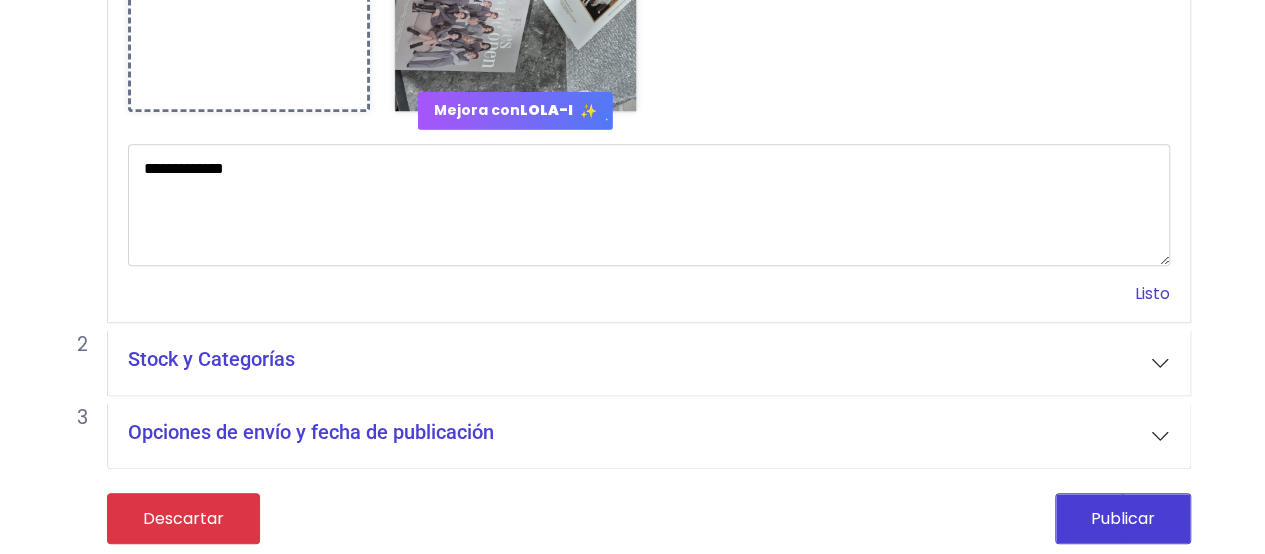 click on "Listo" at bounding box center [1152, 293] 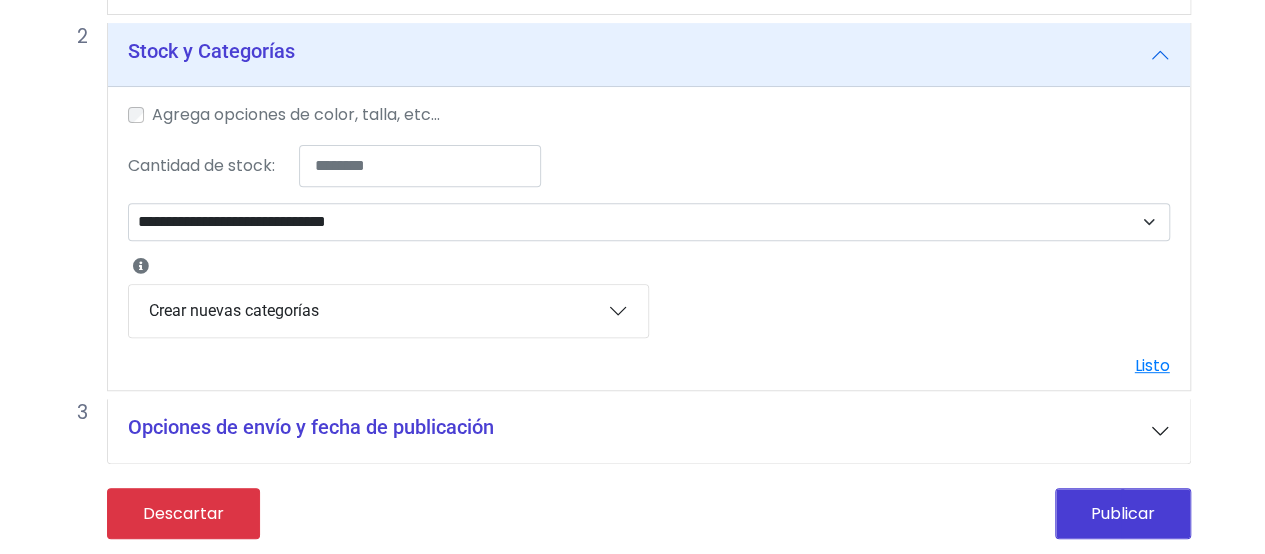scroll, scrollTop: 308, scrollLeft: 0, axis: vertical 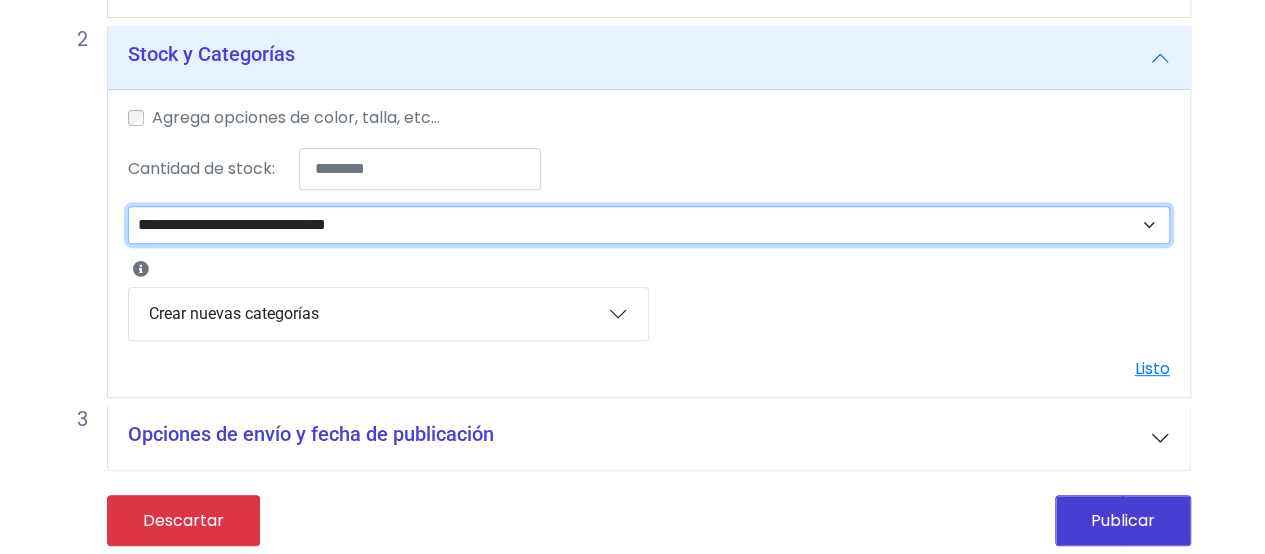 click on "**********" at bounding box center [649, 224] 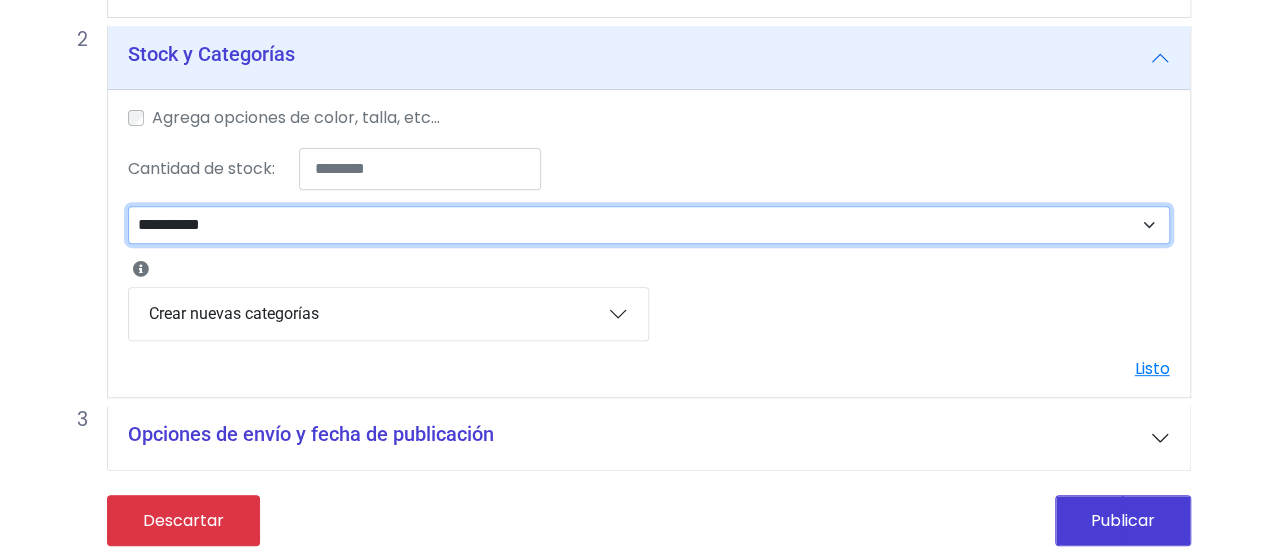 click on "**********" at bounding box center (649, 224) 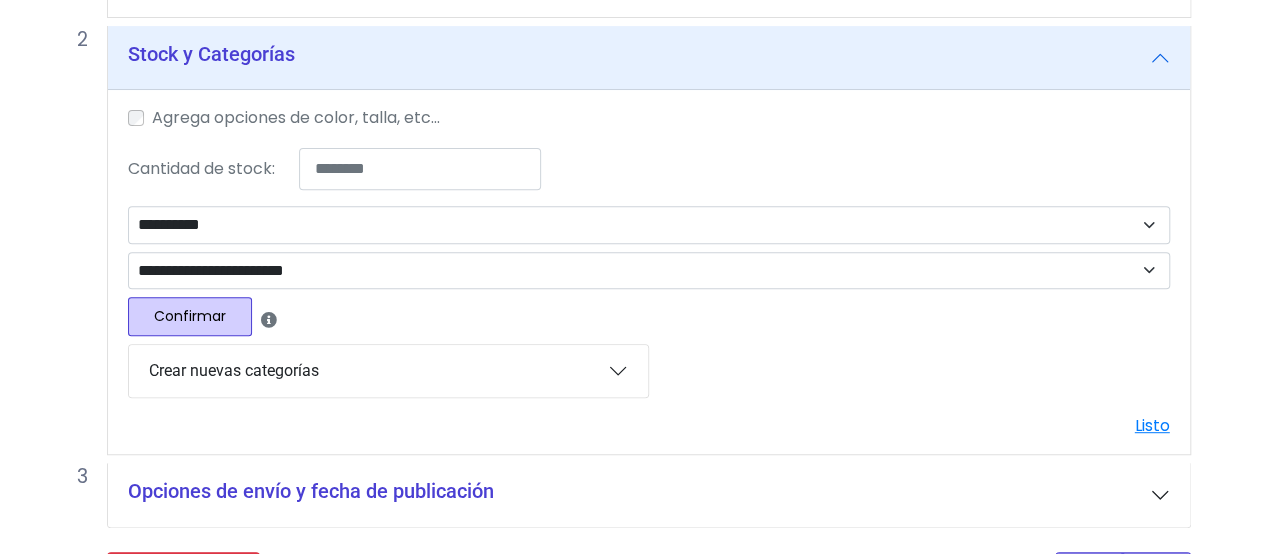 click on "Confirmar" at bounding box center [190, 316] 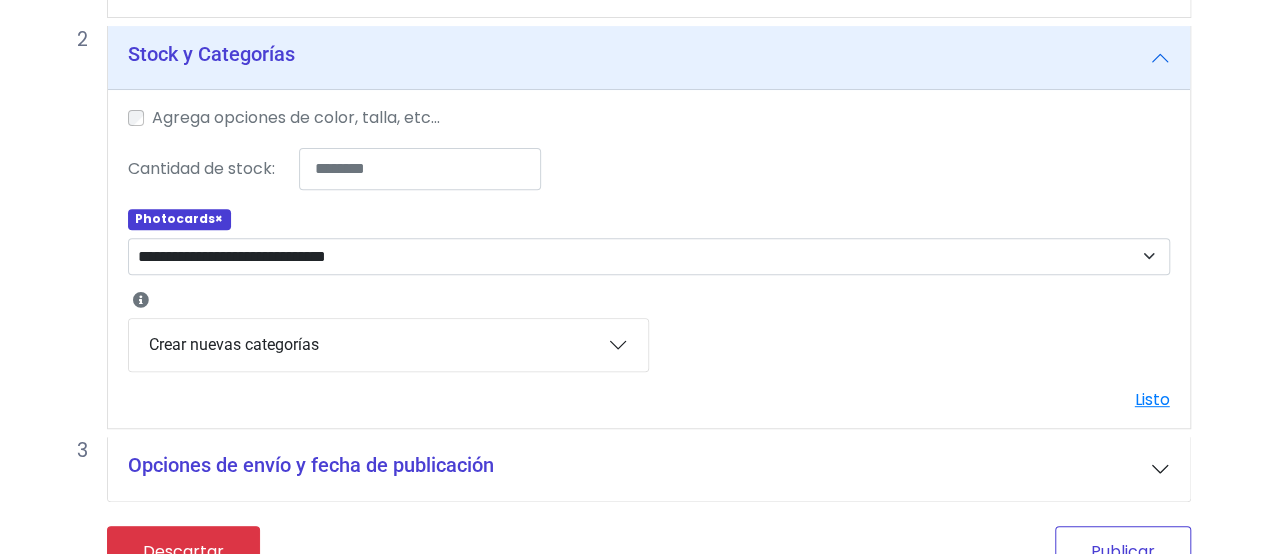 click on "Publicar" at bounding box center (1123, 551) 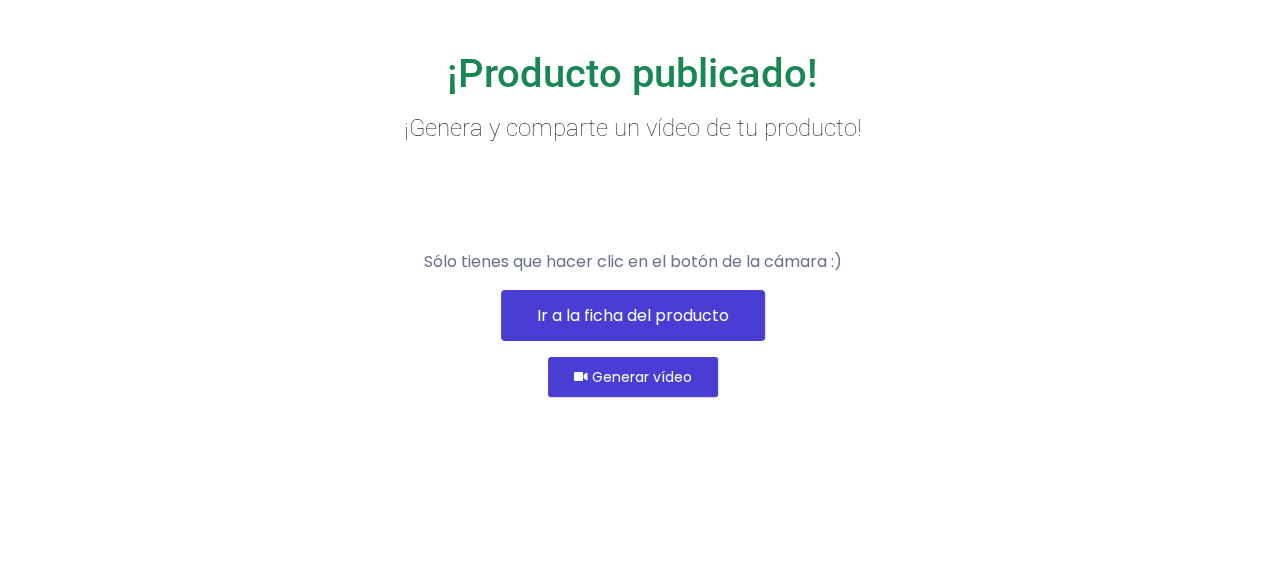scroll, scrollTop: 134, scrollLeft: 0, axis: vertical 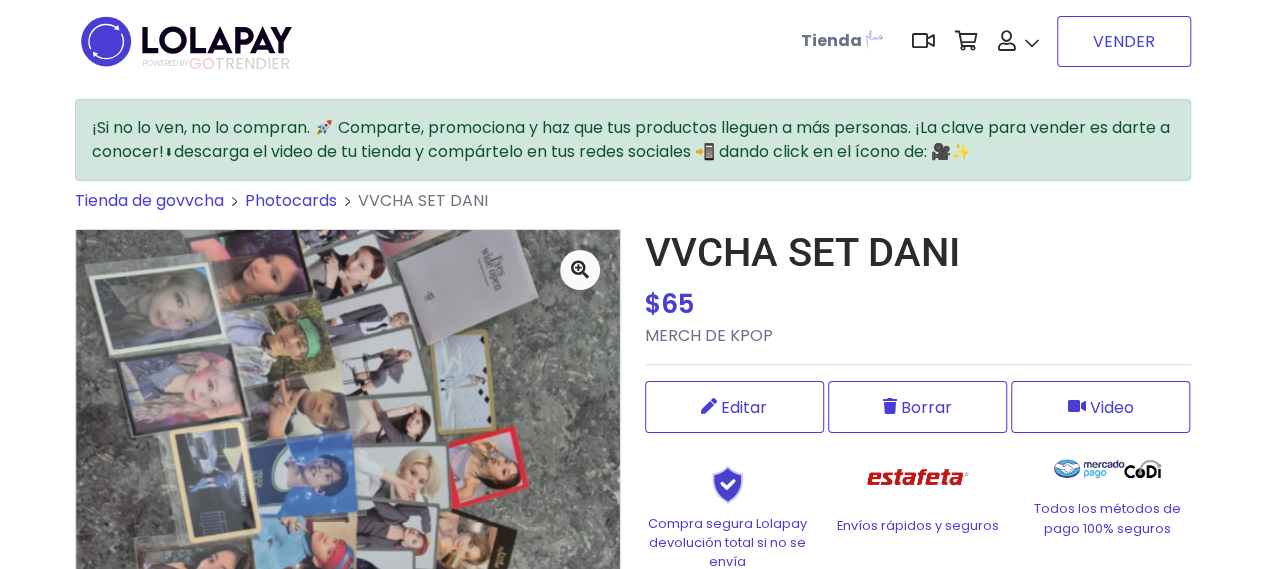 click on "VENDER" at bounding box center [1124, 41] 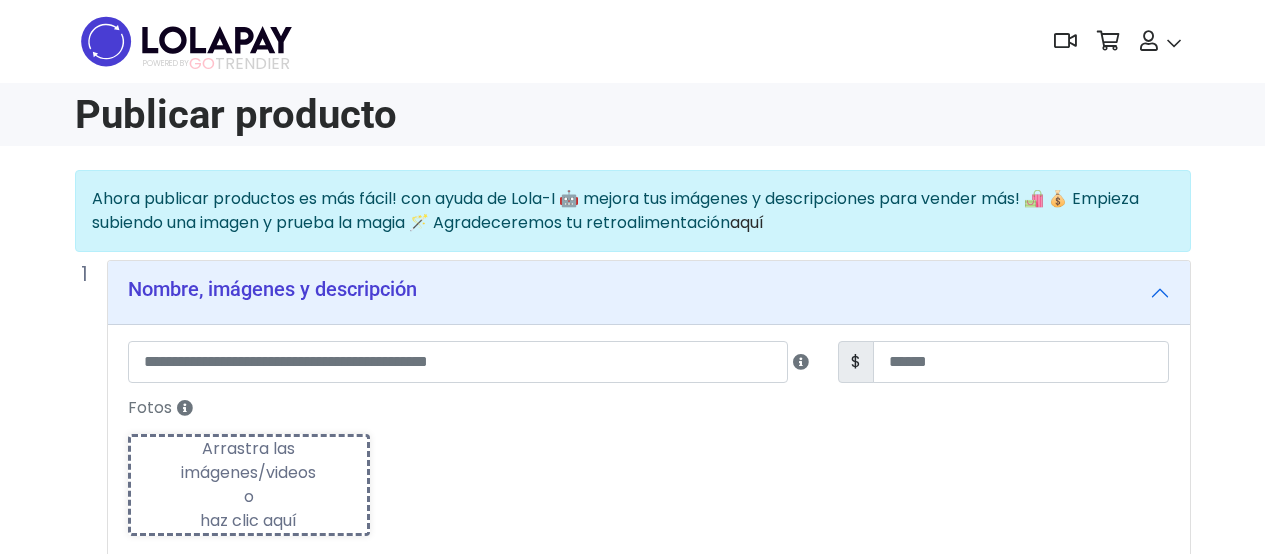 scroll, scrollTop: 0, scrollLeft: 0, axis: both 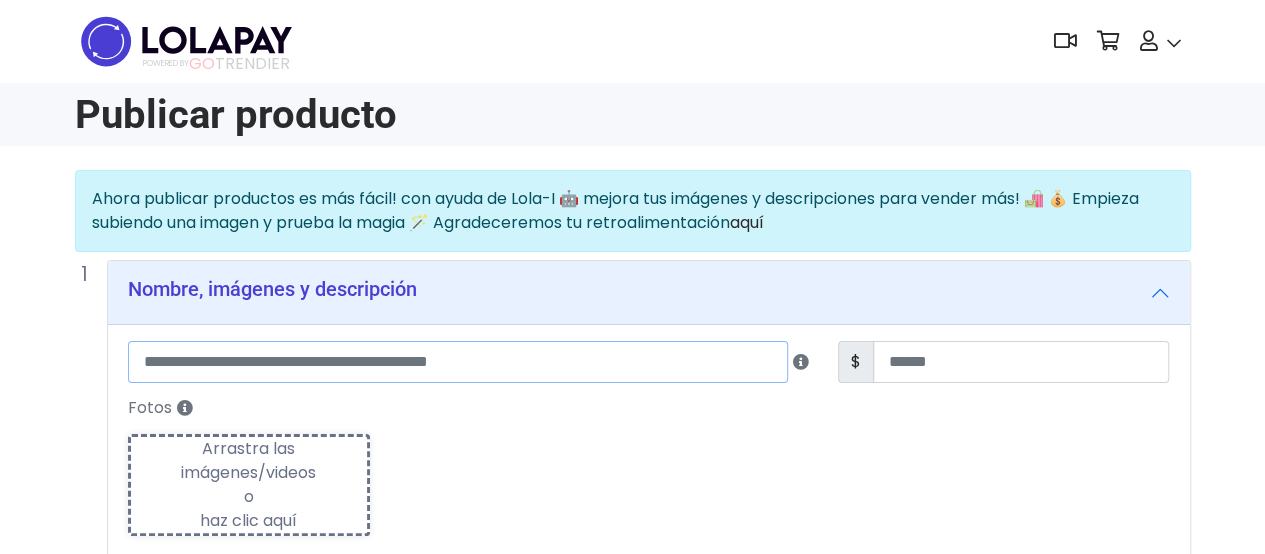 click at bounding box center (458, 362) 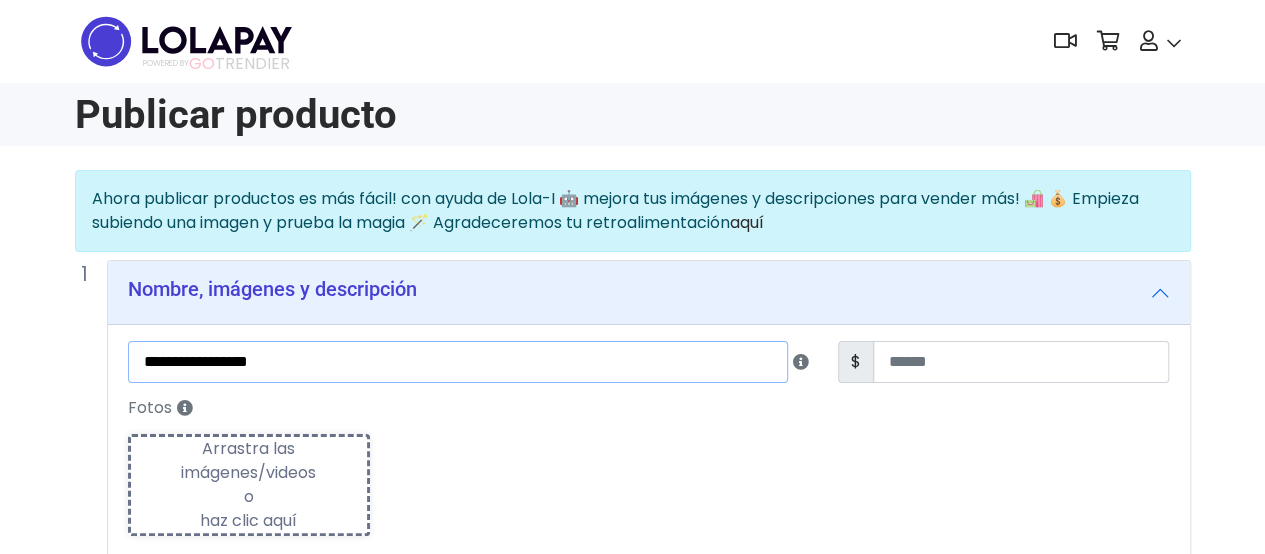 type on "**********" 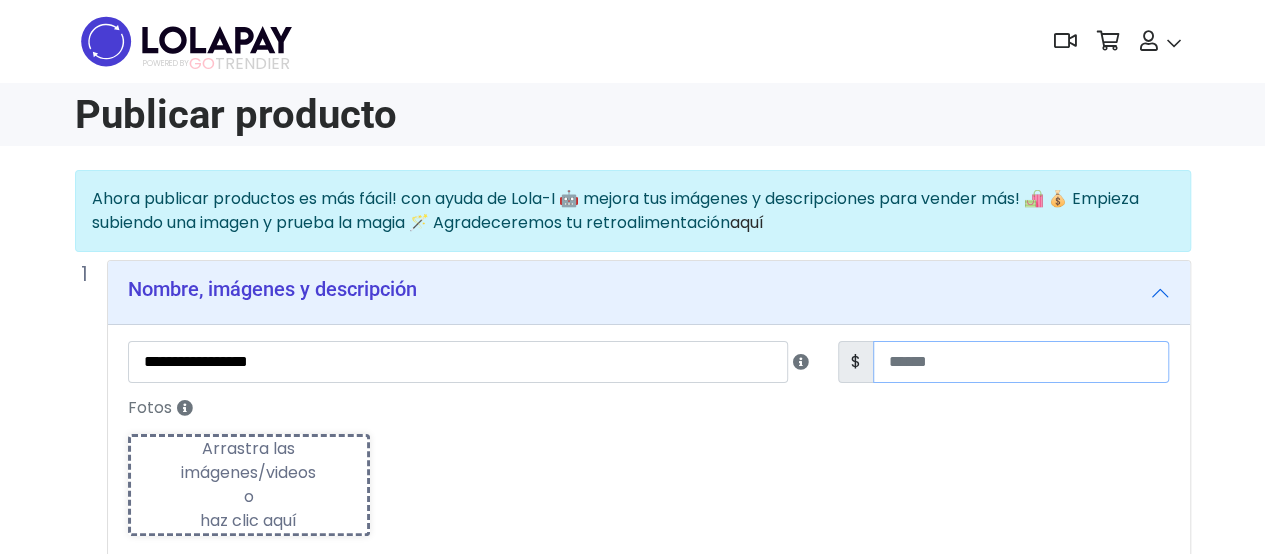 type on "**" 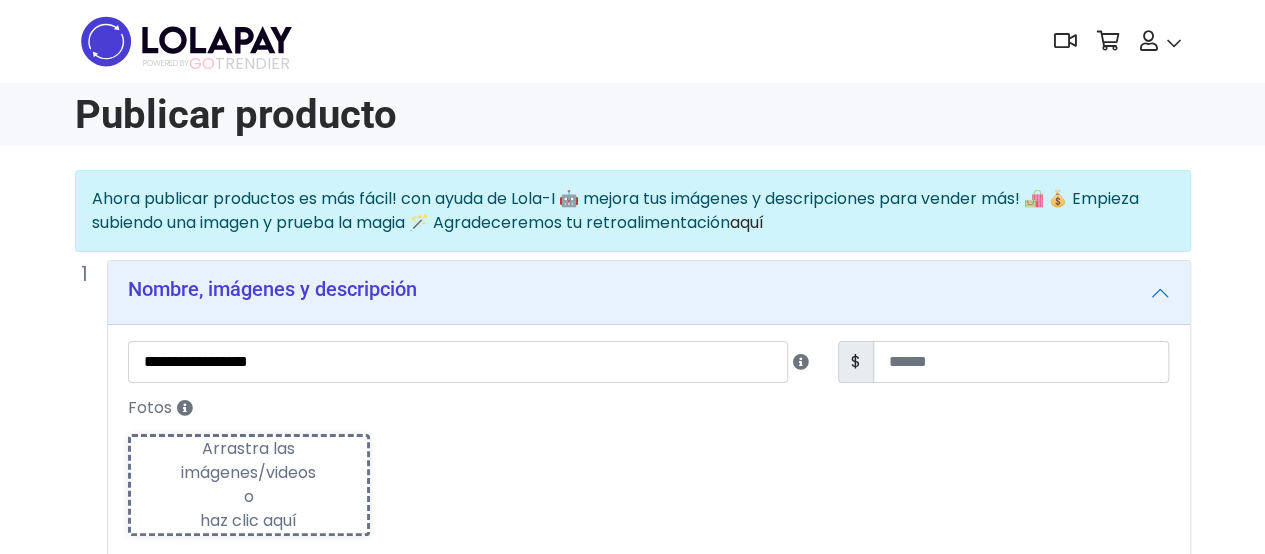 click on "Arrastra las
imágenes/videos
o
haz clic aquí" at bounding box center [249, 485] 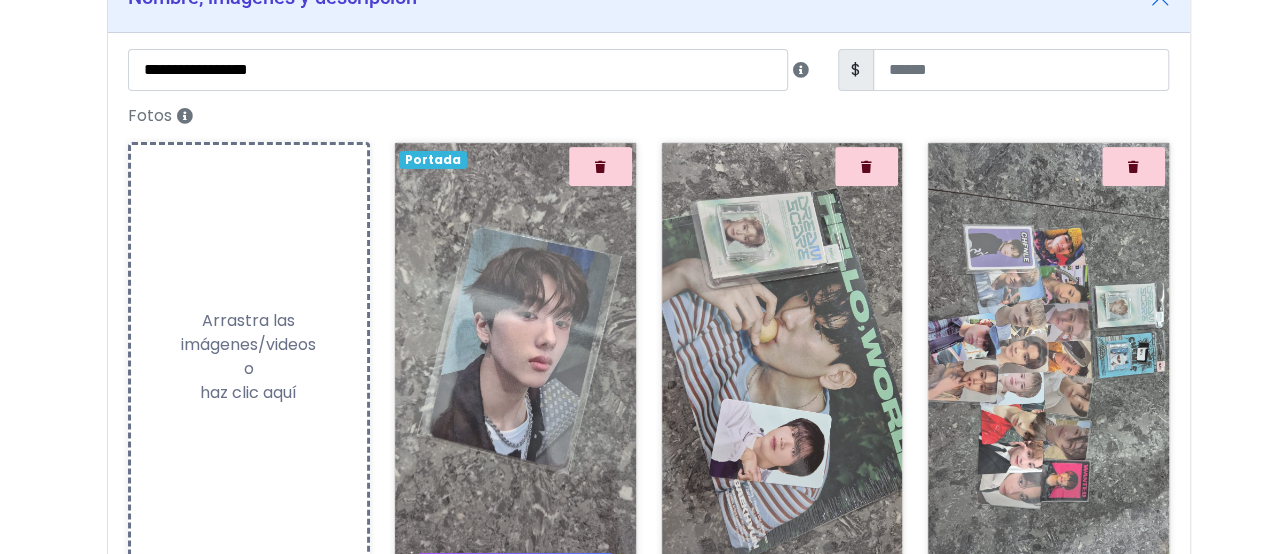 scroll, scrollTop: 300, scrollLeft: 0, axis: vertical 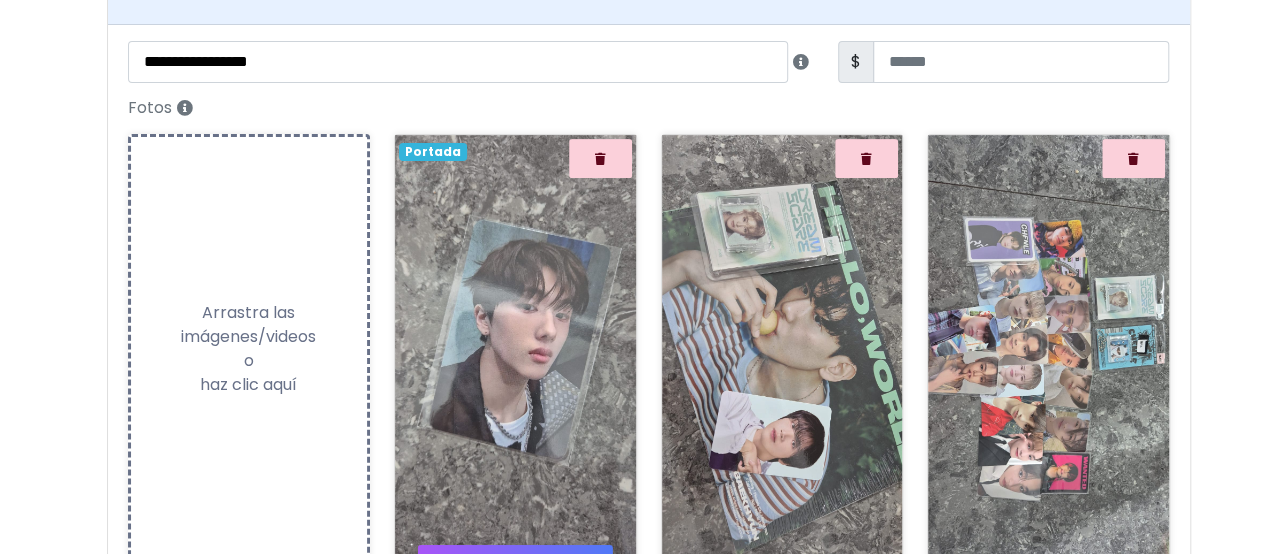 click on "Arrastra las
imágenes/videos
o
haz clic aquí" at bounding box center [249, 349] 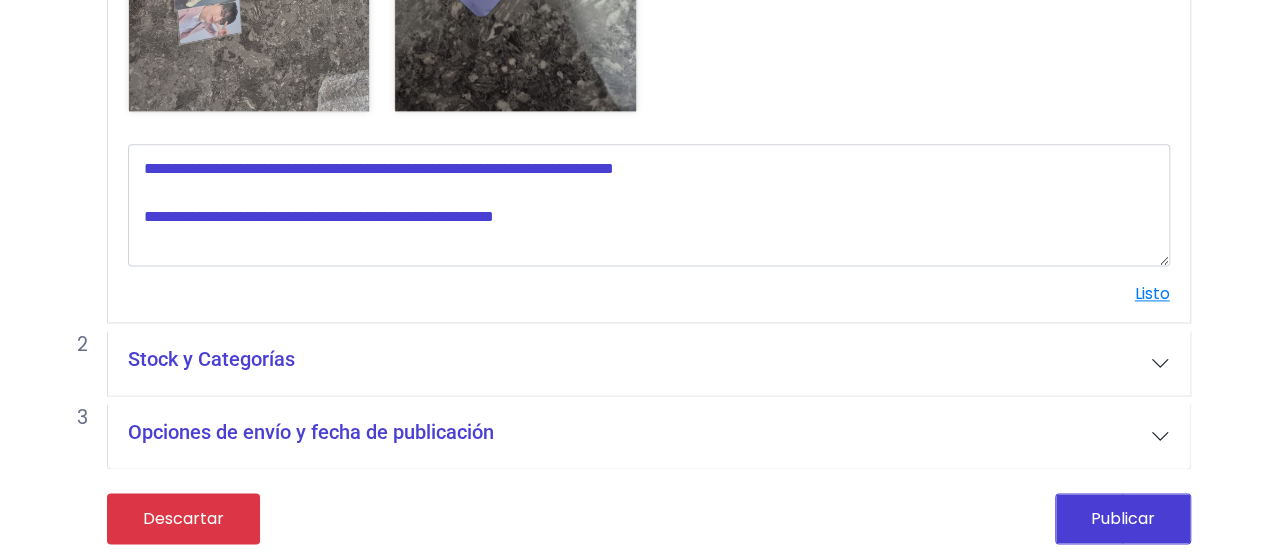scroll, scrollTop: 1198, scrollLeft: 0, axis: vertical 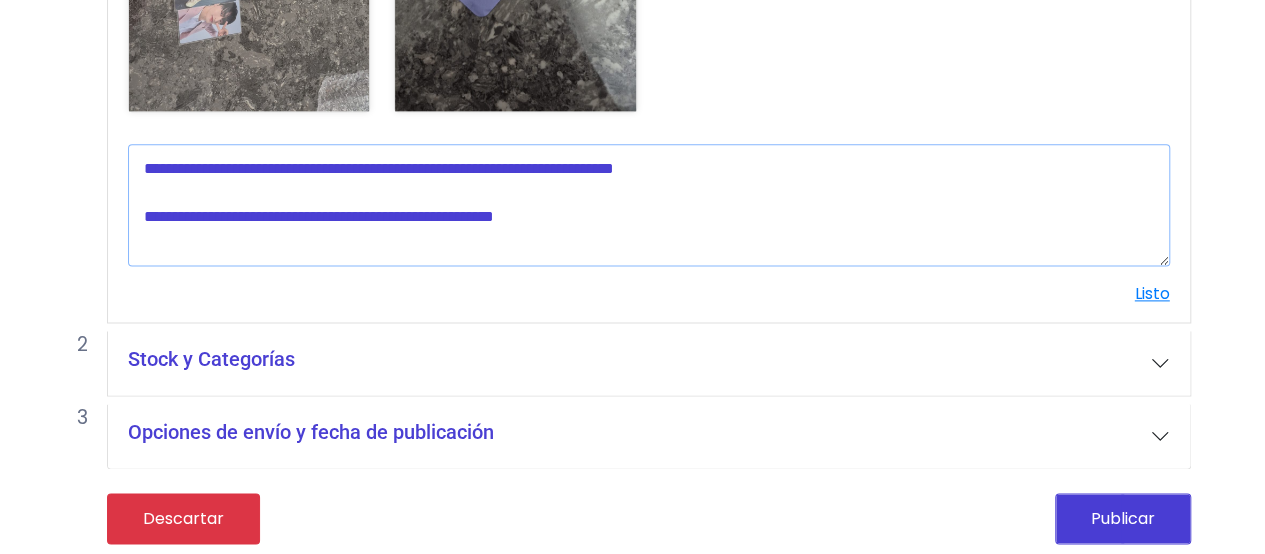 click at bounding box center (649, 205) 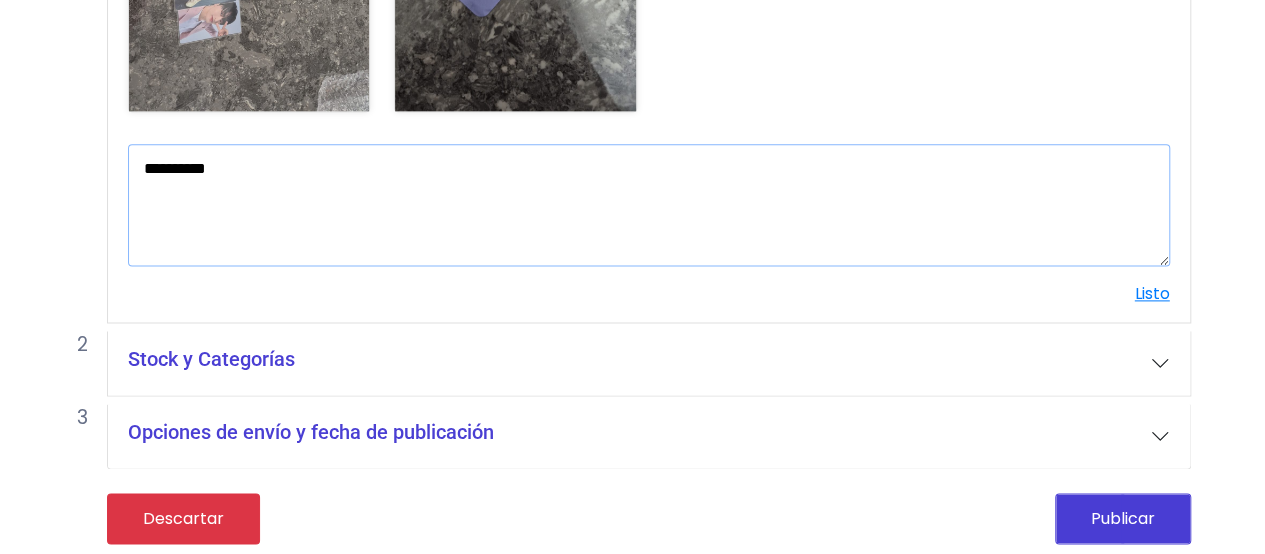 type on "**********" 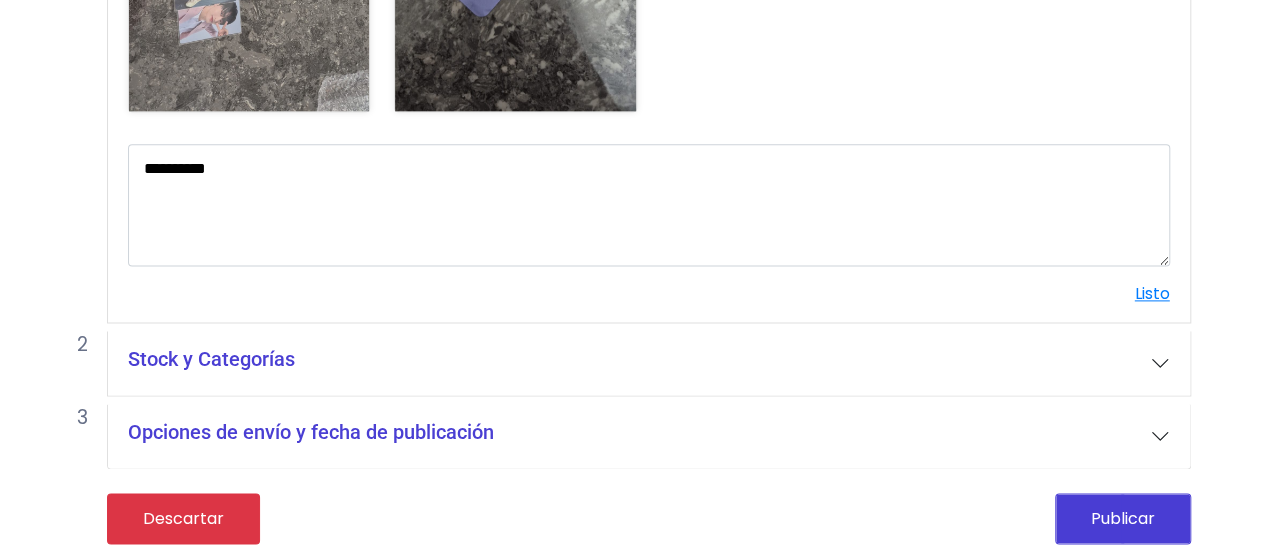 click on "Stock y Categorías" at bounding box center (649, 363) 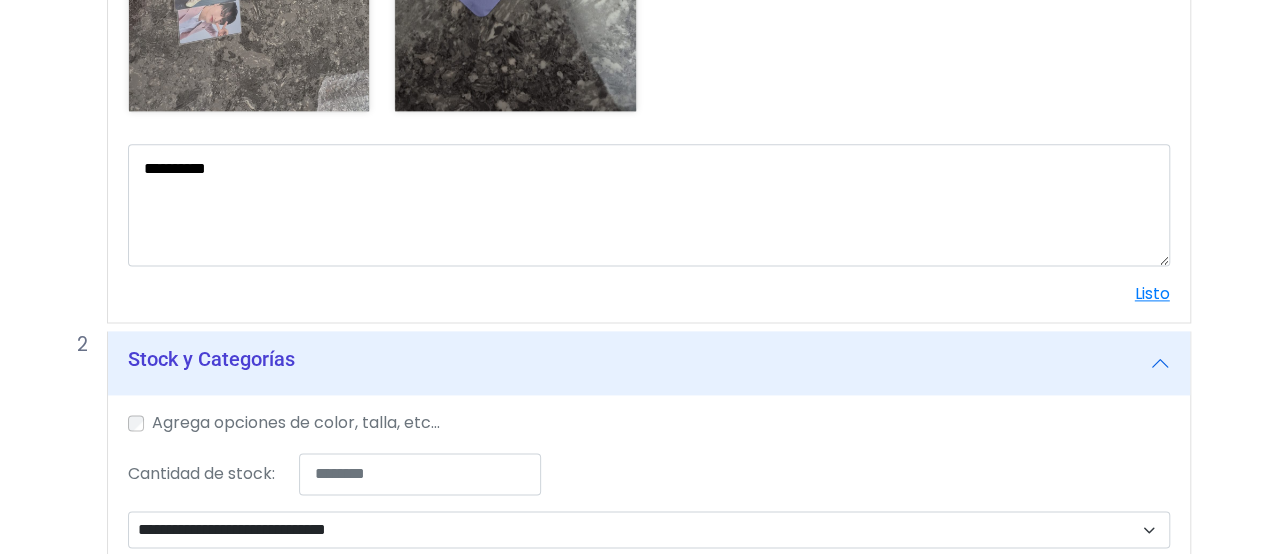 scroll, scrollTop: 1398, scrollLeft: 0, axis: vertical 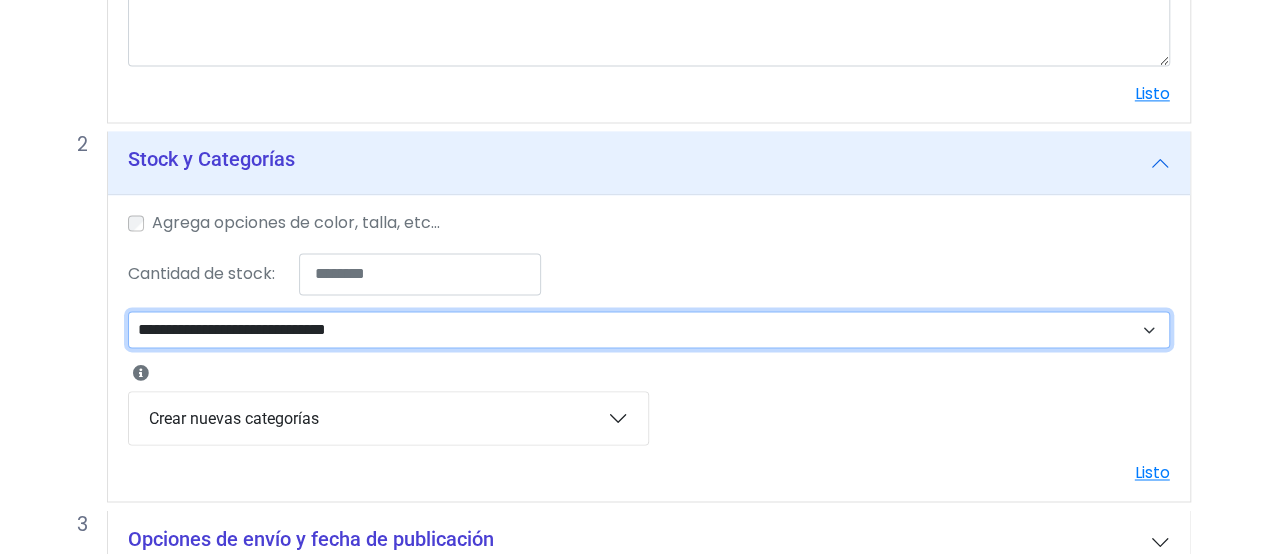 click on "**********" at bounding box center (649, 329) 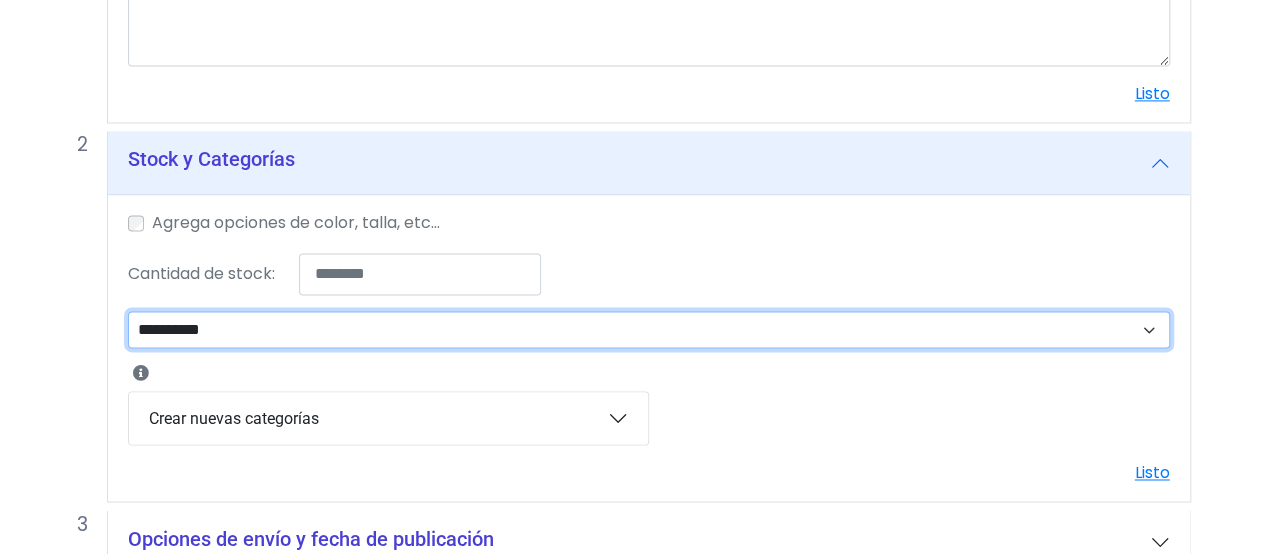 click on "**********" at bounding box center [649, 329] 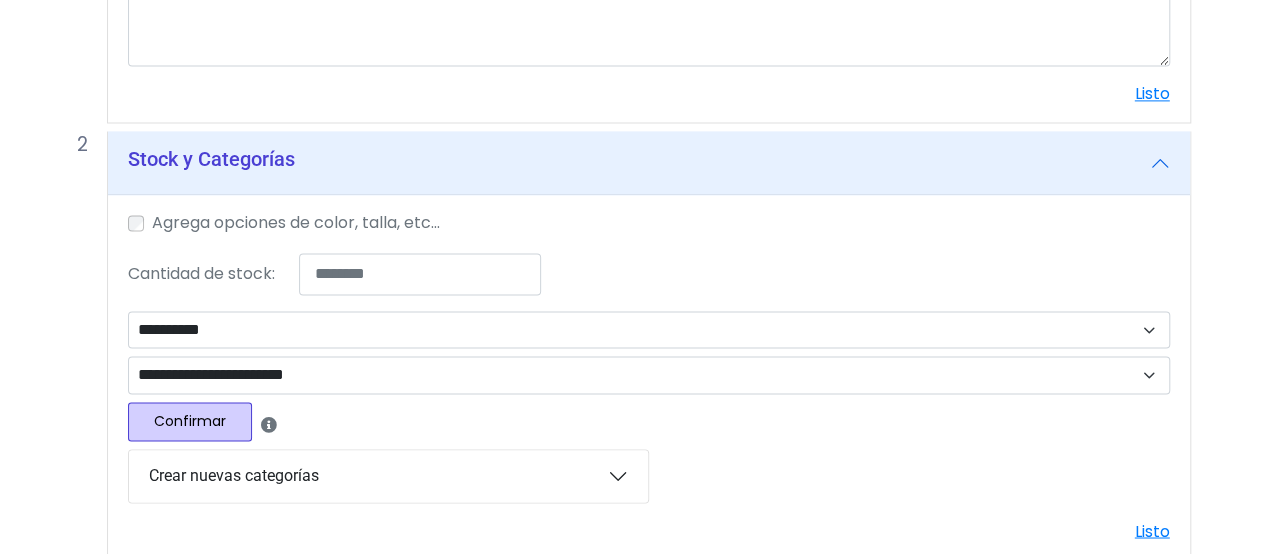 click on "**********" at bounding box center [649, 377] 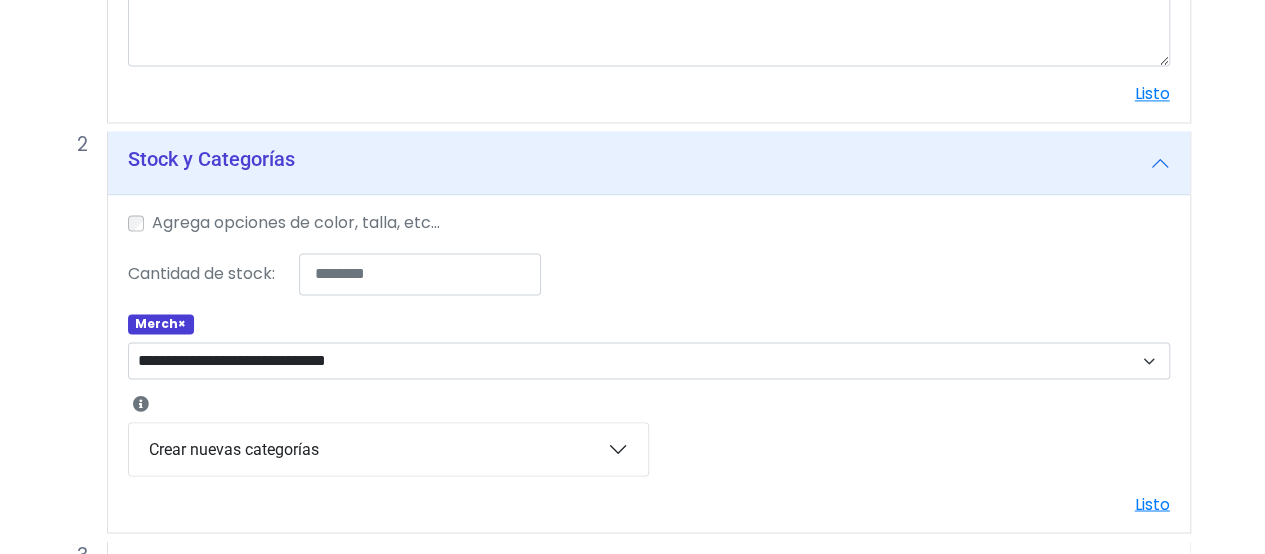 scroll, scrollTop: 1532, scrollLeft: 0, axis: vertical 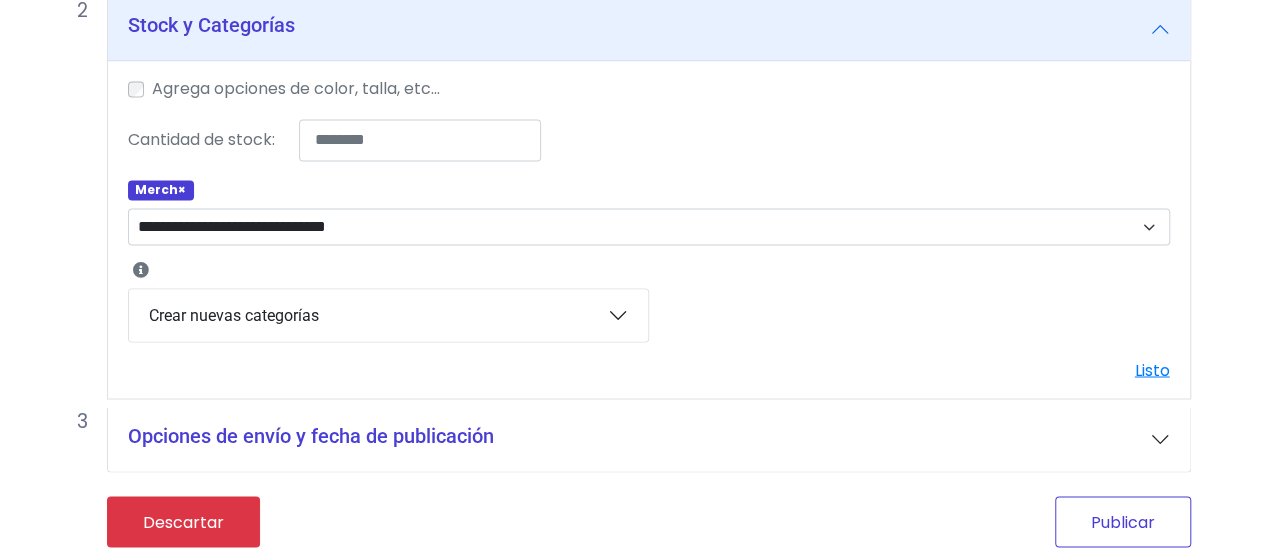 click on "Publicar" at bounding box center [1123, 521] 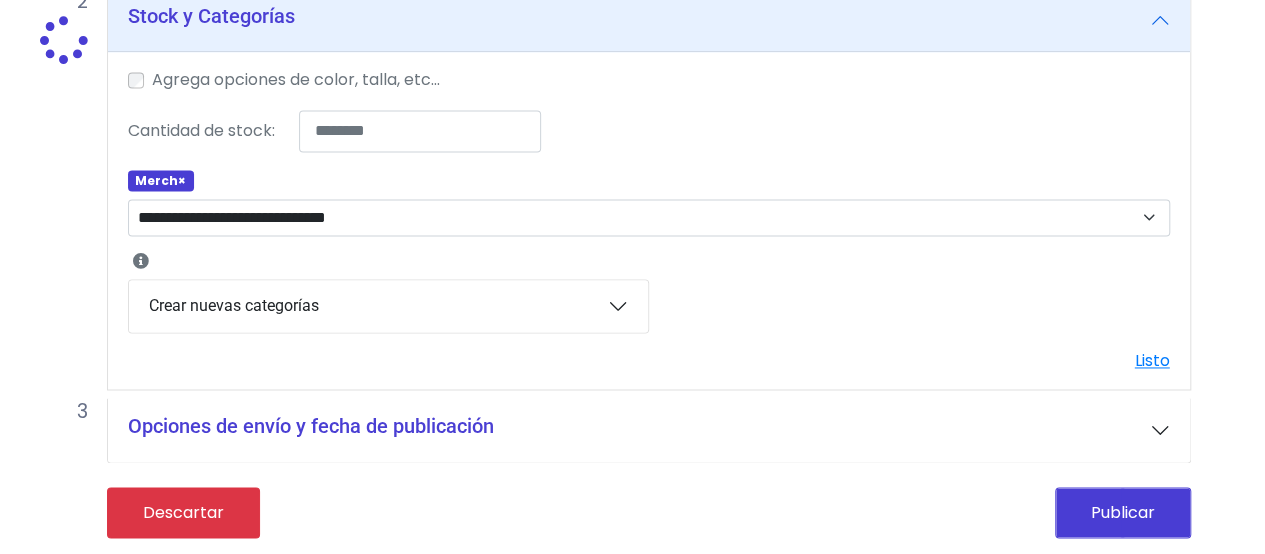 scroll, scrollTop: 1343, scrollLeft: 0, axis: vertical 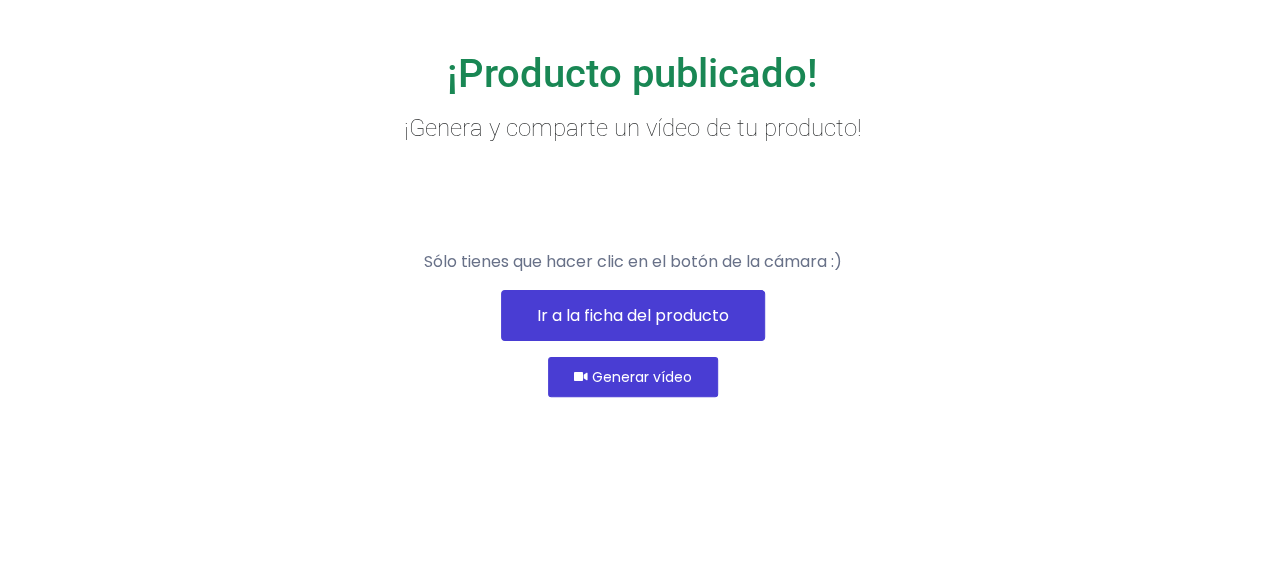 click on "Ir a la ficha del producto" at bounding box center [633, 315] 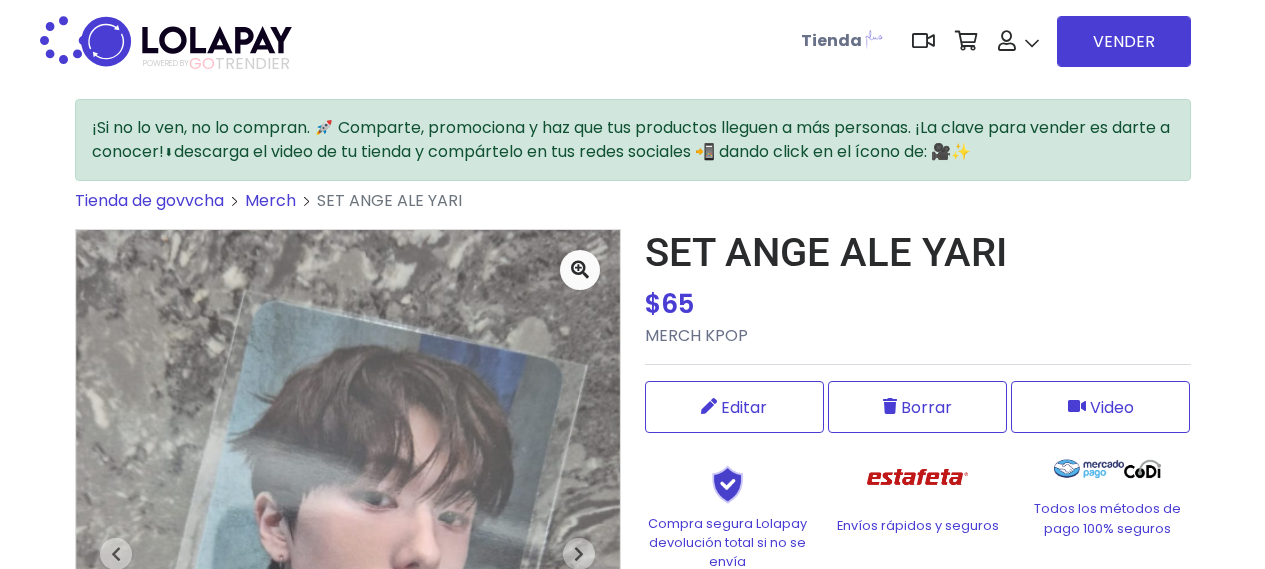 scroll, scrollTop: 0, scrollLeft: 0, axis: both 